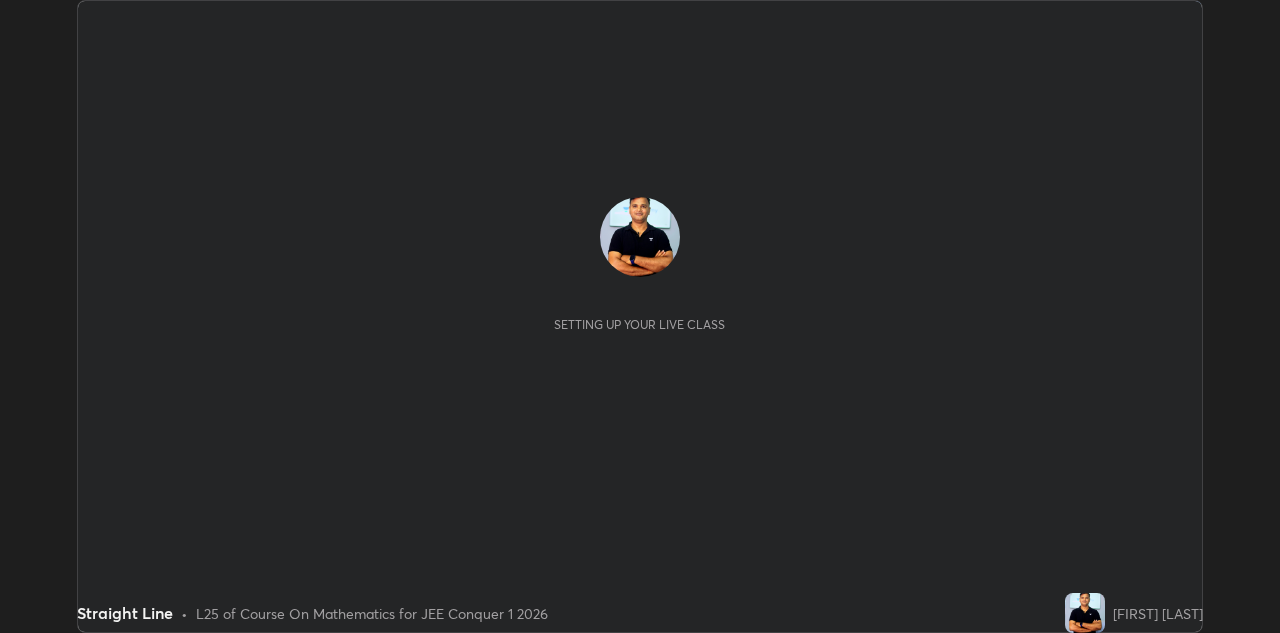 scroll, scrollTop: 0, scrollLeft: 0, axis: both 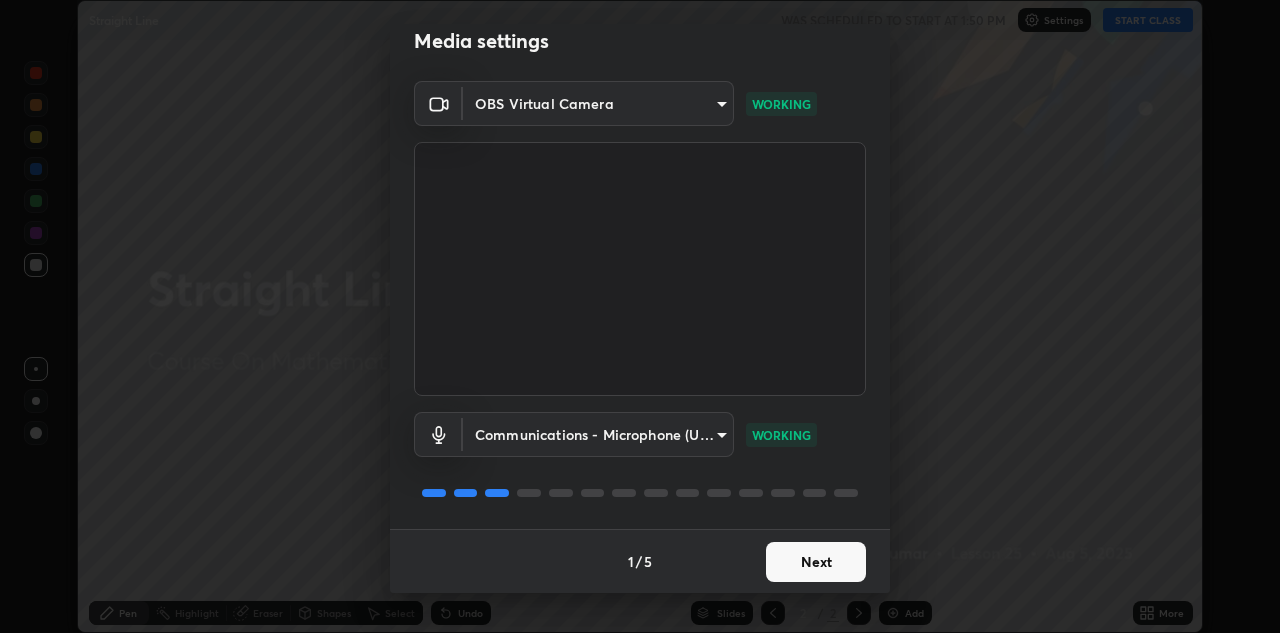 click on "Next" at bounding box center (816, 562) 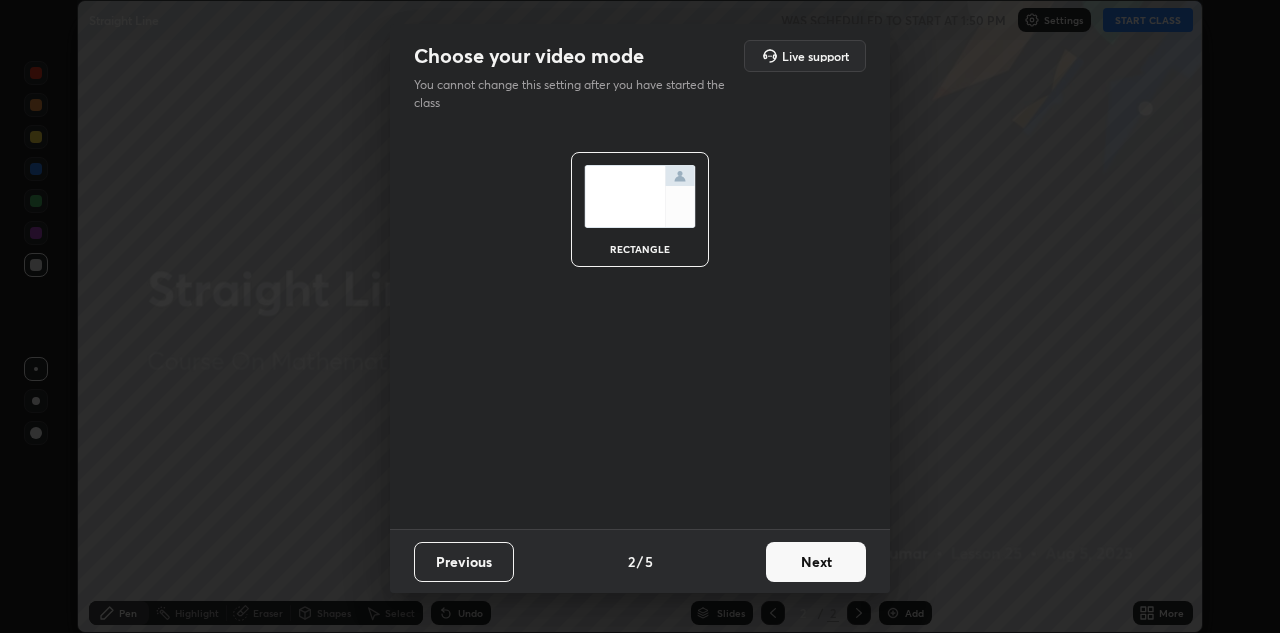 scroll, scrollTop: 0, scrollLeft: 0, axis: both 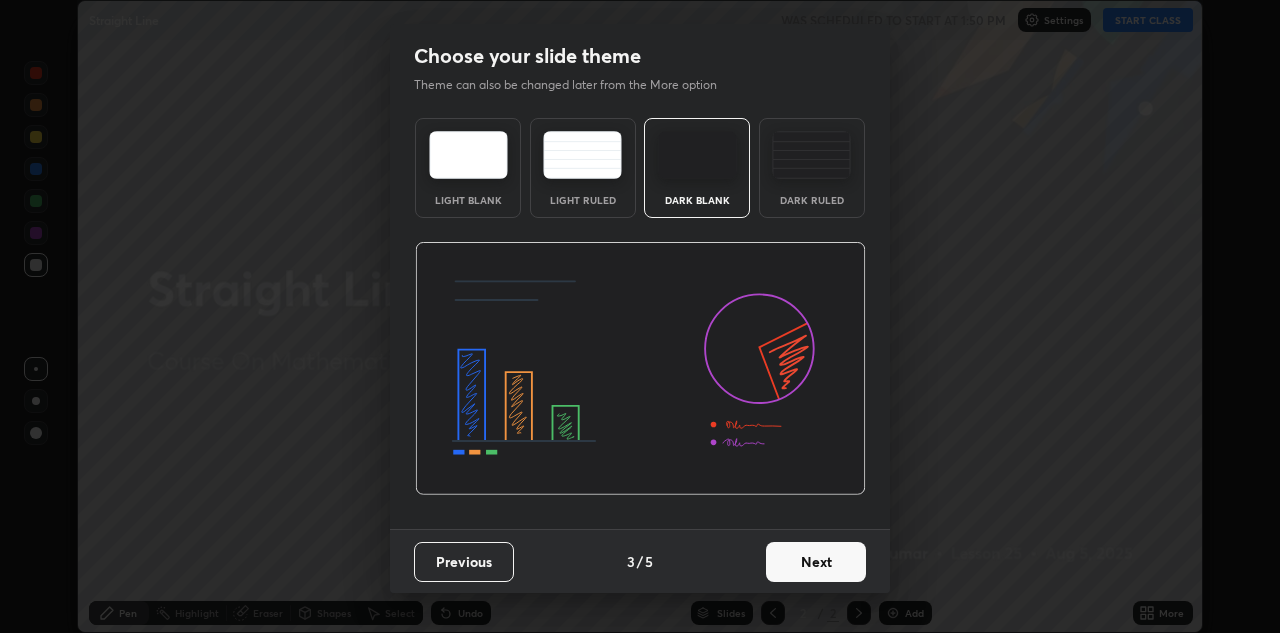 click on "Next" at bounding box center [816, 562] 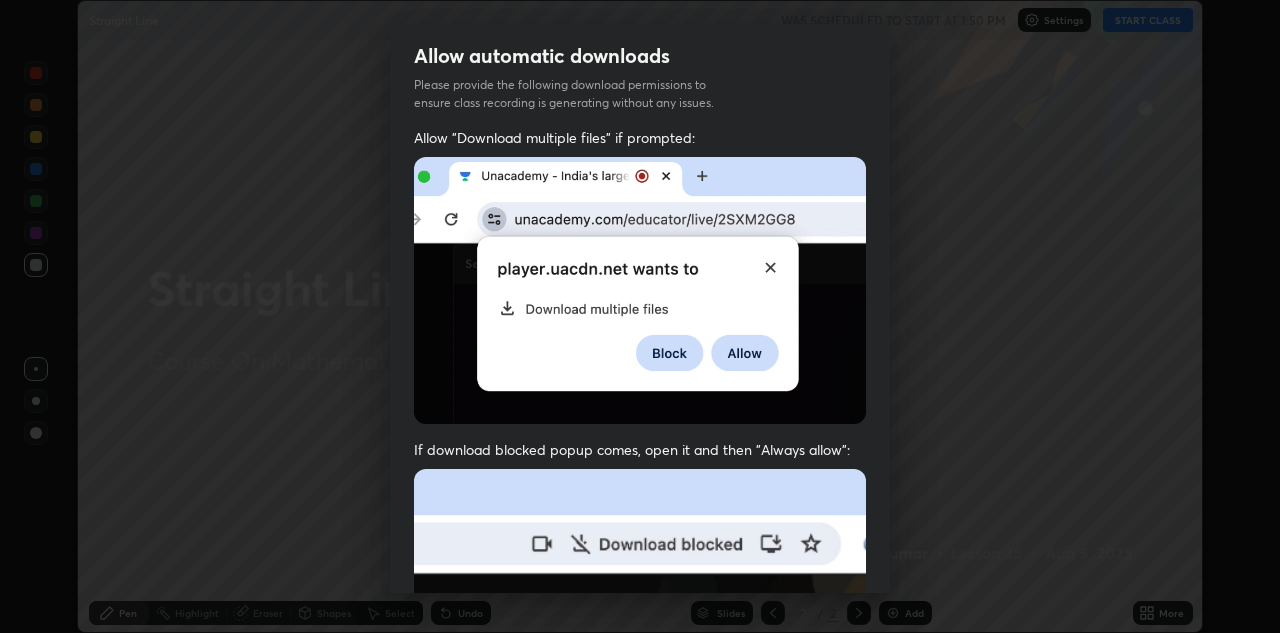 click at bounding box center (640, 687) 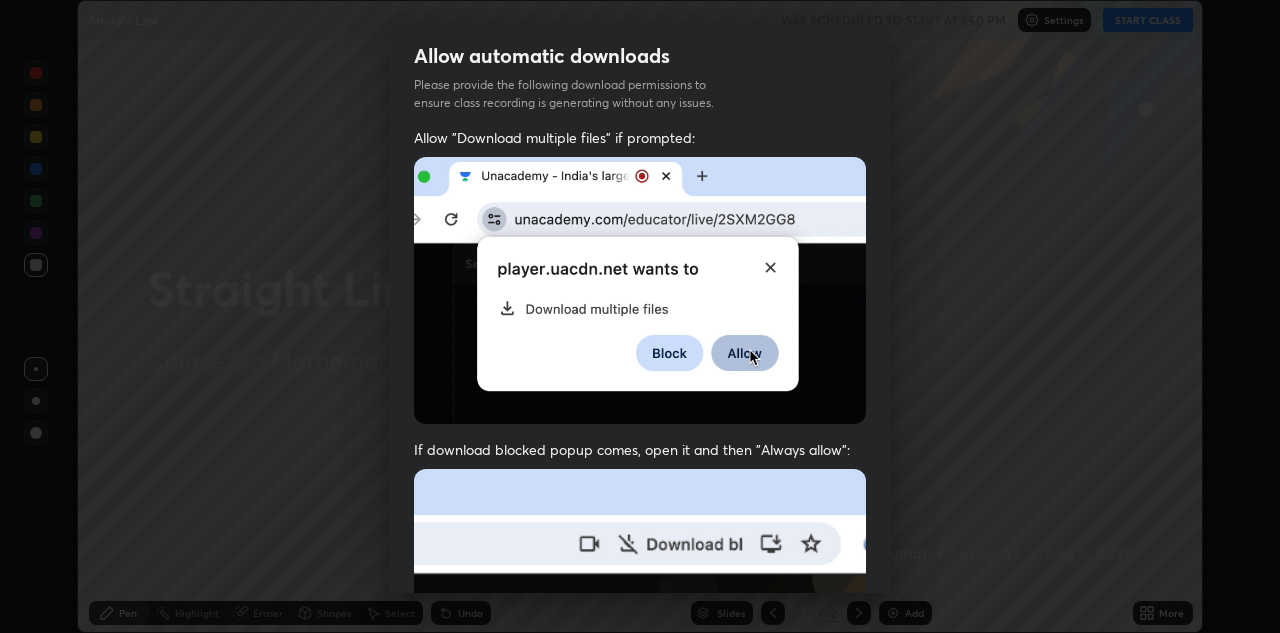 click at bounding box center [640, 687] 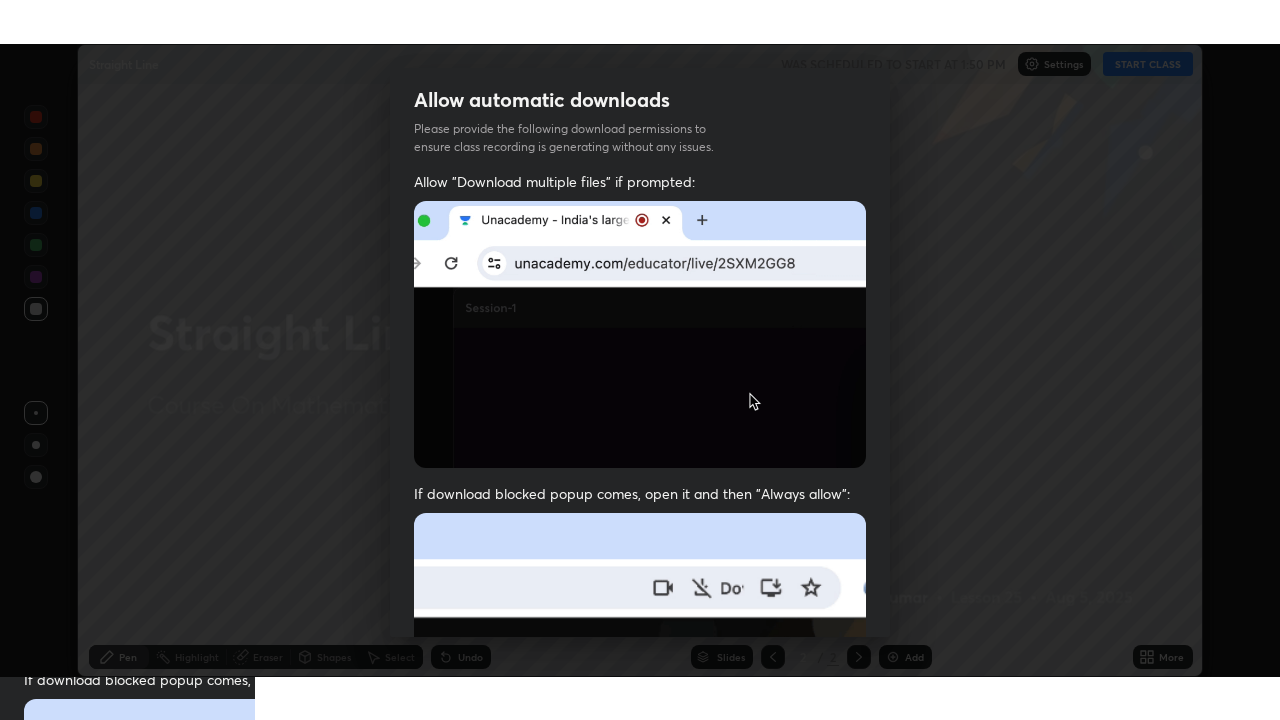 scroll, scrollTop: 431, scrollLeft: 0, axis: vertical 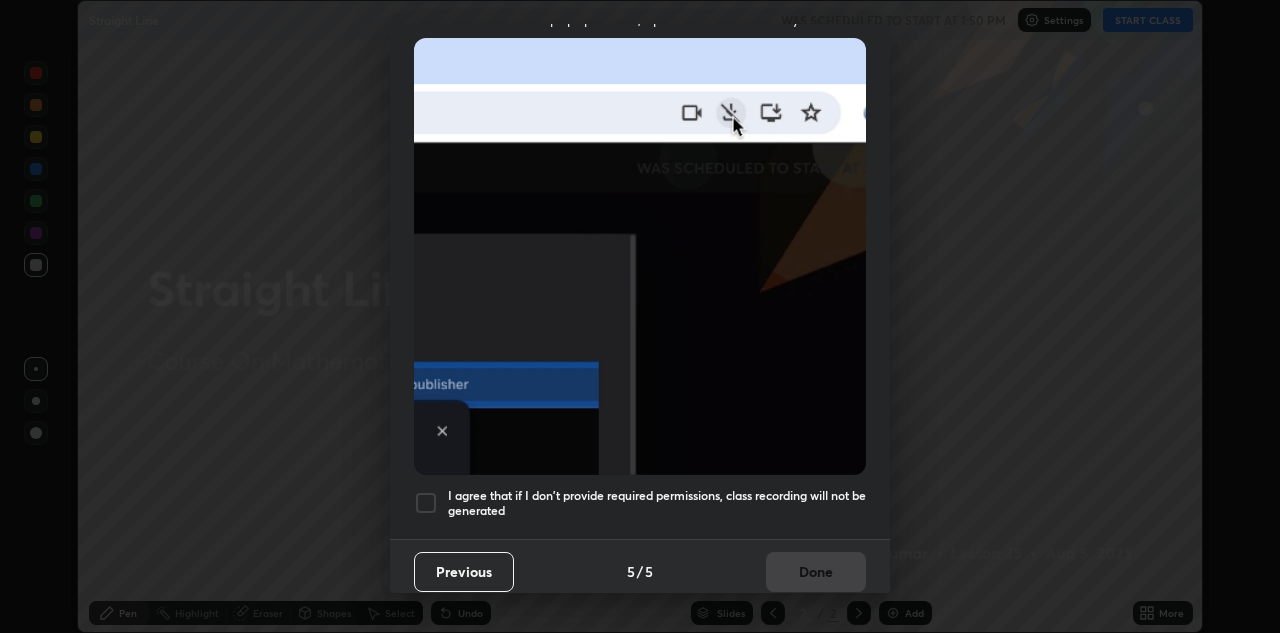 click at bounding box center (426, 503) 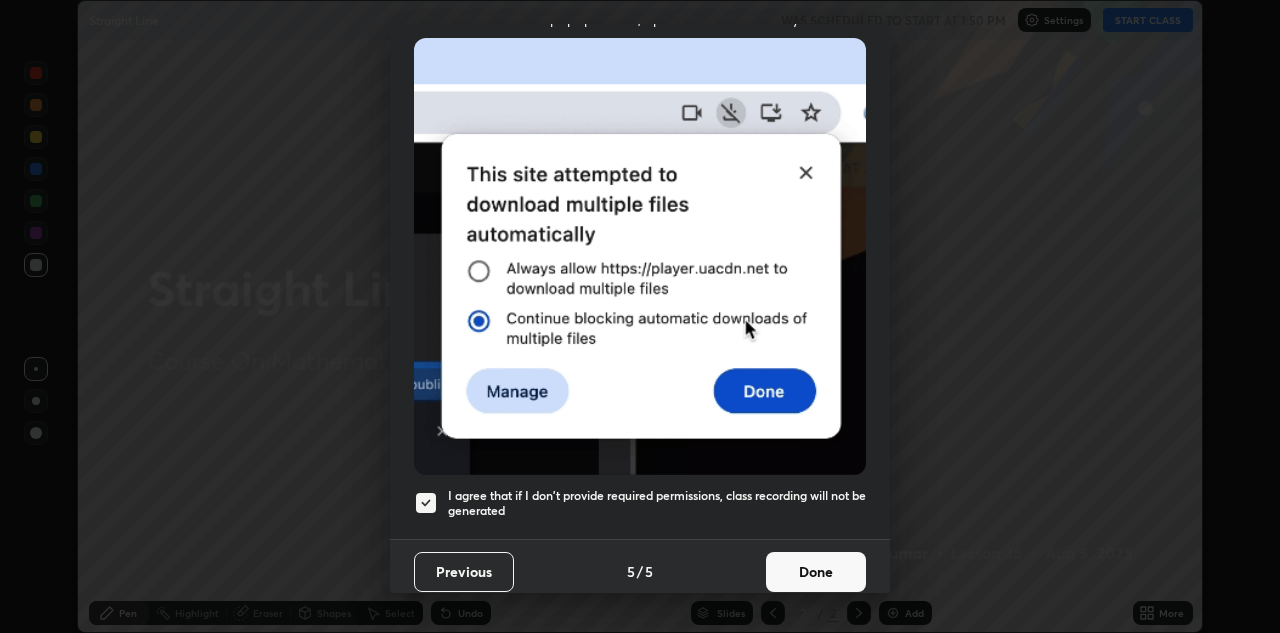 click on "Done" at bounding box center [816, 572] 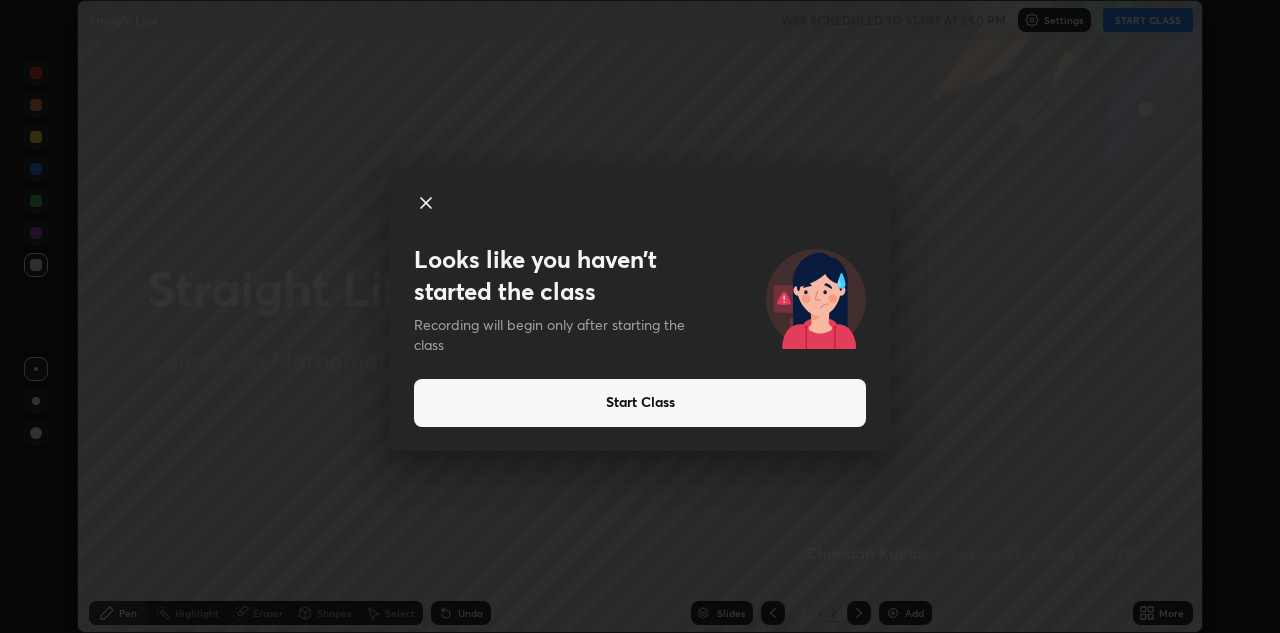 click on "Start Class" at bounding box center [640, 403] 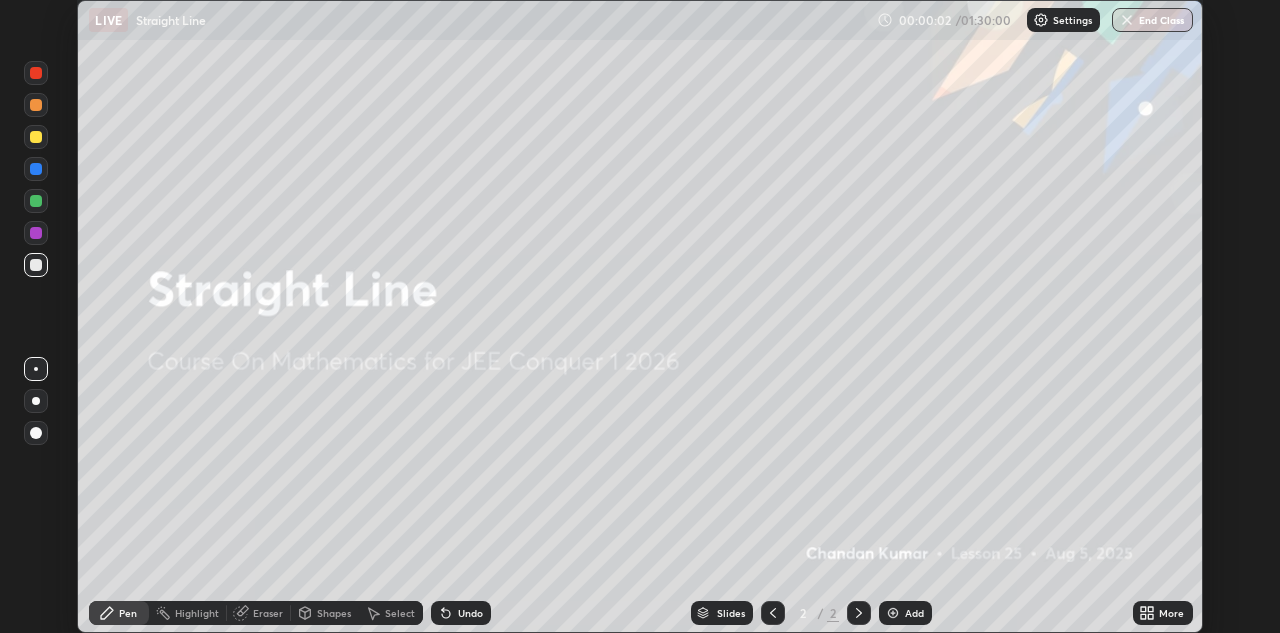 click on "Add" at bounding box center (905, 613) 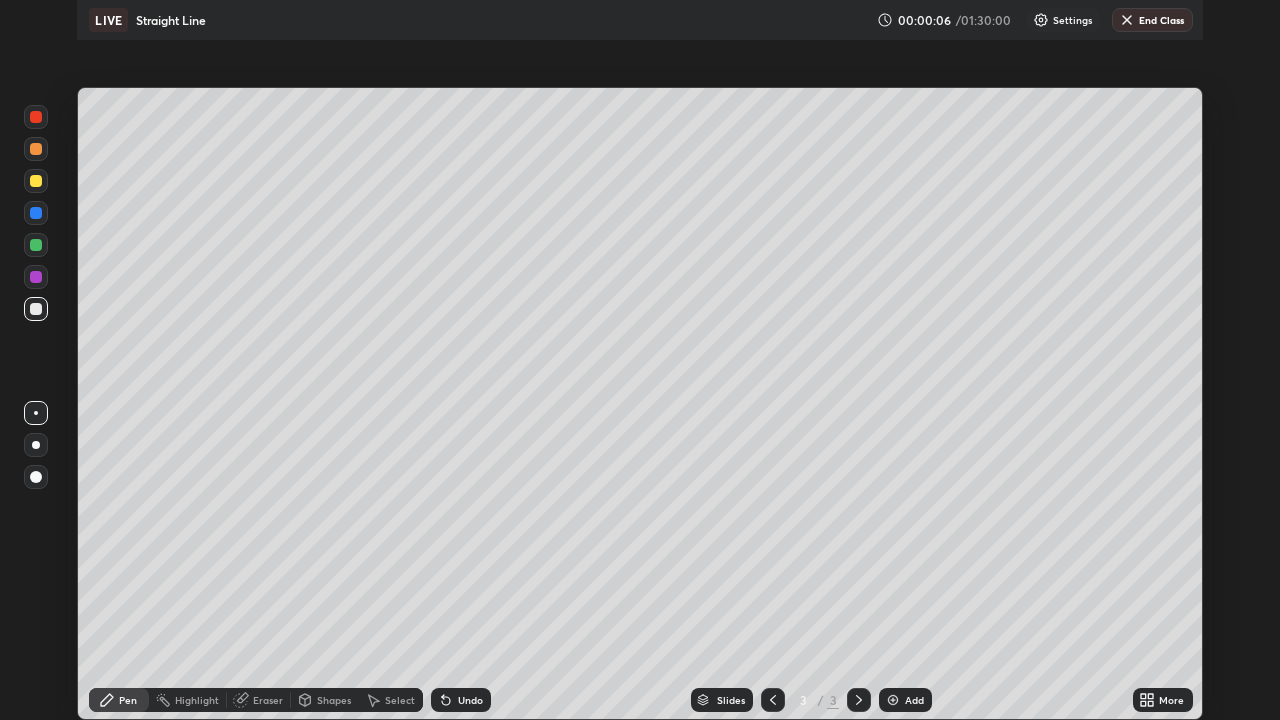 scroll, scrollTop: 99280, scrollLeft: 98720, axis: both 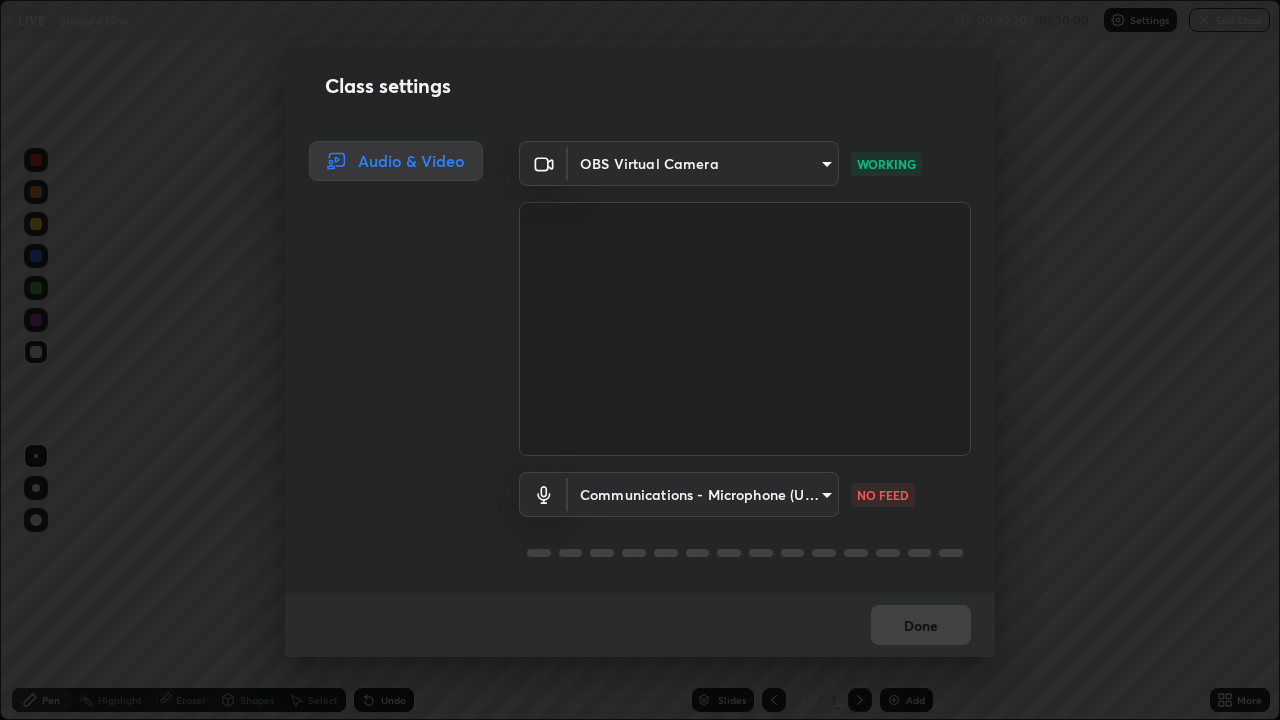 click on "Communications - Microphone (USB2.0 Device) communications NO FEED" at bounding box center (745, 522) 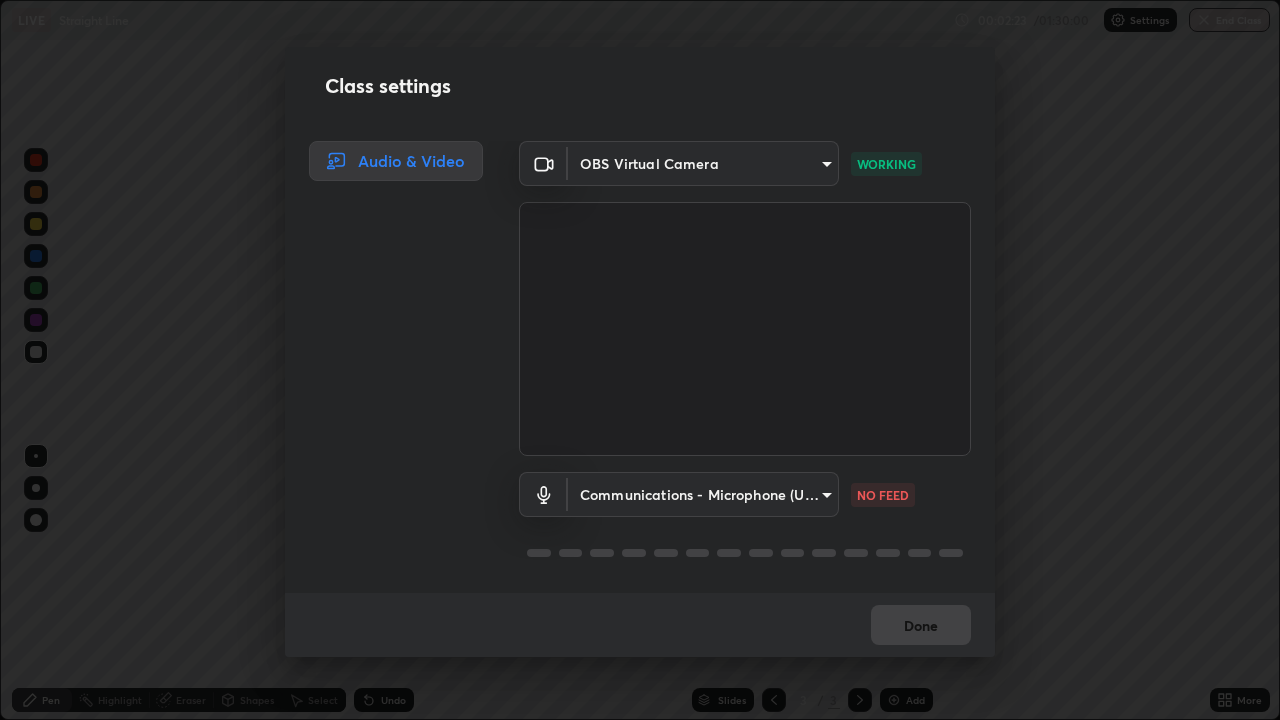 click on "Erase all LIVE Straight Line 00:02:23 /  01:30:00 Settings End Class Setting up your live class Straight Line • L25 of Course On Mathematics for JEE Conquer 1 2026 [FIRST] [LAST] Pen Highlight Eraser Shapes Select Undo Slides 3 / 3 Add More Enable hand raising Enable raise hand to speak to learners. Once enabled, chat will be turned off temporarily. Enable x   No doubts shared Encourage your learners to ask a doubt for better clarity Report an issue Reason for reporting Buffering Chat not working Audio - Video sync issue Educator video quality low ​ Attach an image Report Class settings Audio & Video OBS Virtual Camera 4ed6506a9c778d395b5d7aff9fa51cbb341e0eb7db15ca4db2d89cf75fe913a1 WORKING Communications - Microphone (USB2.0 Device) communications NO FEED Done" at bounding box center [640, 360] 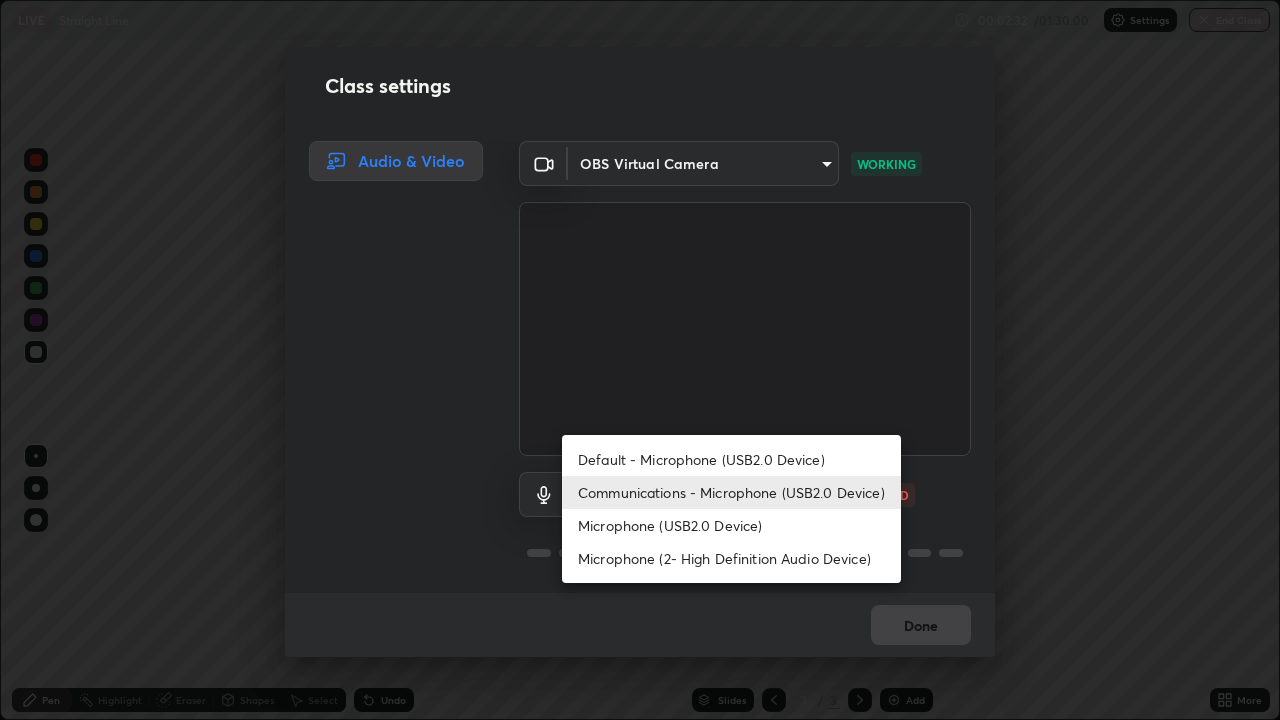 click on "Microphone (2- High Definition Audio Device)" at bounding box center (731, 558) 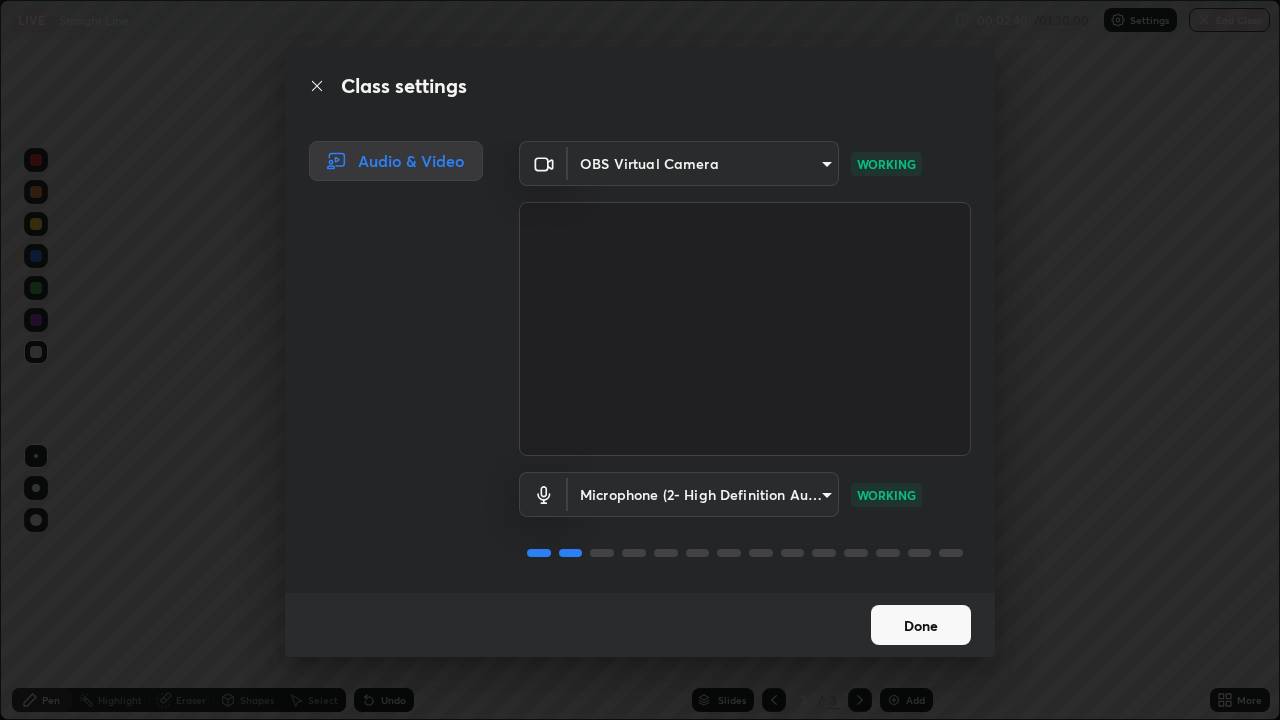 click on "Done" at bounding box center [921, 625] 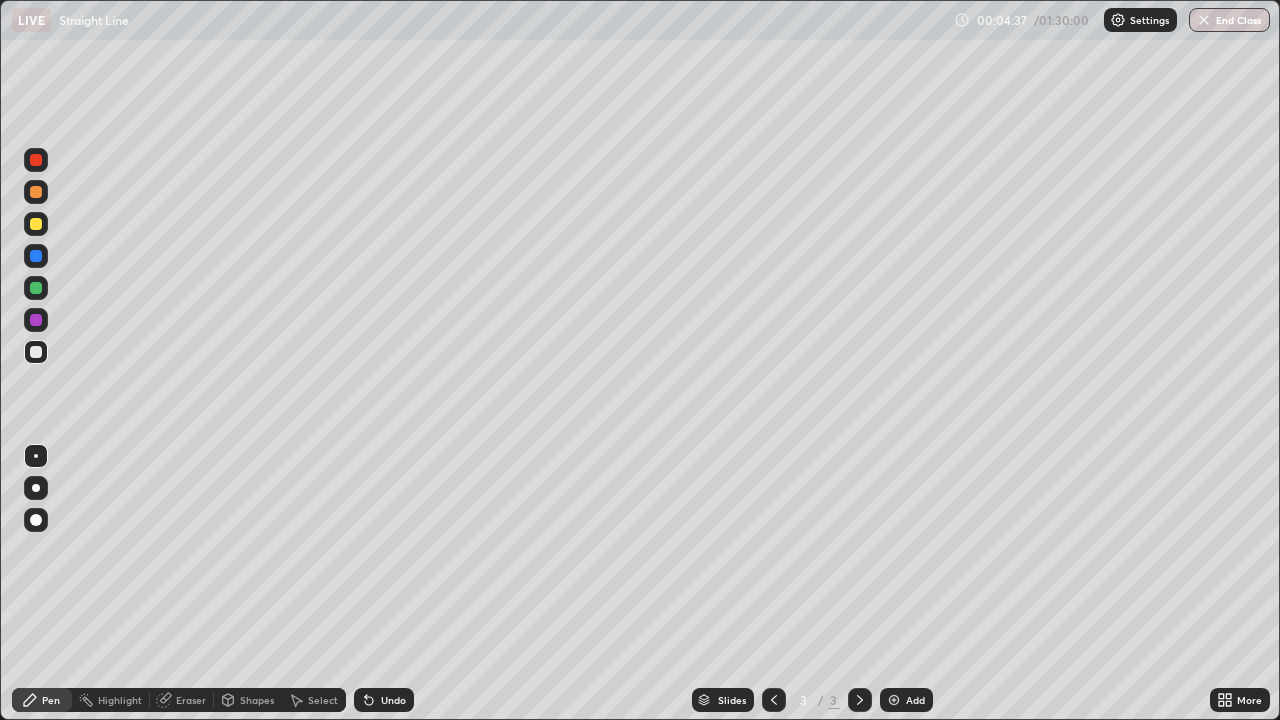 click on "Eraser" at bounding box center [191, 700] 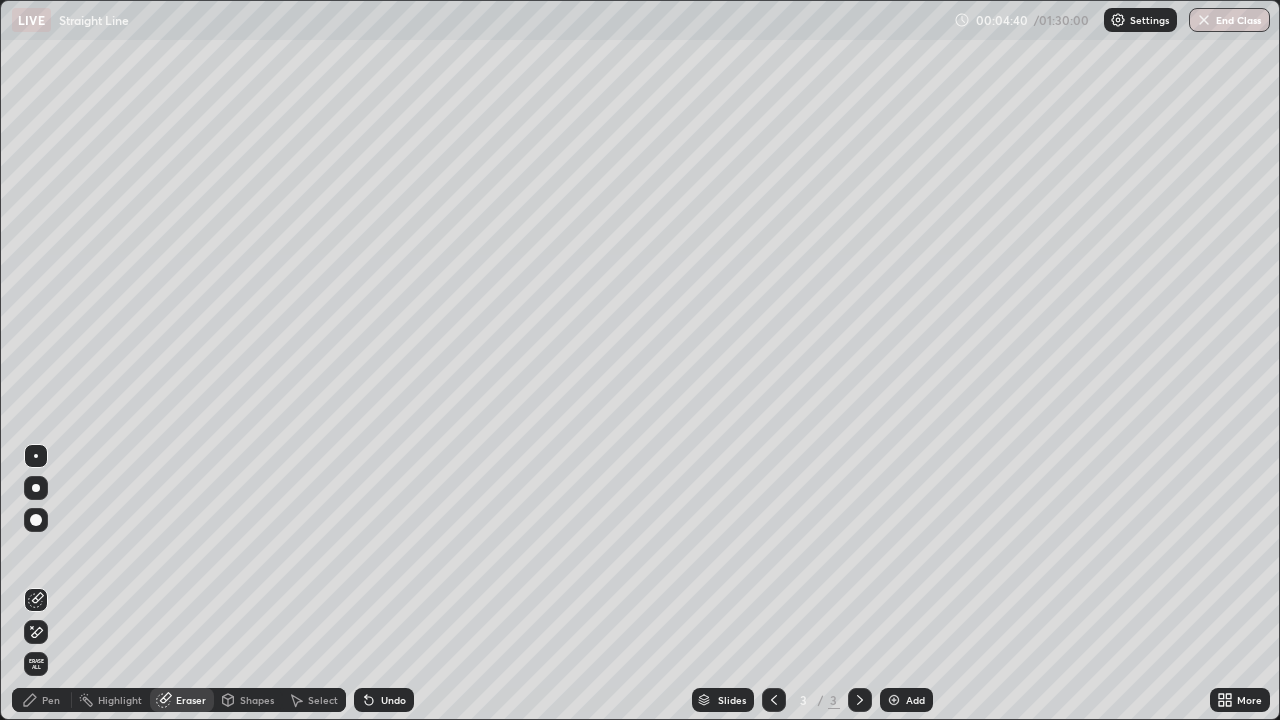 click on "Pen" at bounding box center [42, 700] 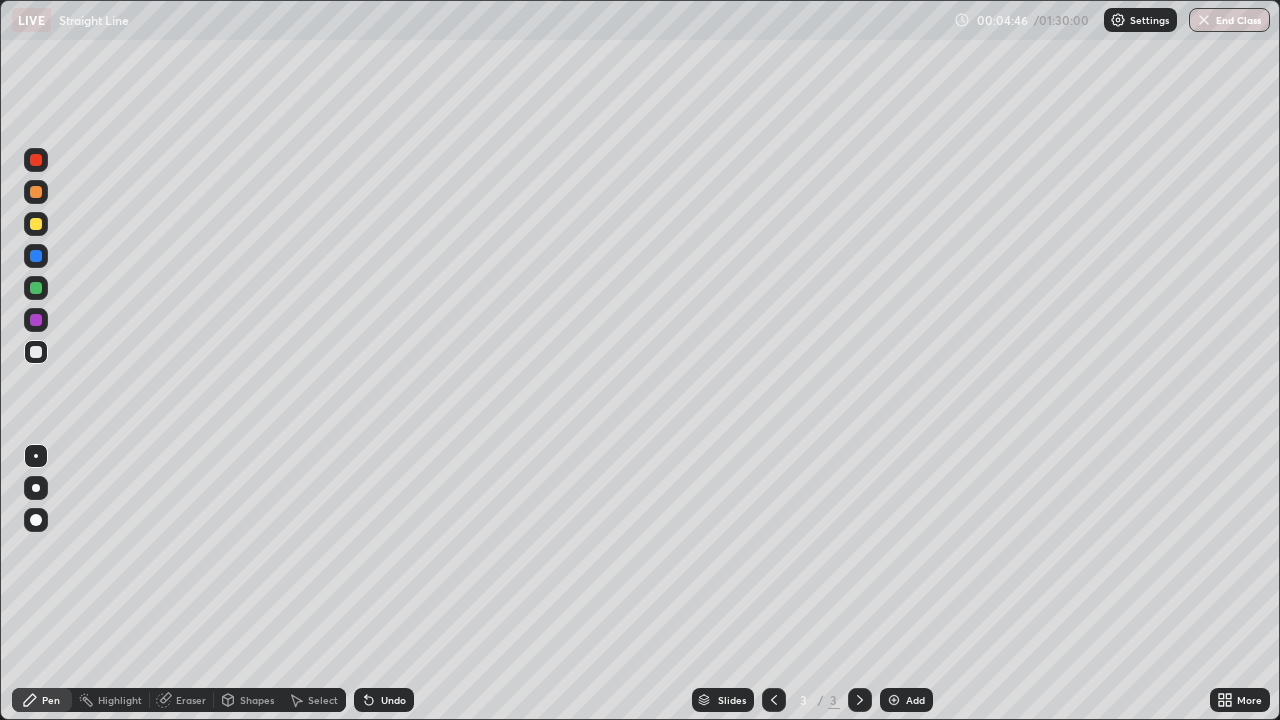click on "Eraser" at bounding box center (191, 700) 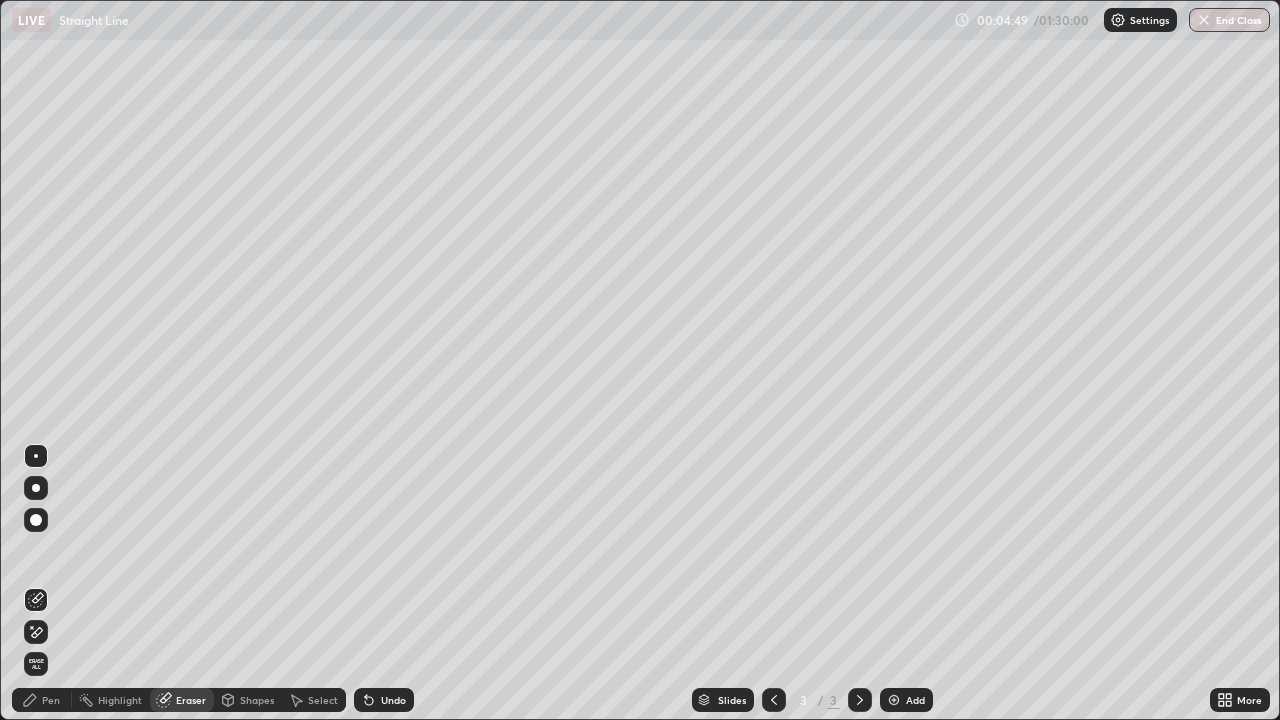 click on "Pen" at bounding box center [51, 700] 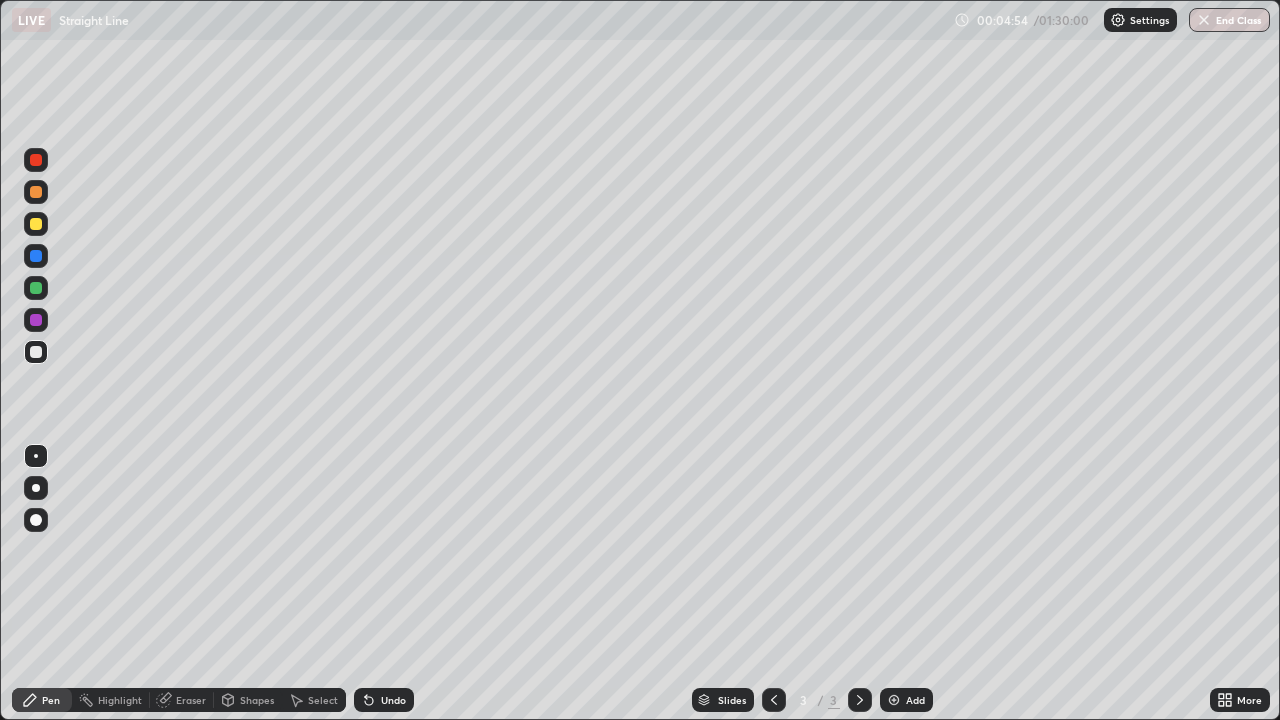 click 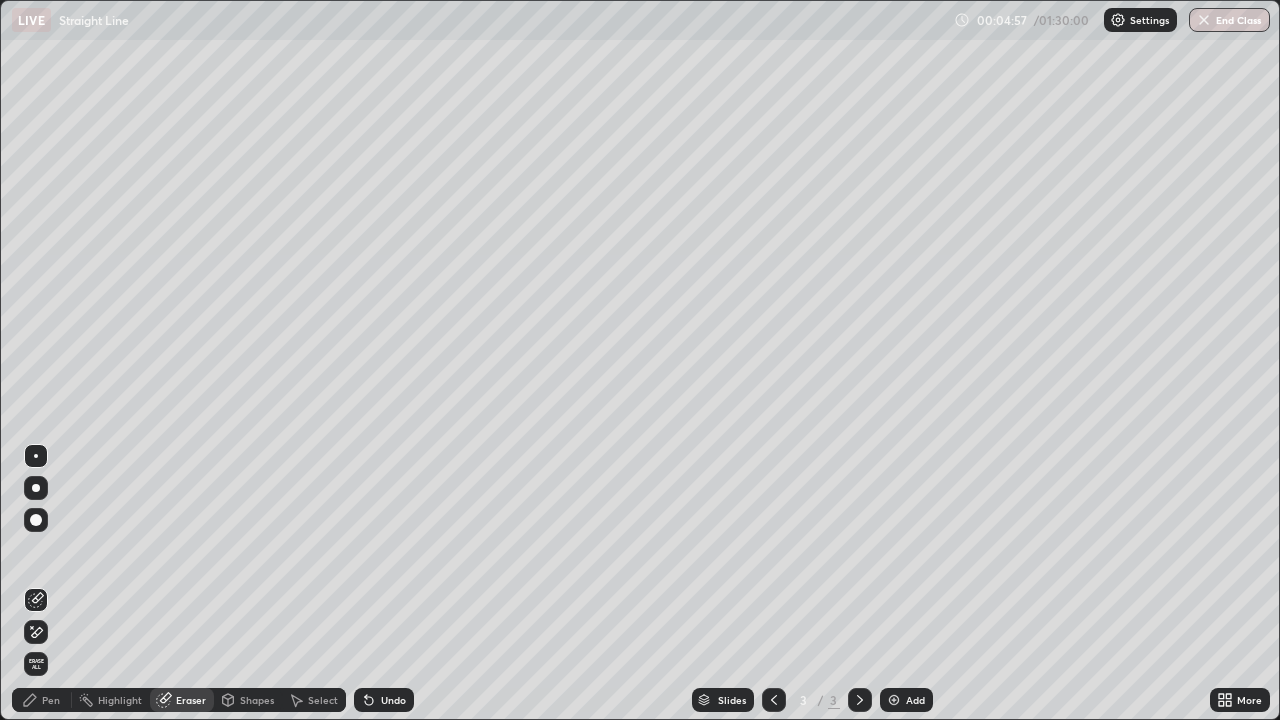 click on "Pen" at bounding box center [51, 700] 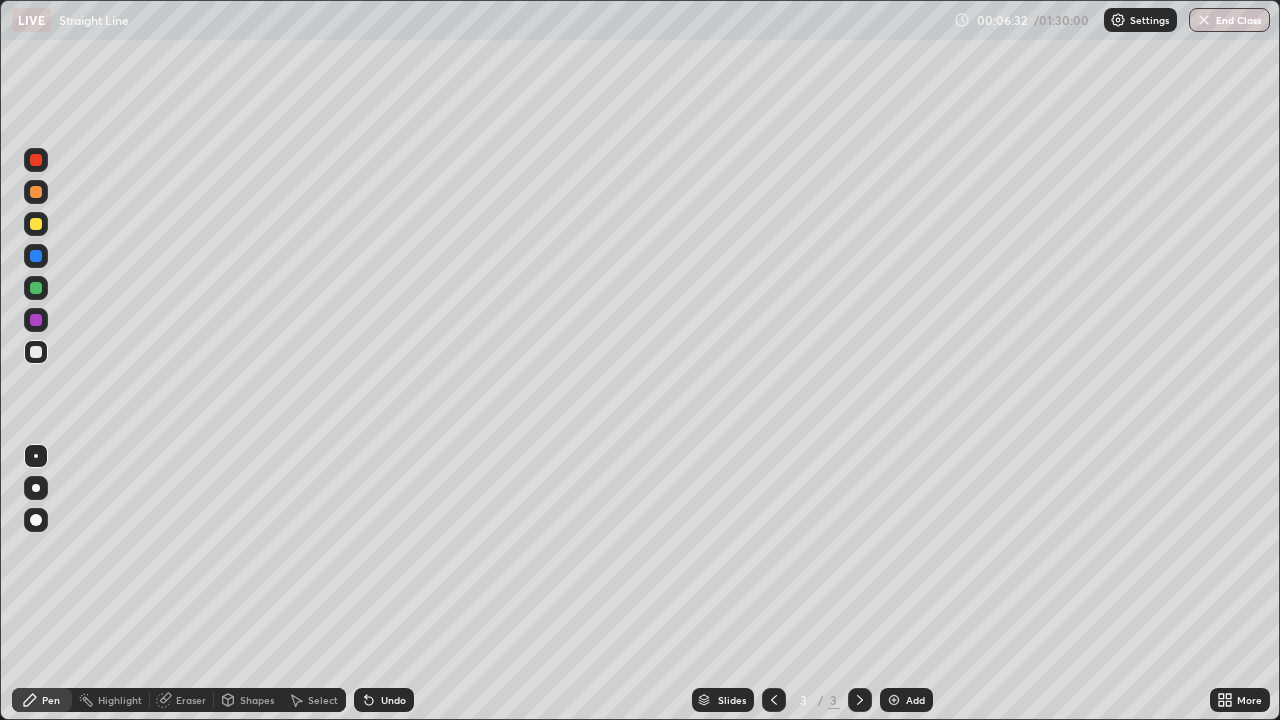 click at bounding box center (36, 224) 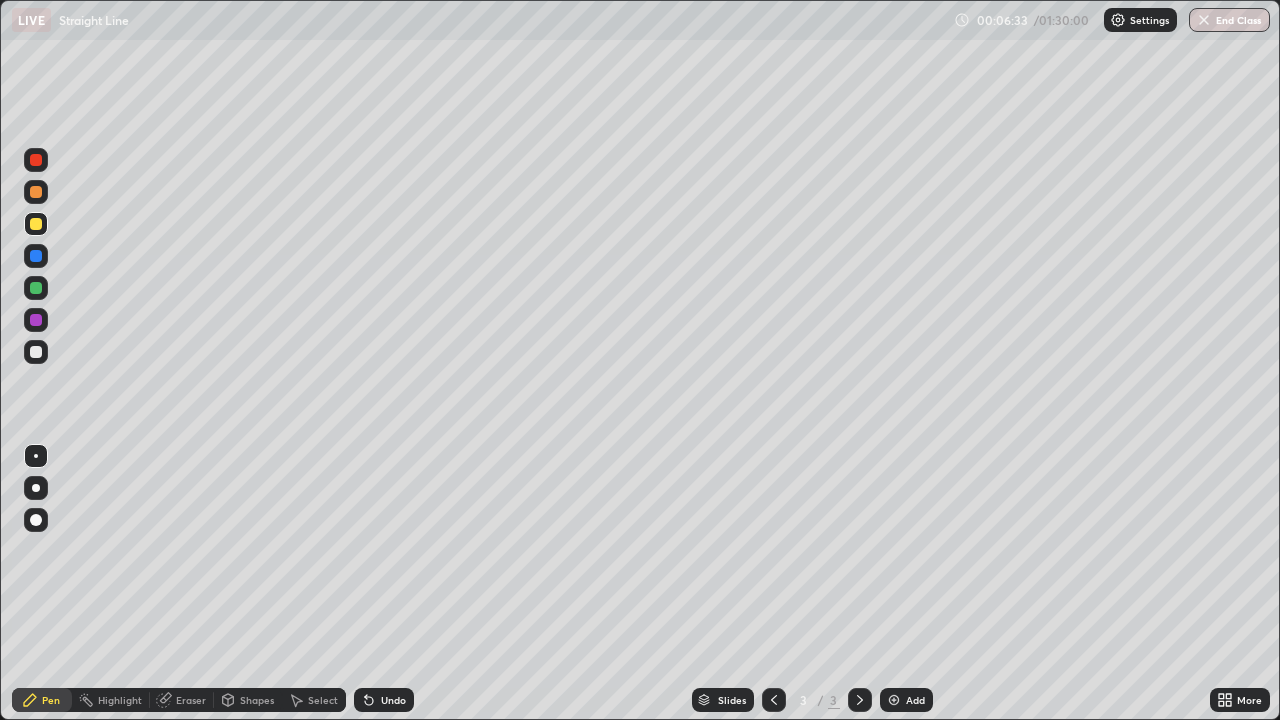 click at bounding box center (36, 192) 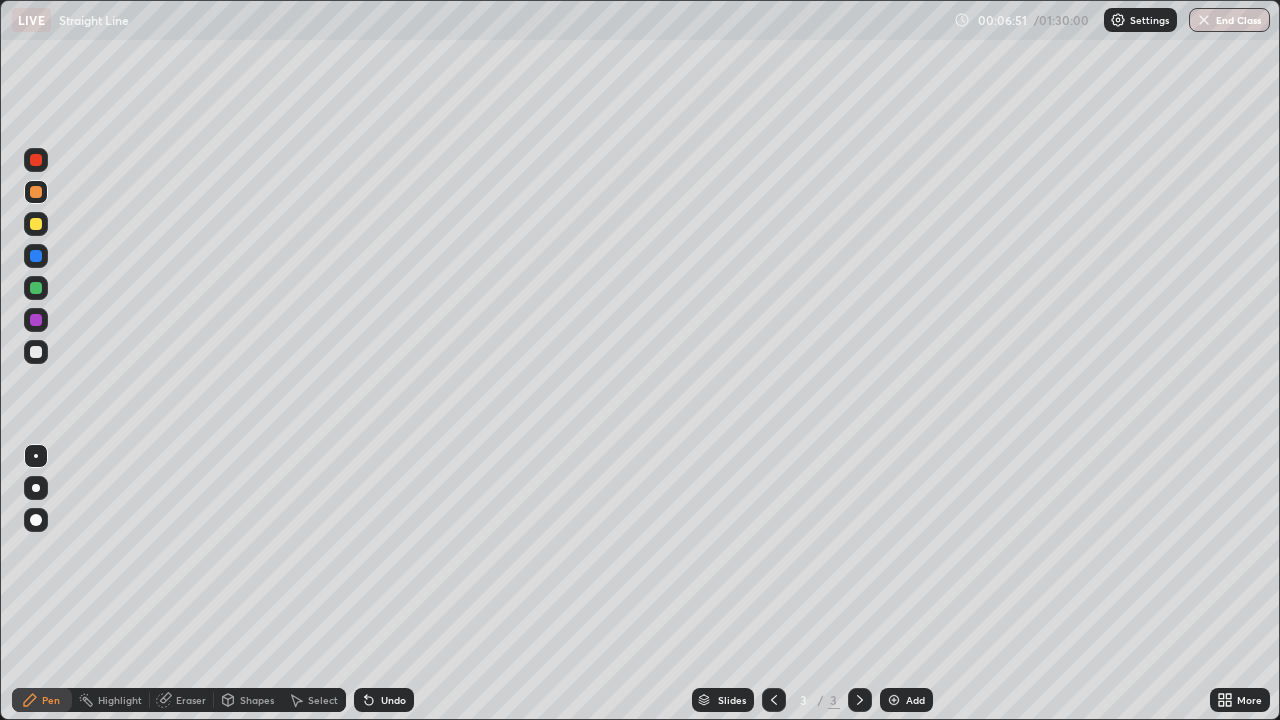 click on "Eraser" at bounding box center [191, 700] 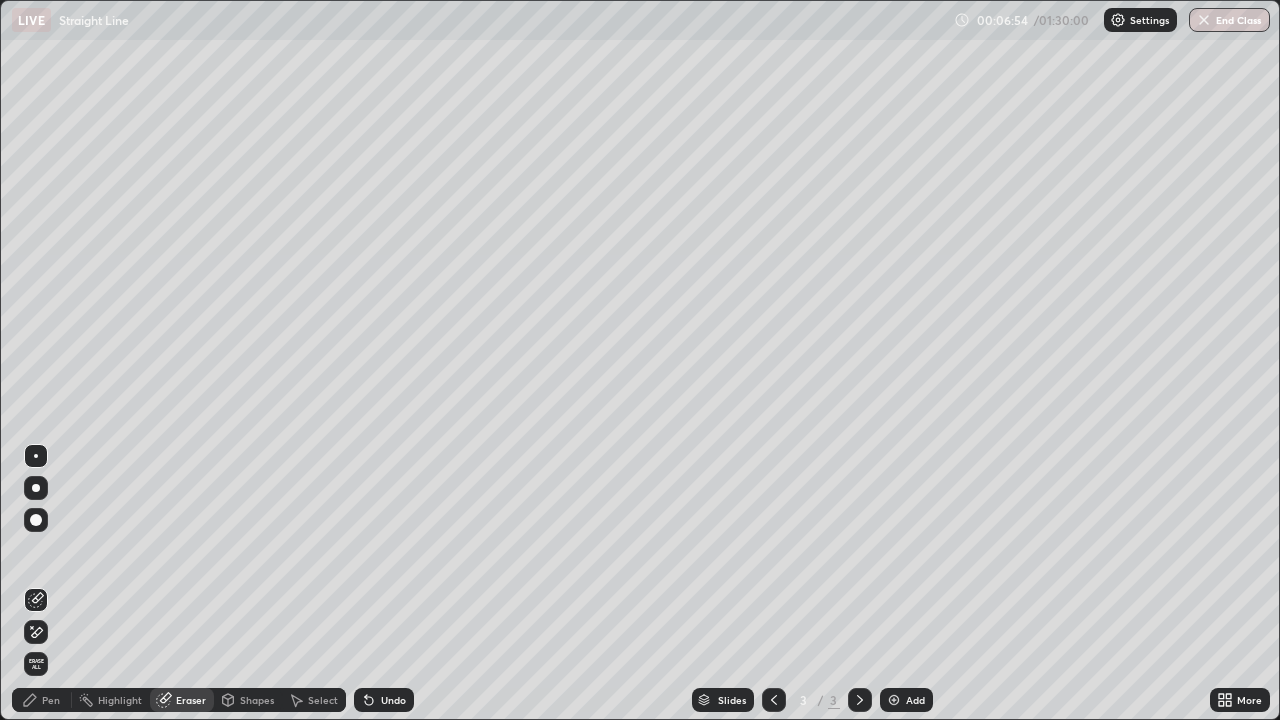 click on "Pen" at bounding box center (51, 700) 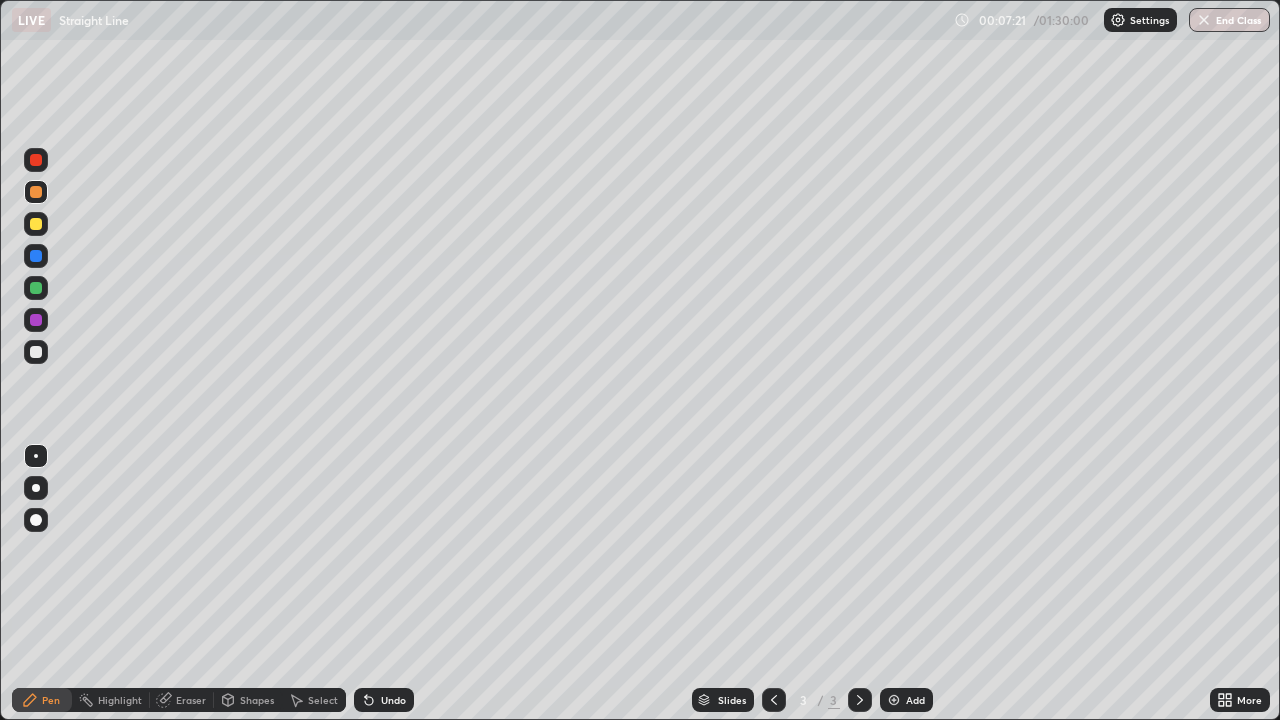 click 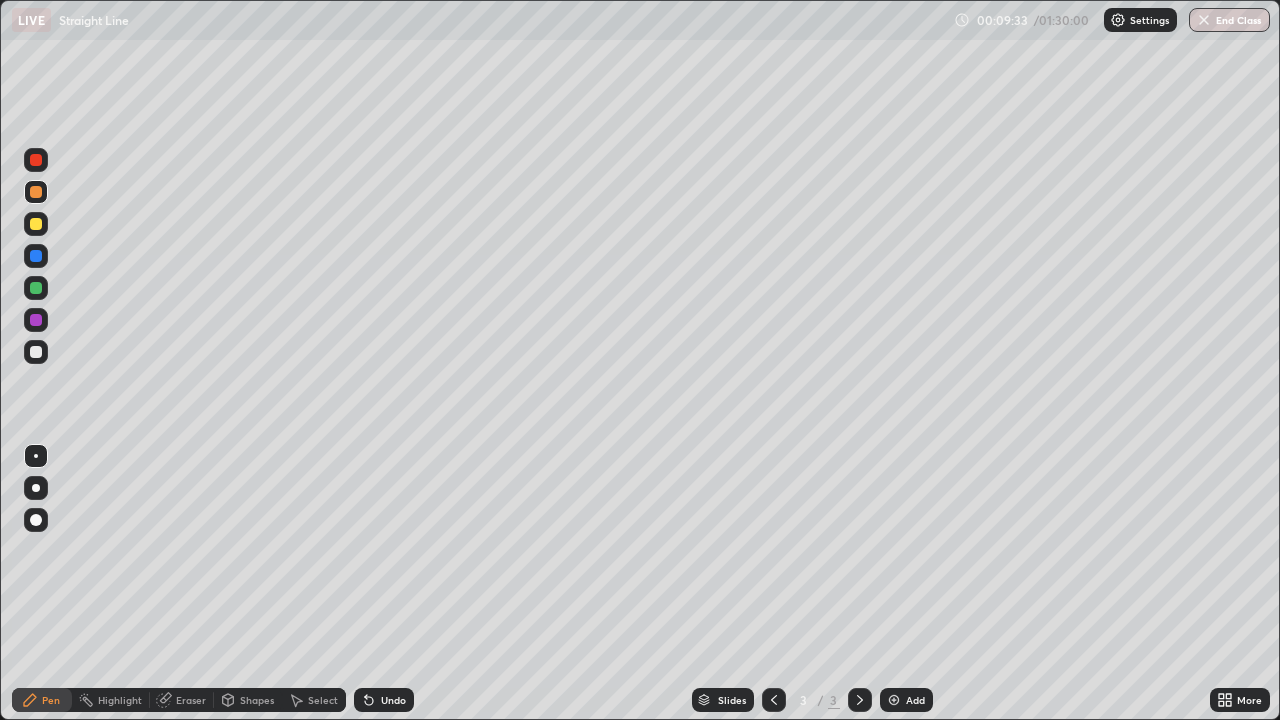 click on "Add" at bounding box center [906, 700] 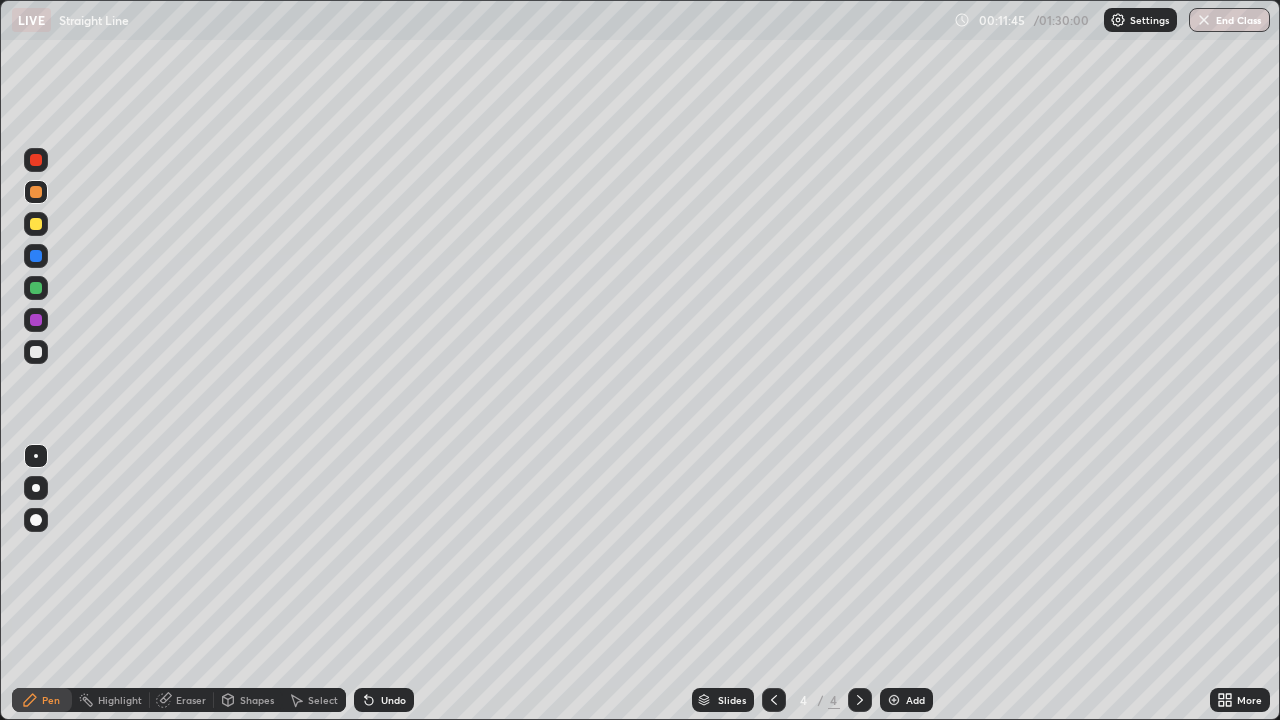 click on "Eraser" at bounding box center (191, 700) 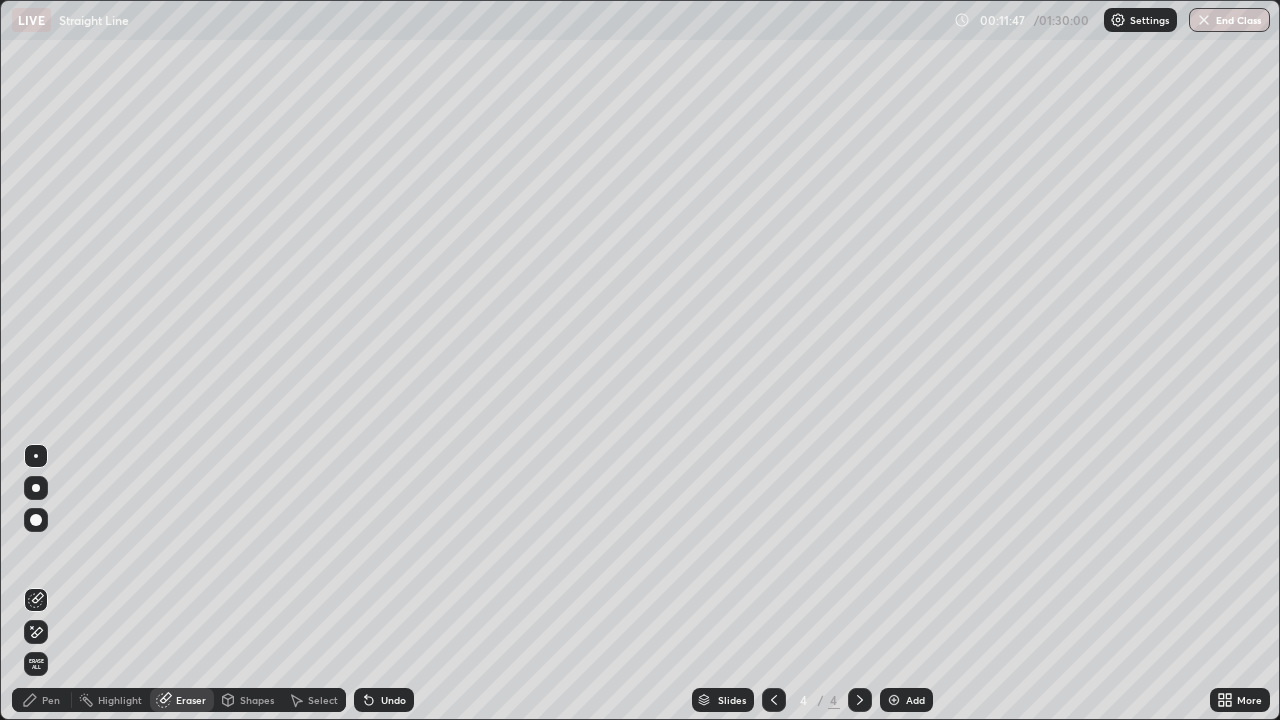 click on "Pen" at bounding box center [51, 700] 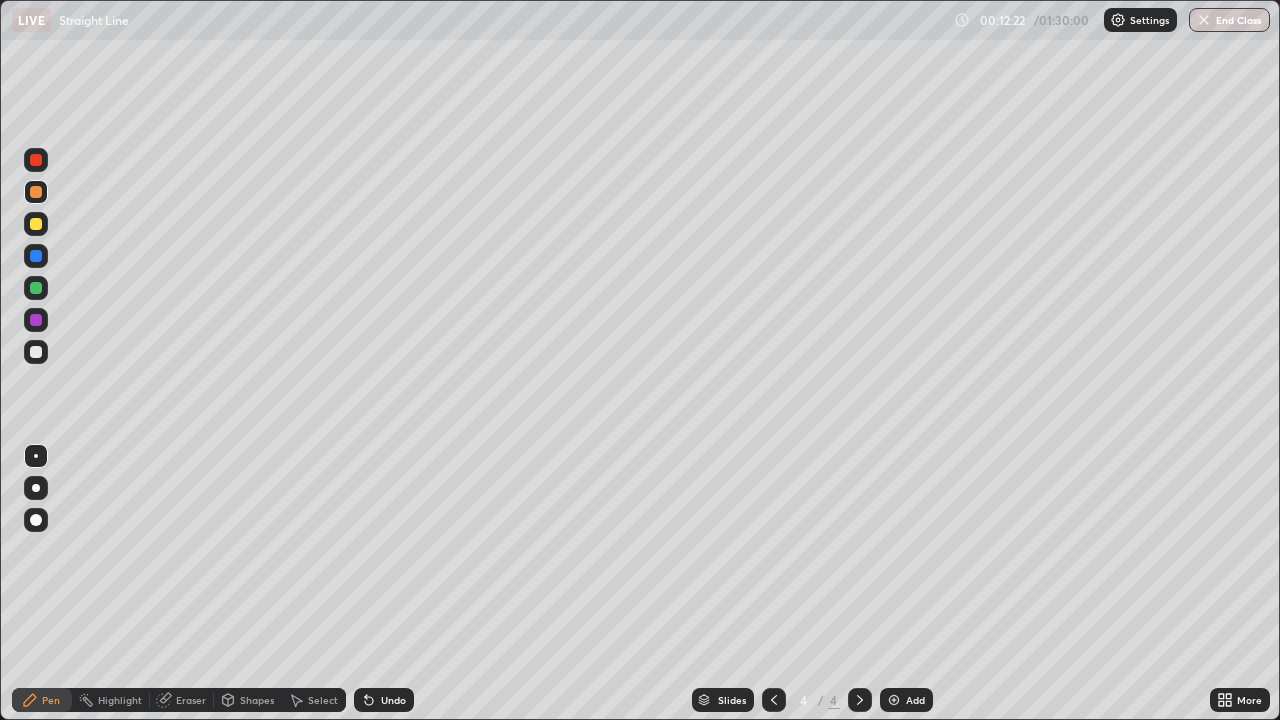 click on "Undo" at bounding box center [384, 700] 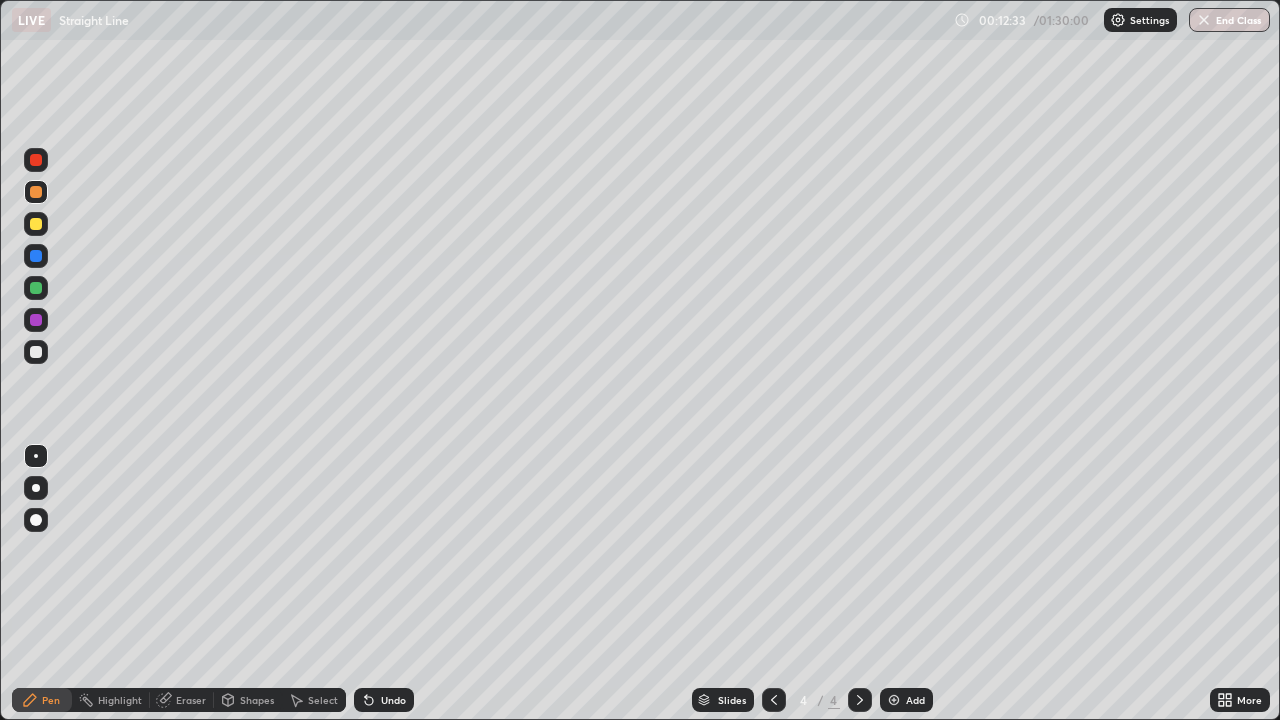 click on "Undo" at bounding box center (393, 700) 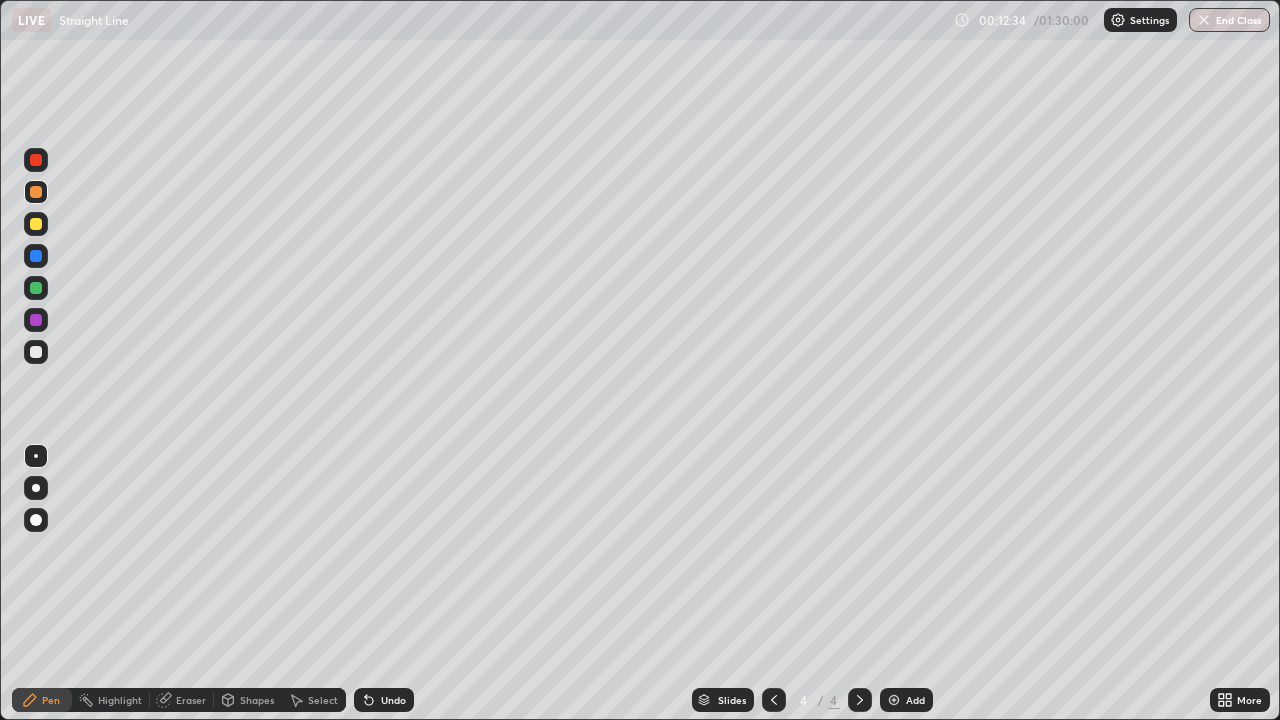 click on "Undo" at bounding box center (393, 700) 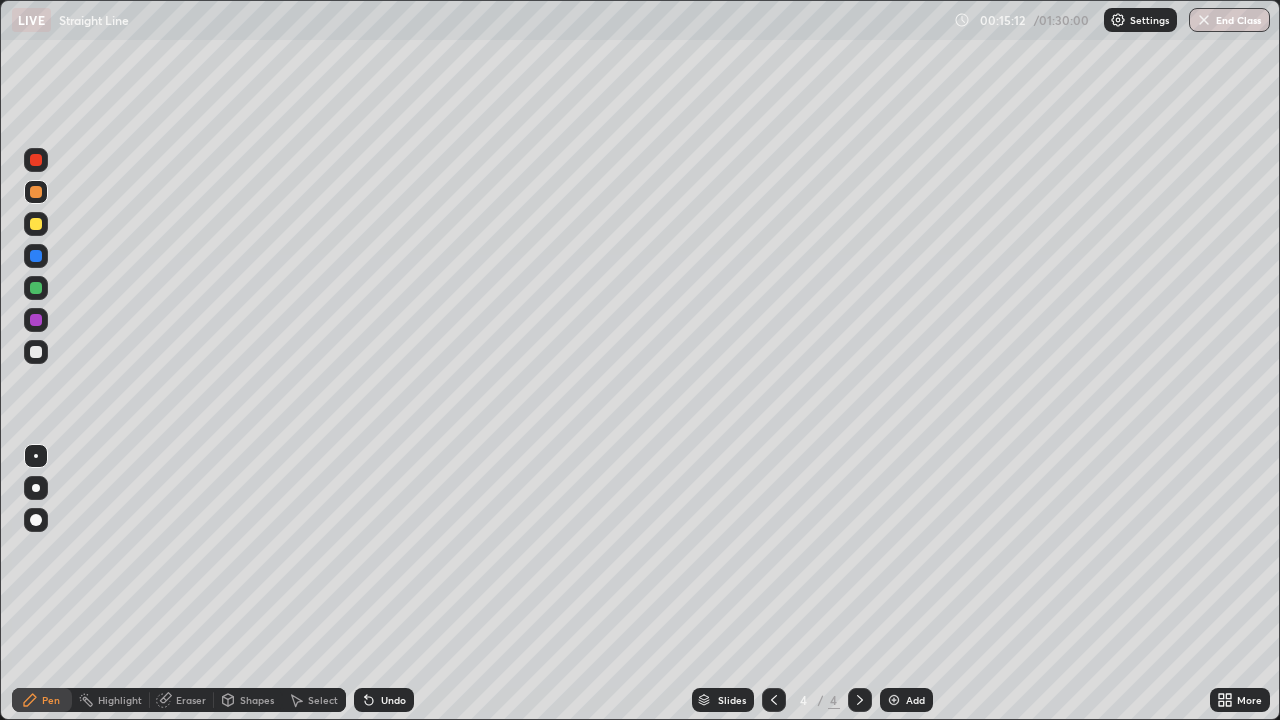 click at bounding box center [774, 700] 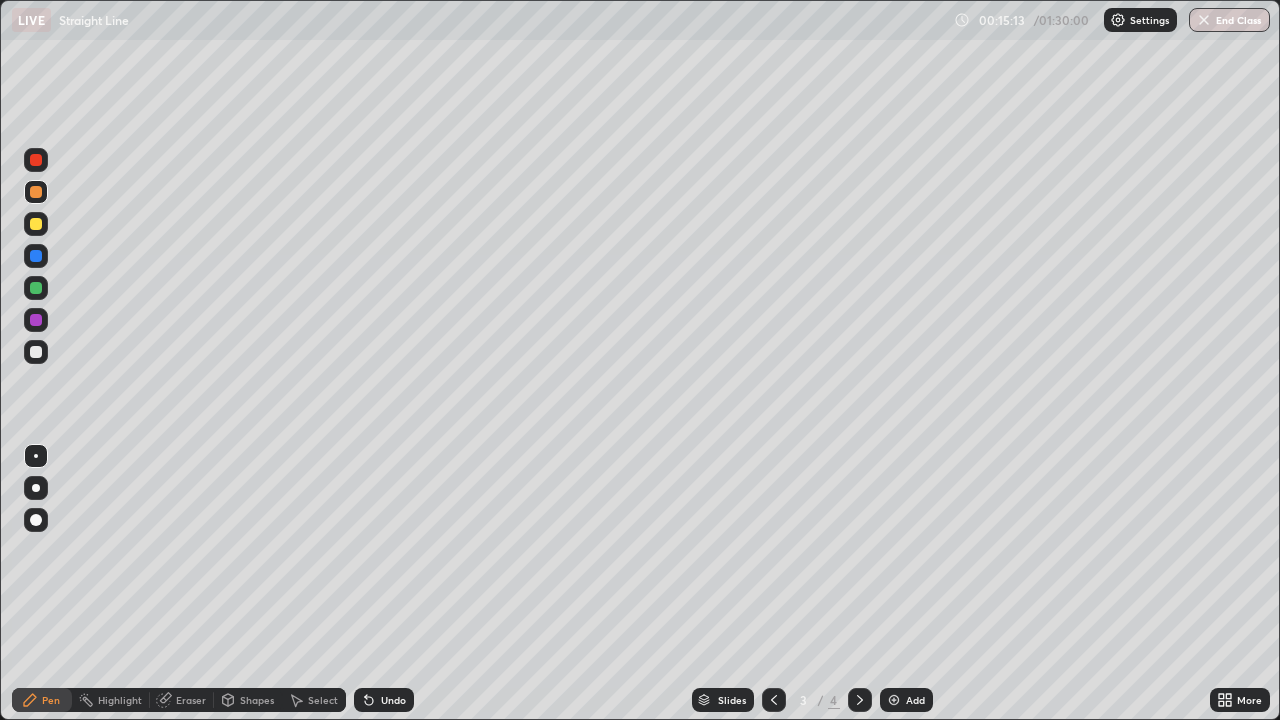 click 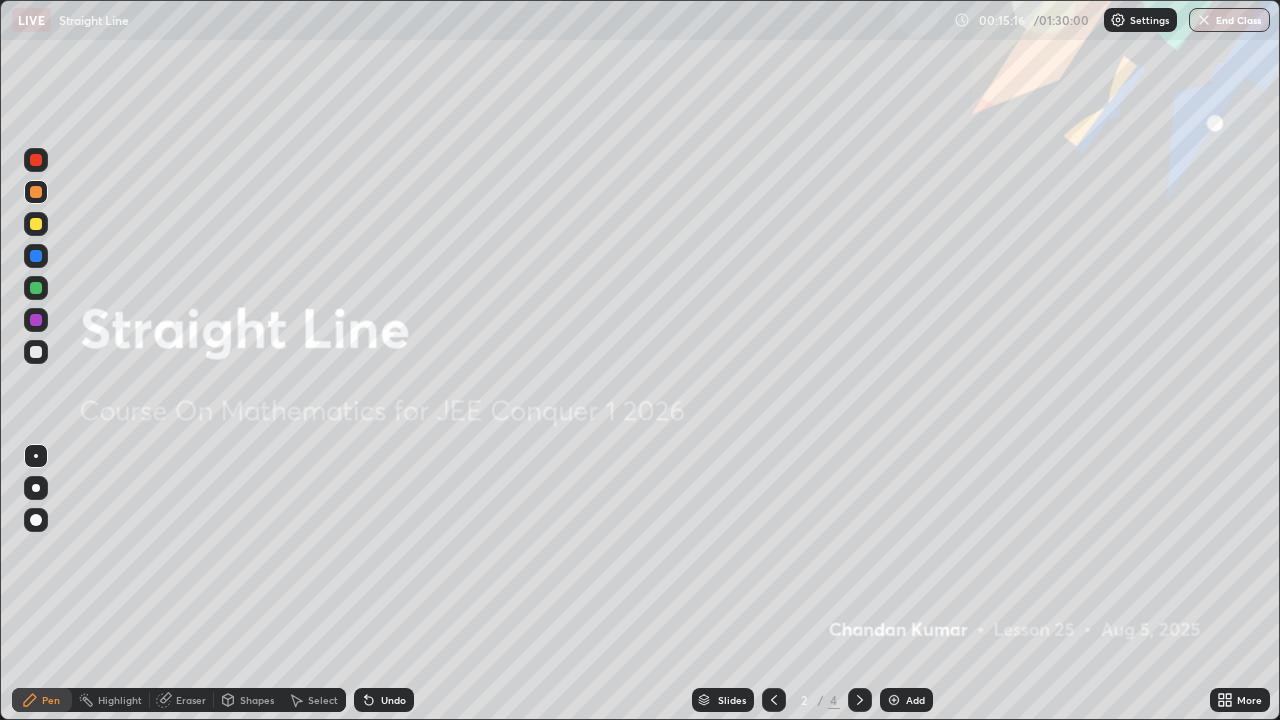 click 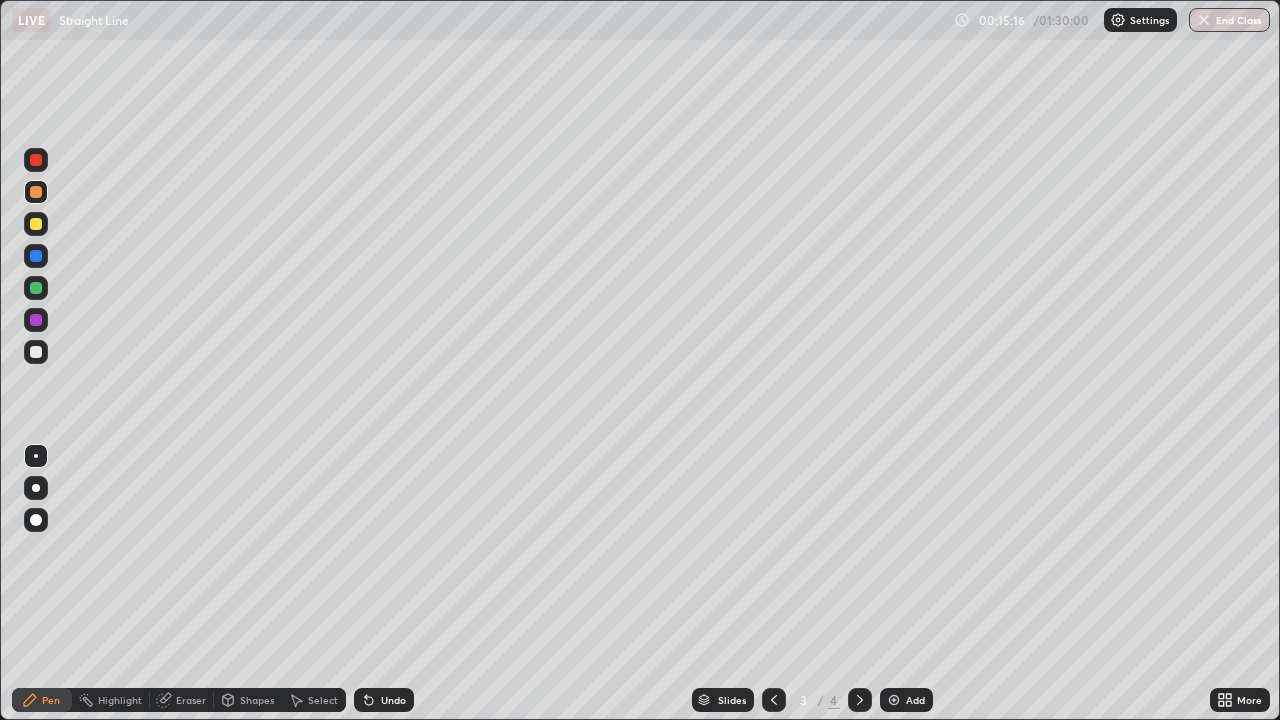 click 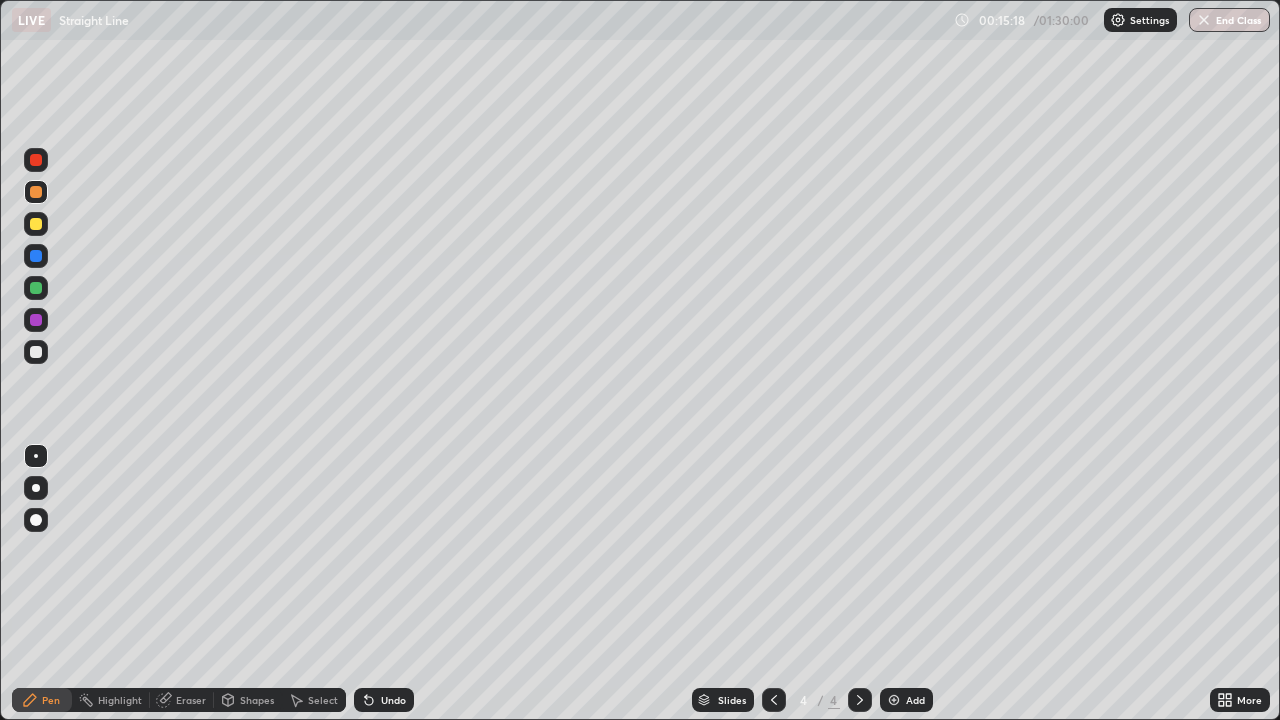 click 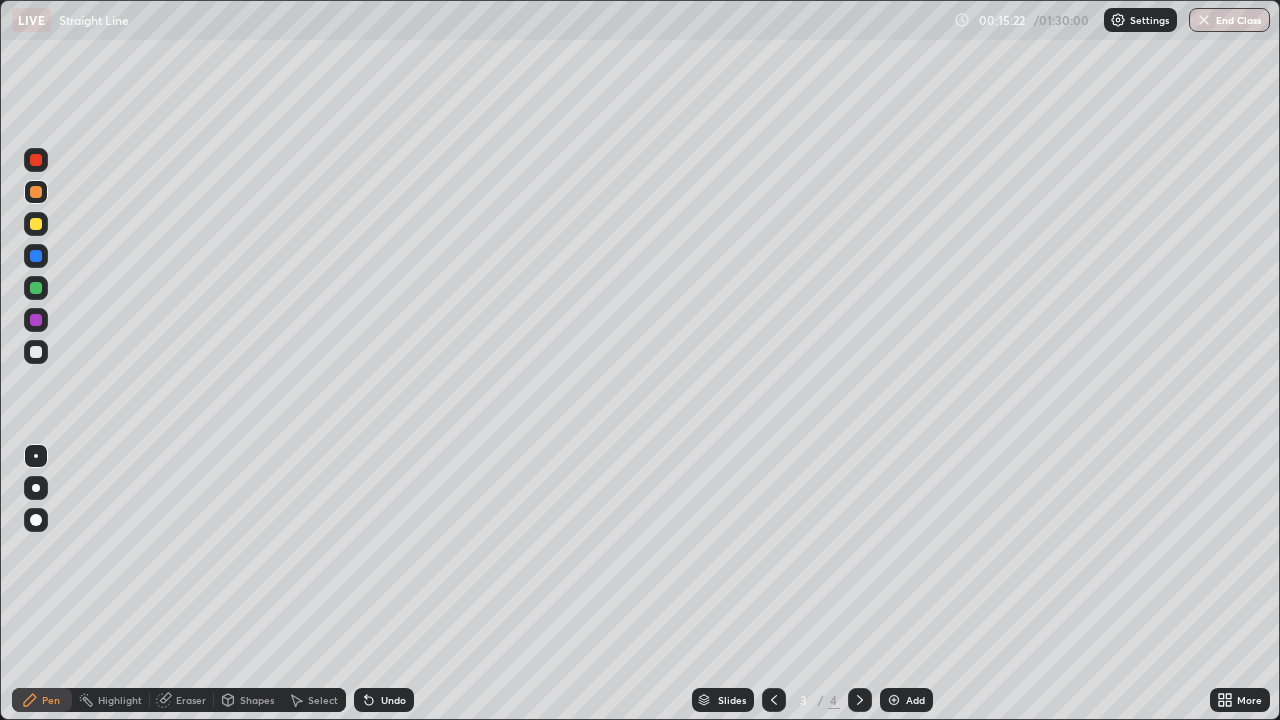click on "Select" at bounding box center [323, 700] 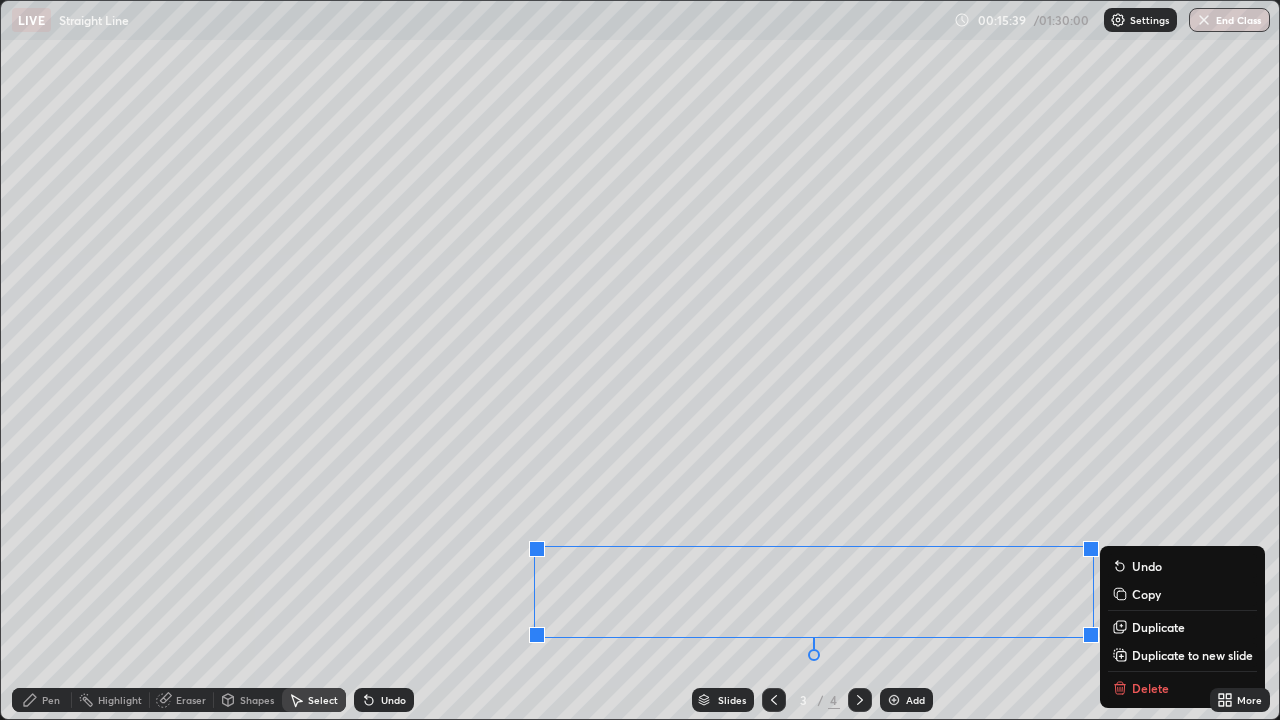 click on "Undo" at bounding box center [384, 700] 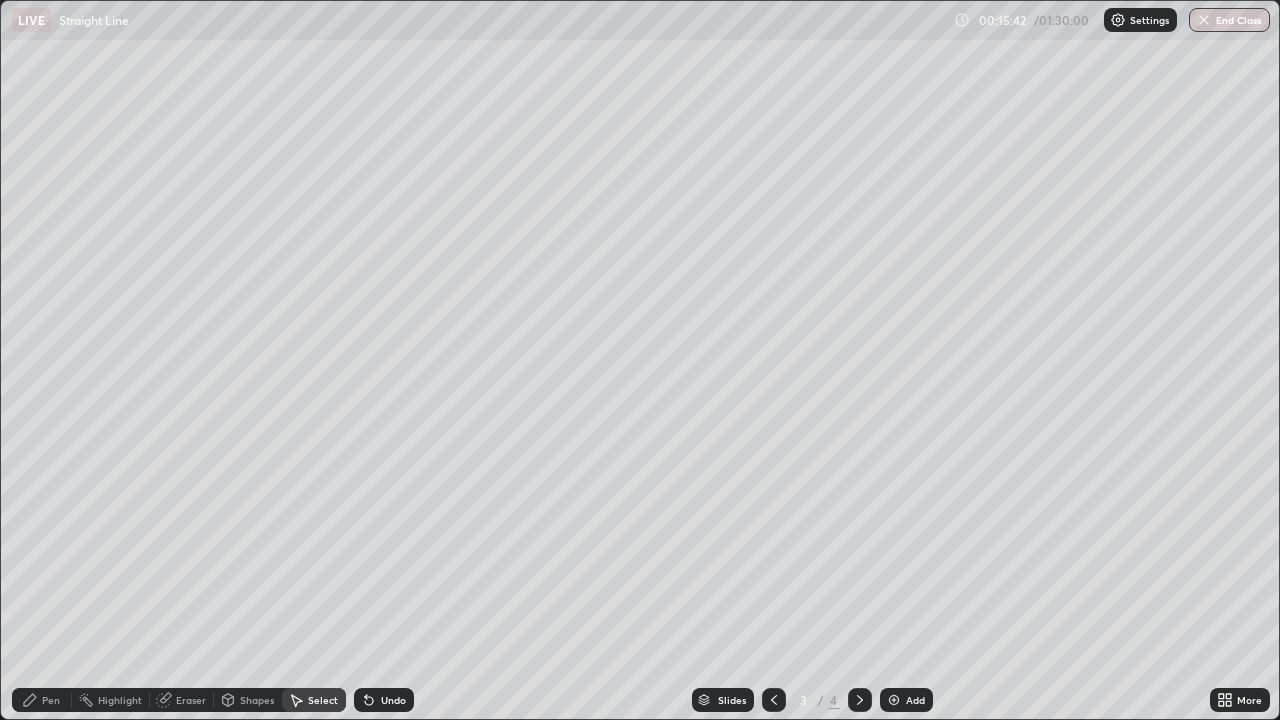 click on "Shapes" at bounding box center [257, 700] 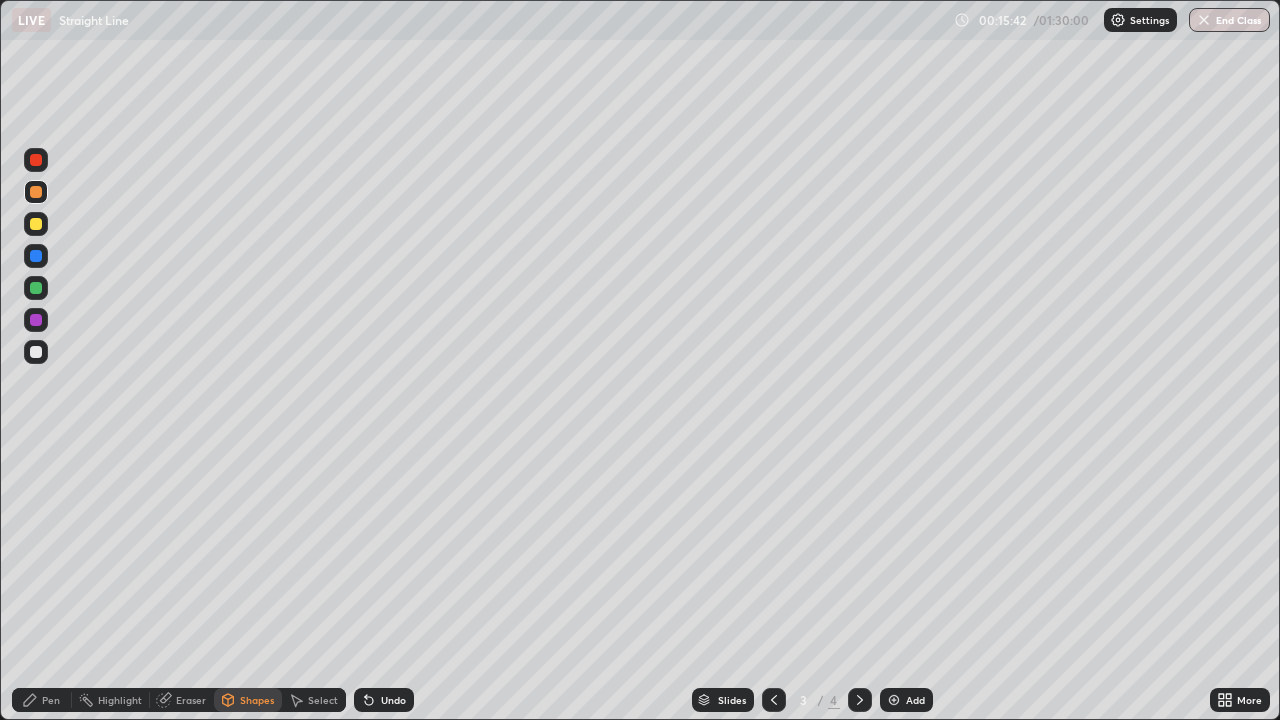 click on "Select" at bounding box center (314, 700) 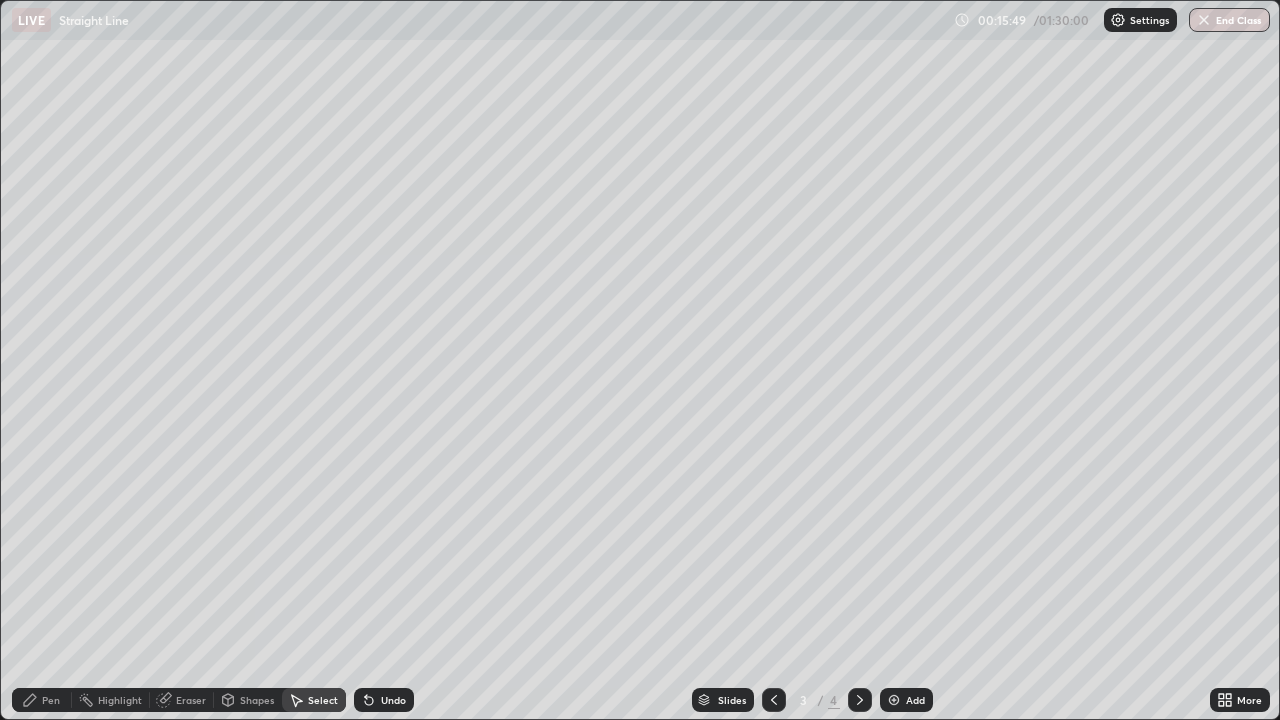 click on "Slides" at bounding box center (732, 700) 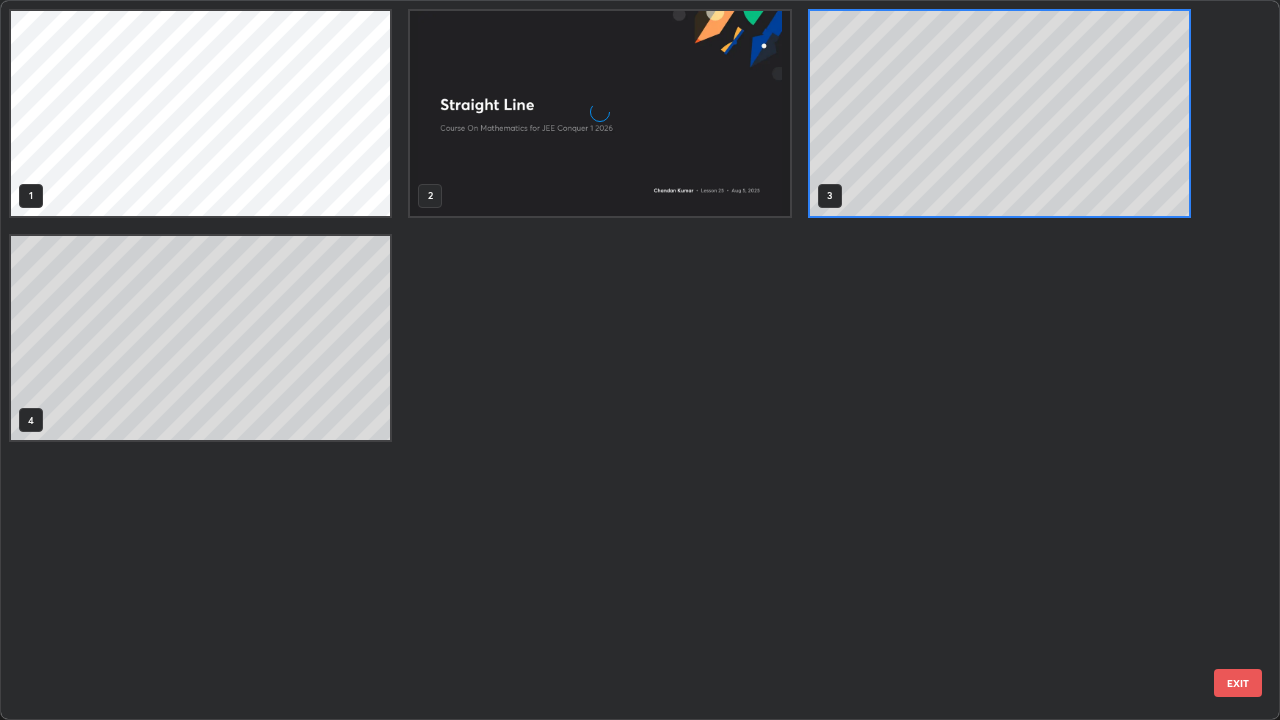 scroll, scrollTop: 7, scrollLeft: 11, axis: both 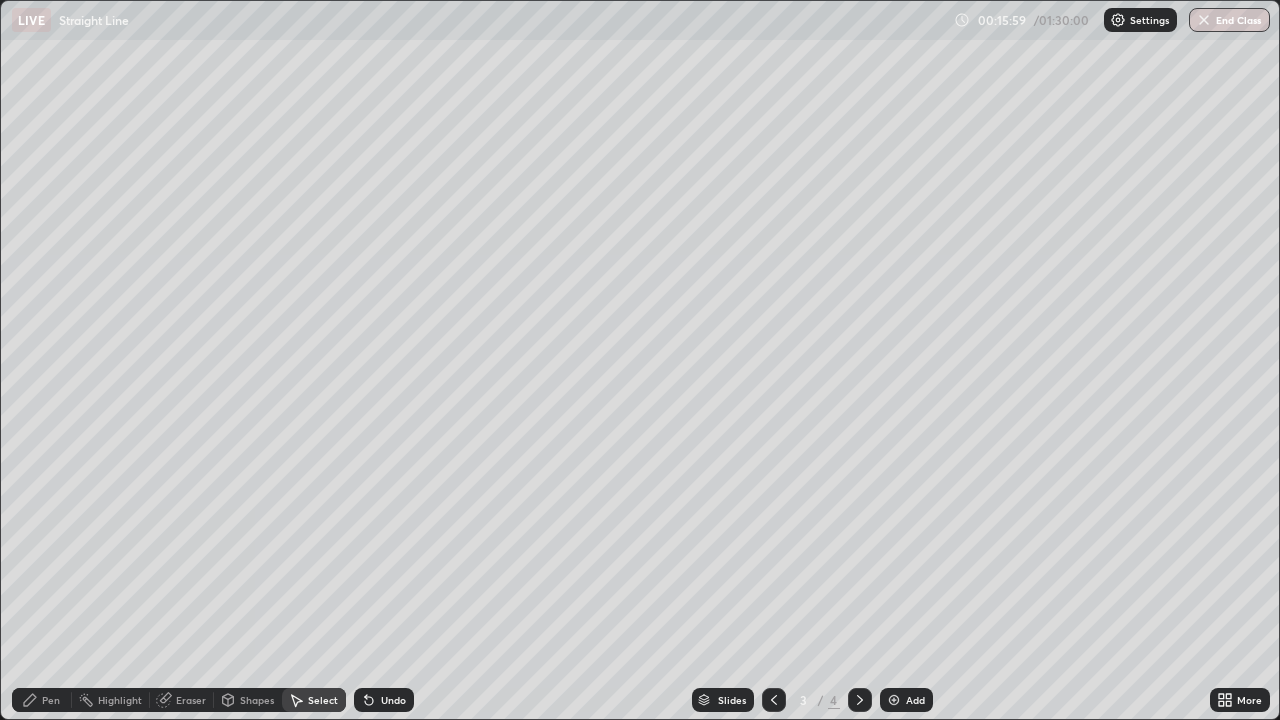 click on "Select" at bounding box center [323, 700] 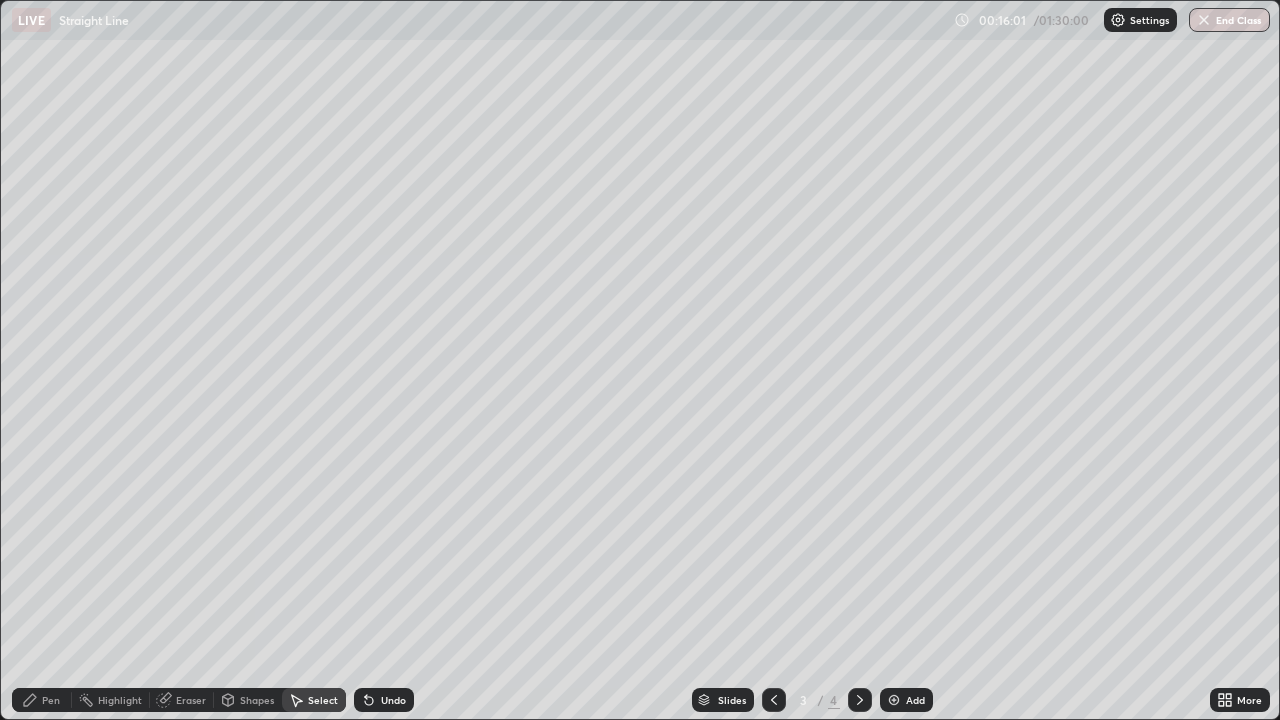 click on "Select" at bounding box center [323, 700] 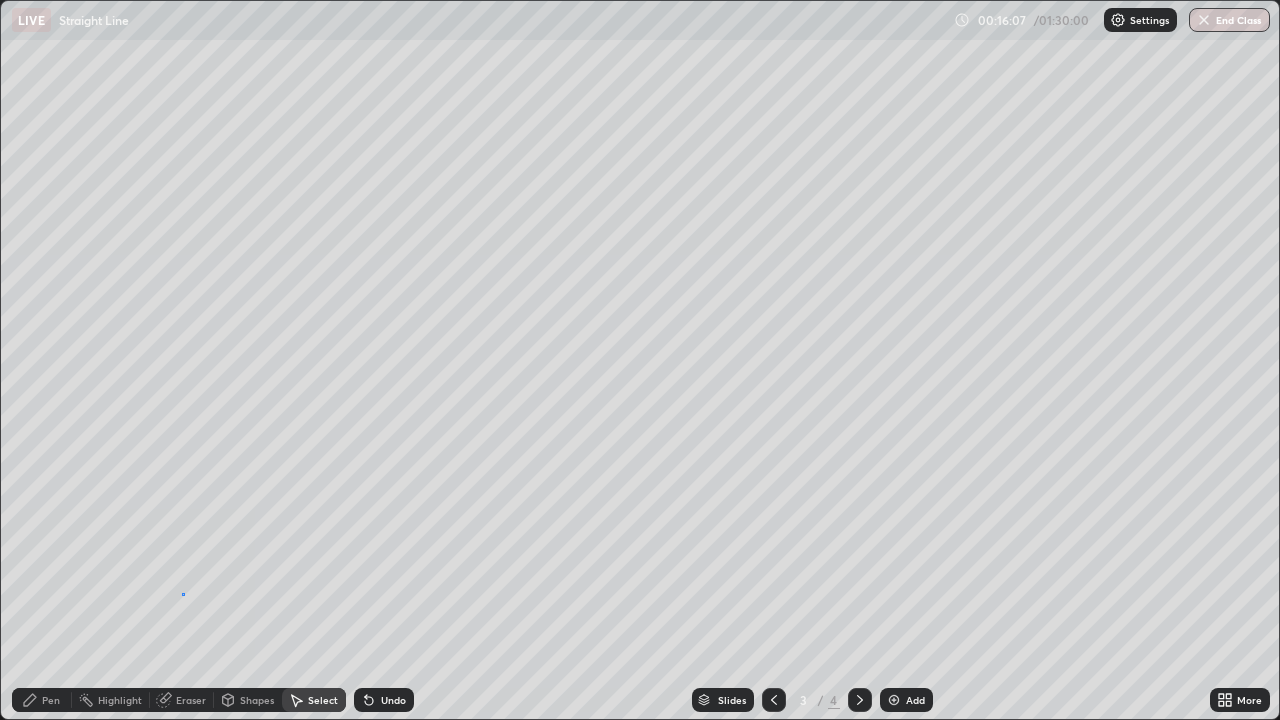 click on "0 ° Undo Copy Duplicate Duplicate to new slide Delete" at bounding box center [640, 360] 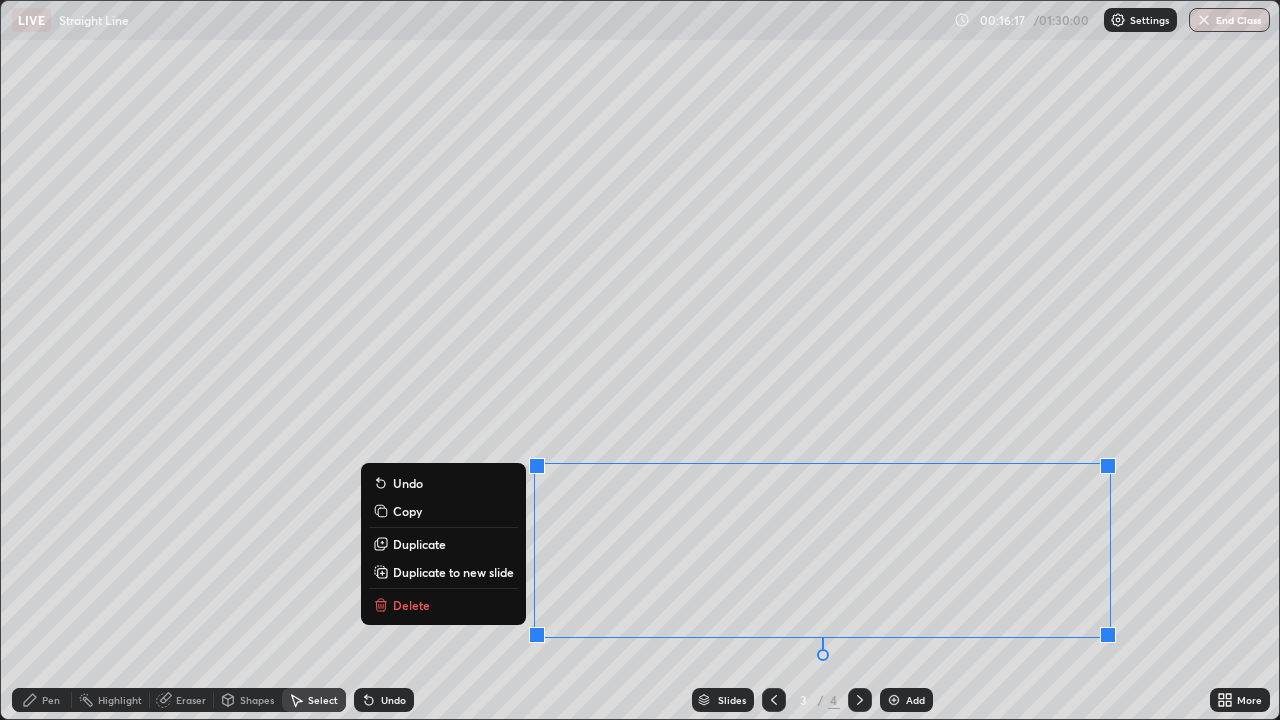 click on "Duplicate" at bounding box center [419, 544] 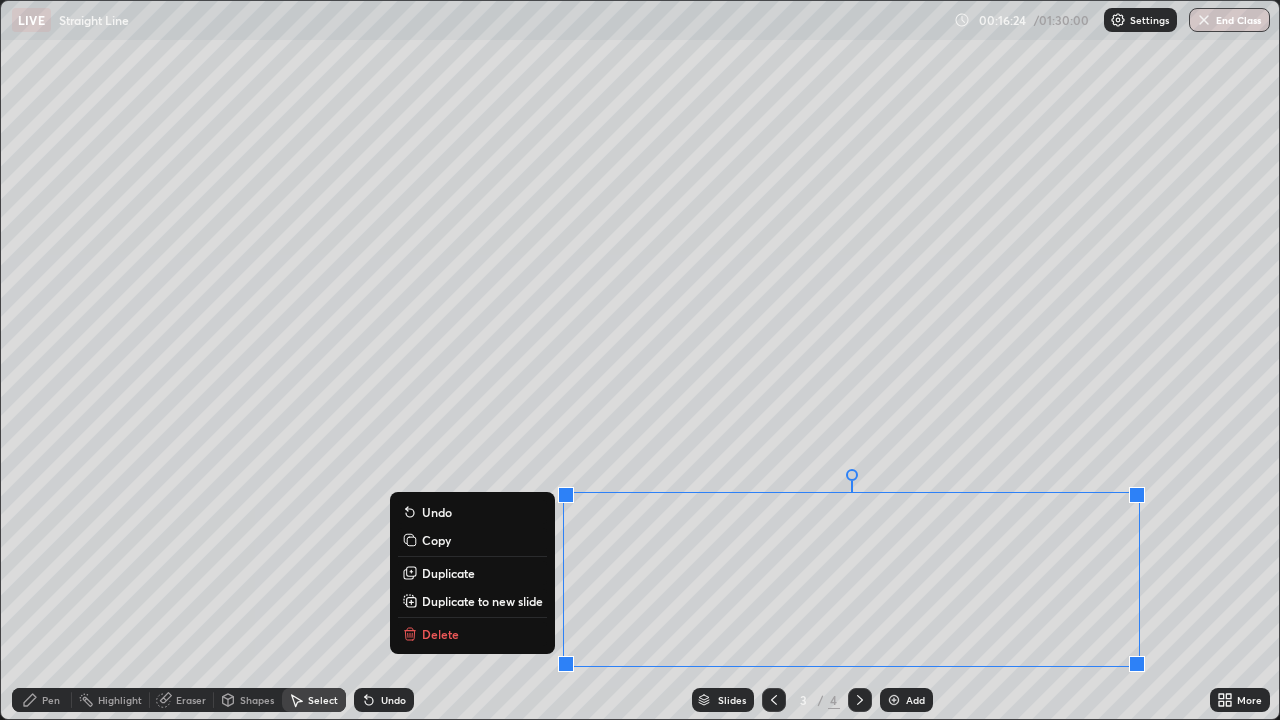 click on "Undo" at bounding box center (393, 700) 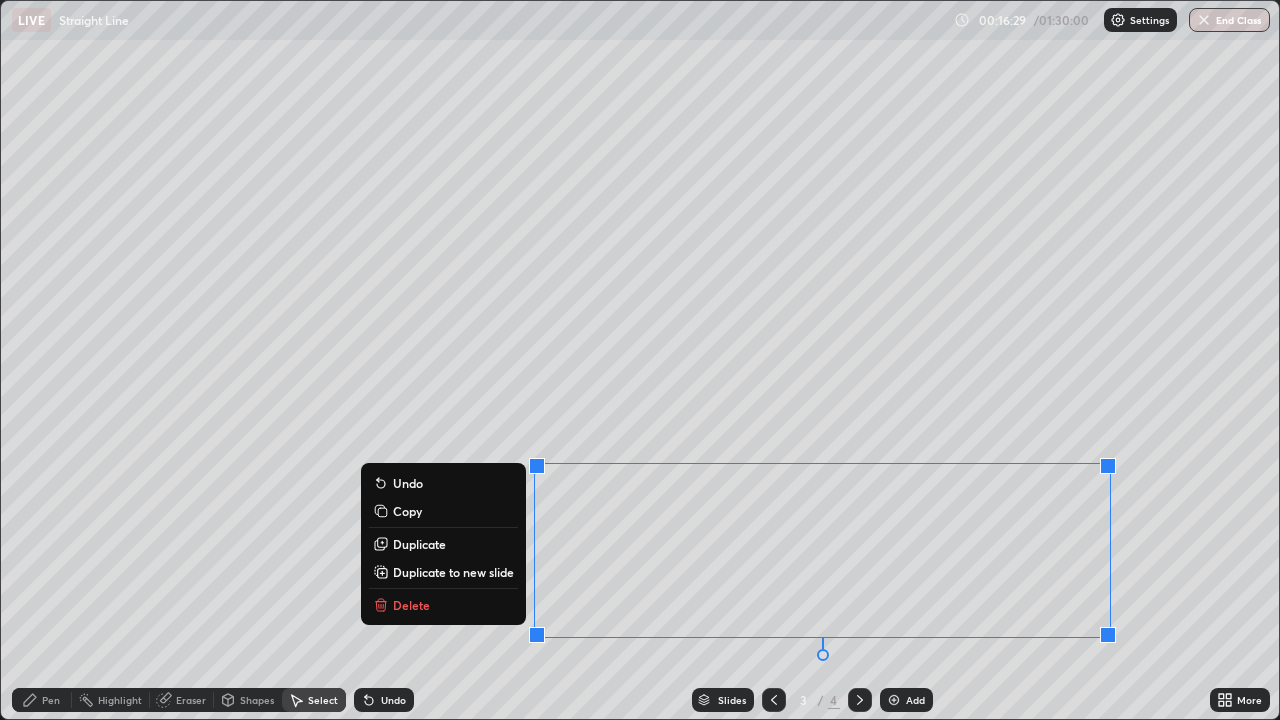 click on "Duplicate to new slide" at bounding box center [453, 572] 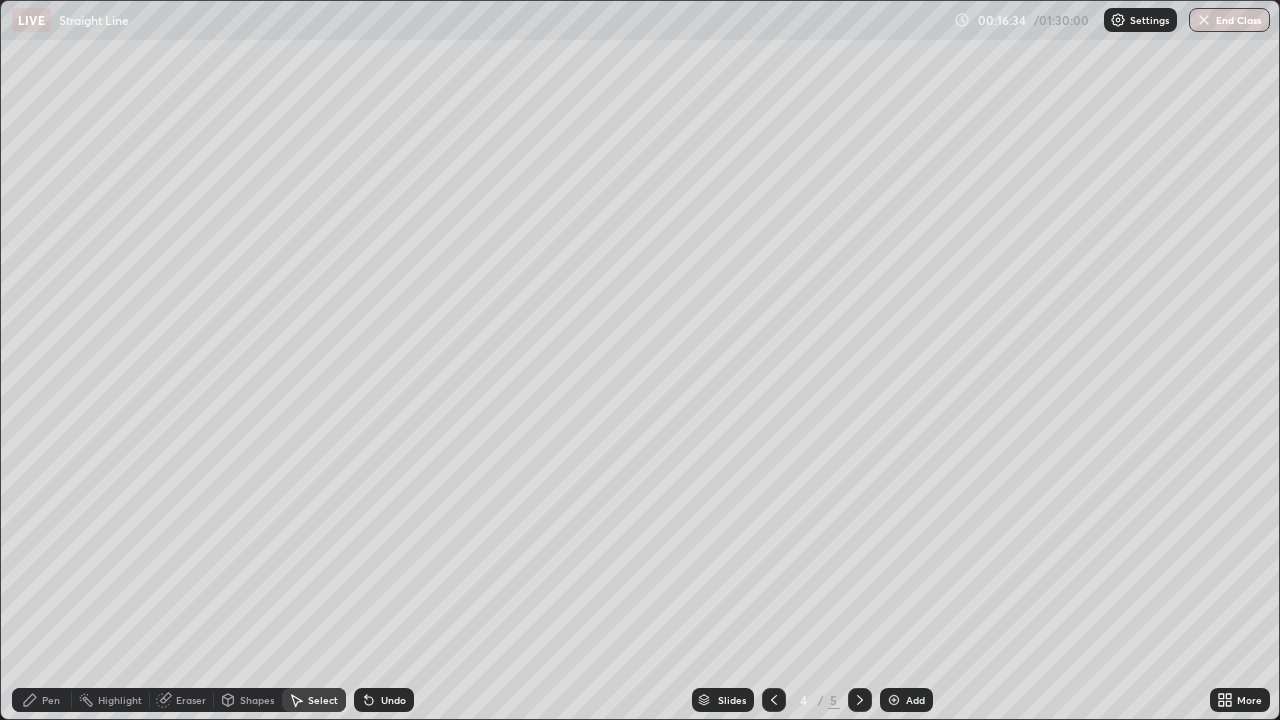 click on "Eraser" at bounding box center (191, 700) 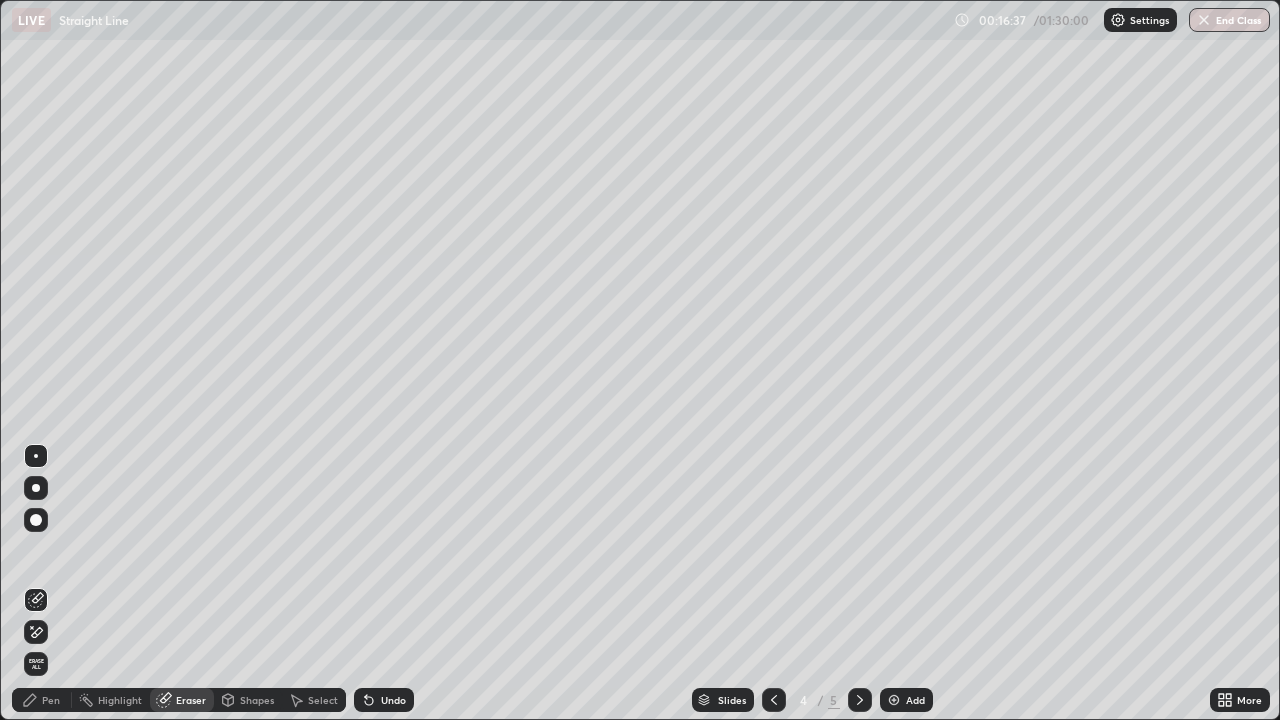 click on "Select" at bounding box center (323, 700) 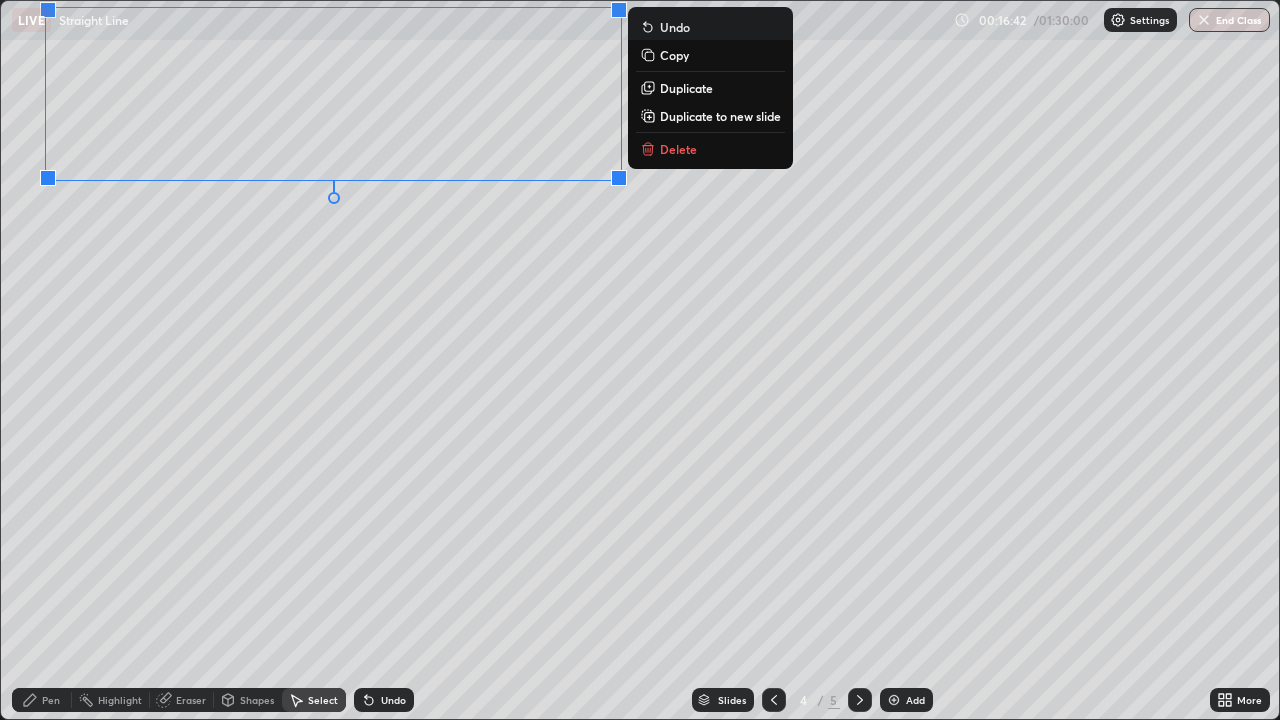 click on "0 ° Undo Copy Duplicate Duplicate to new slide Delete" at bounding box center [640, 360] 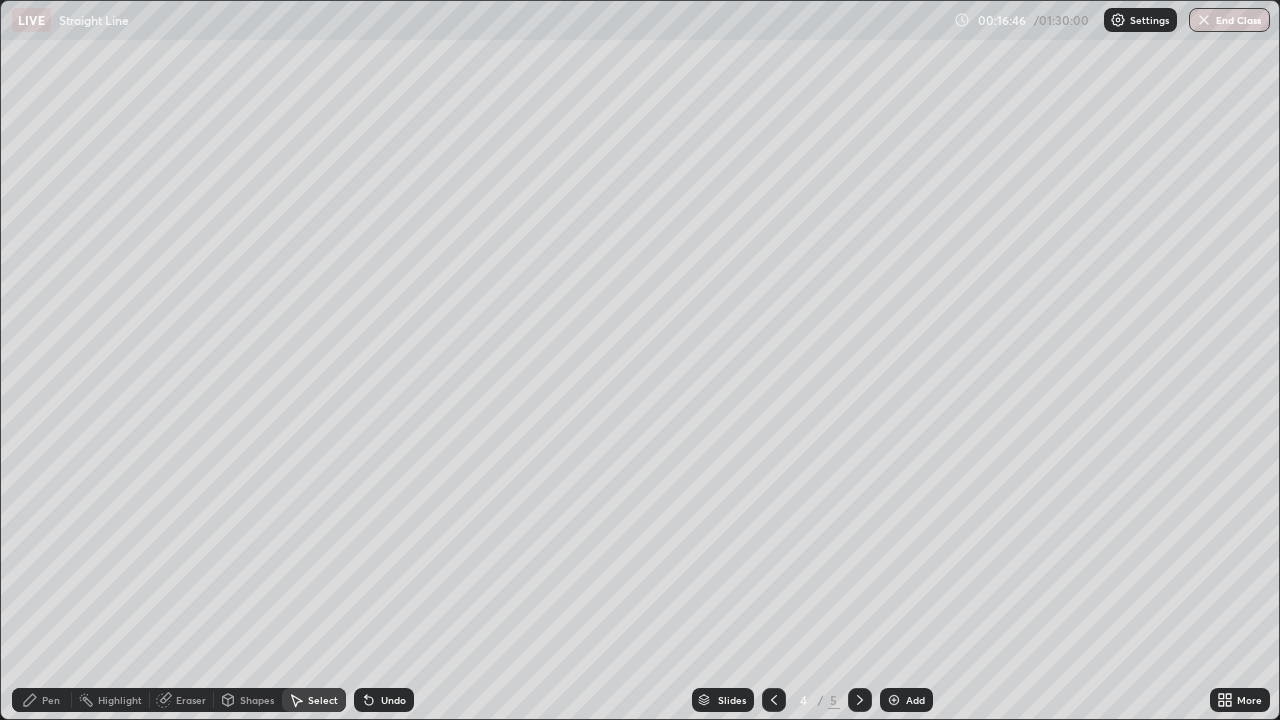 click 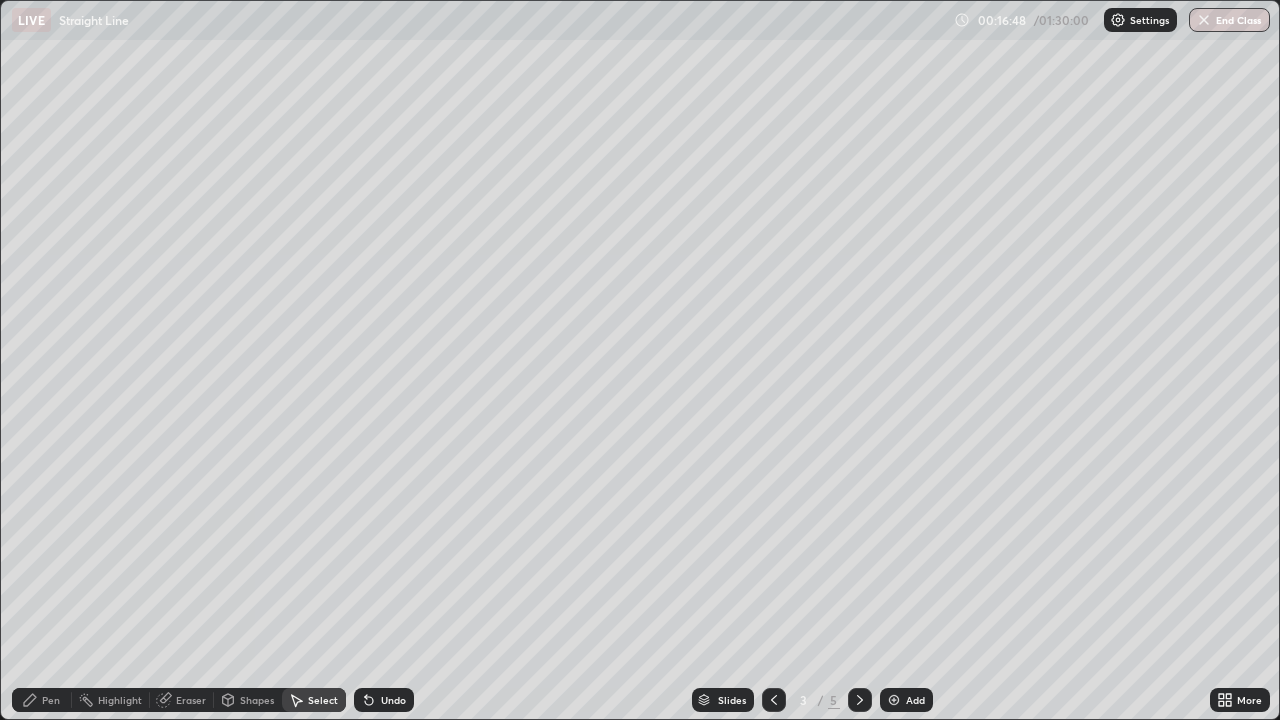 click 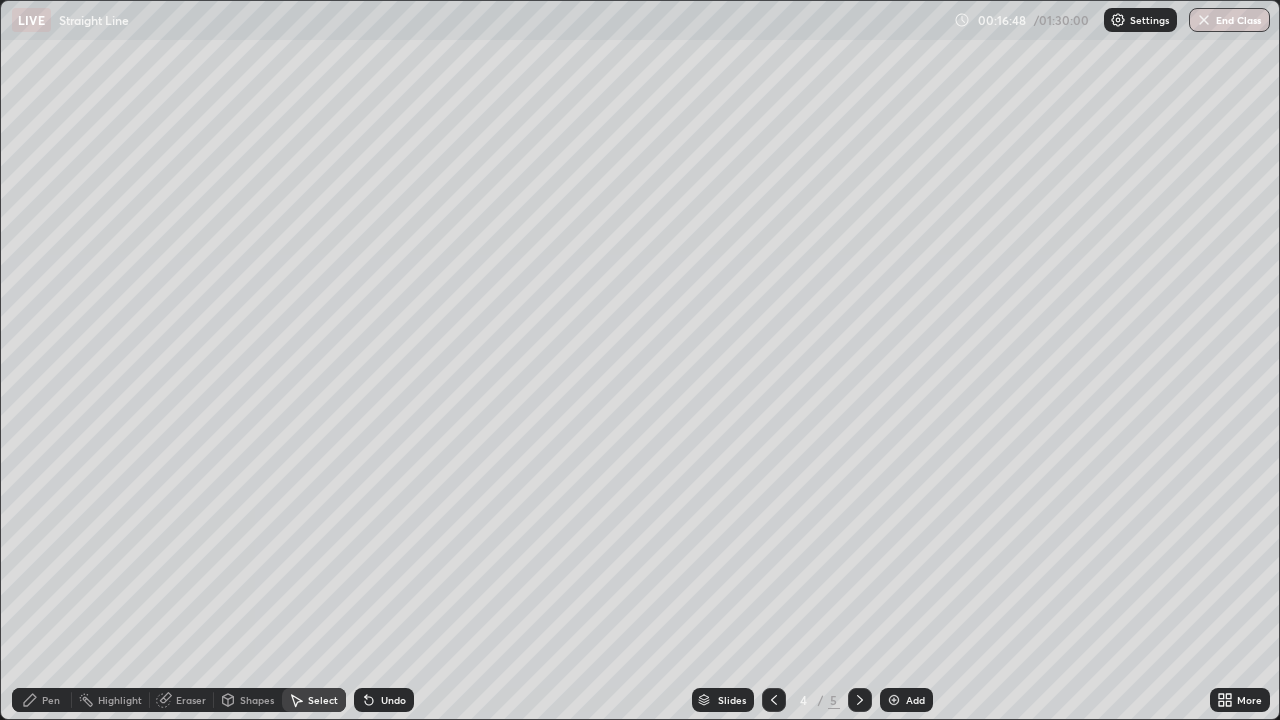 click 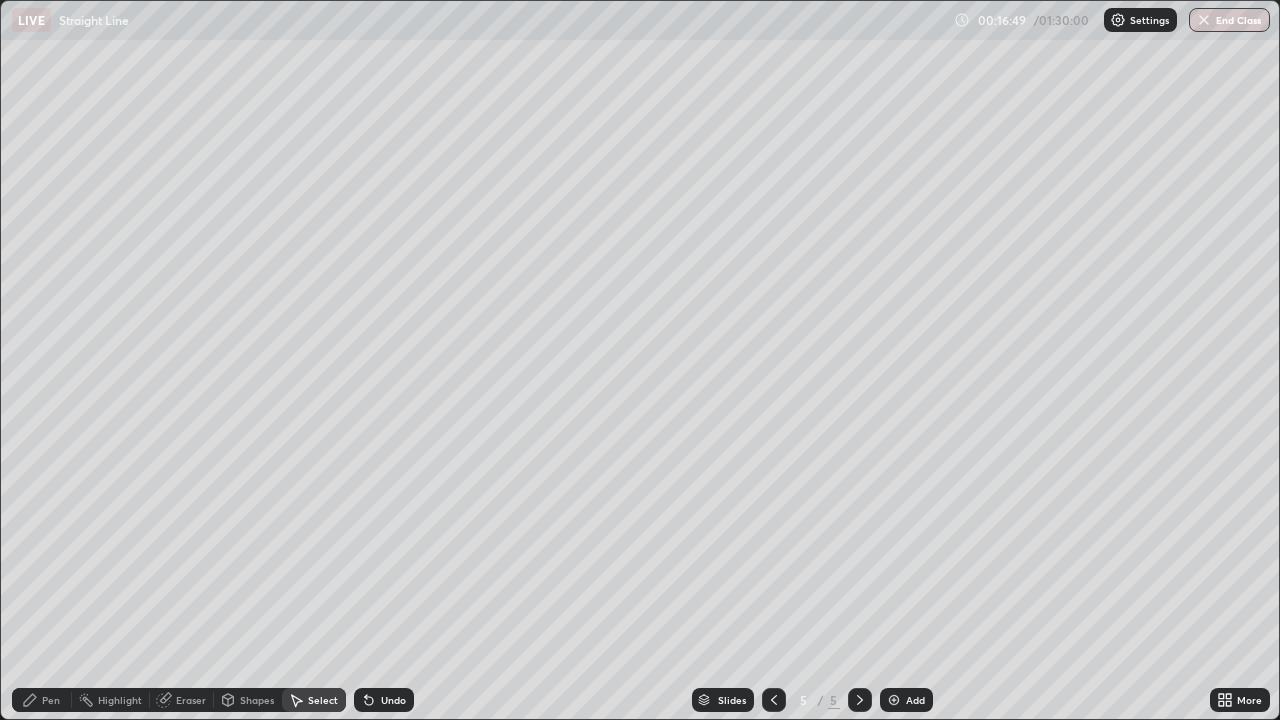 click 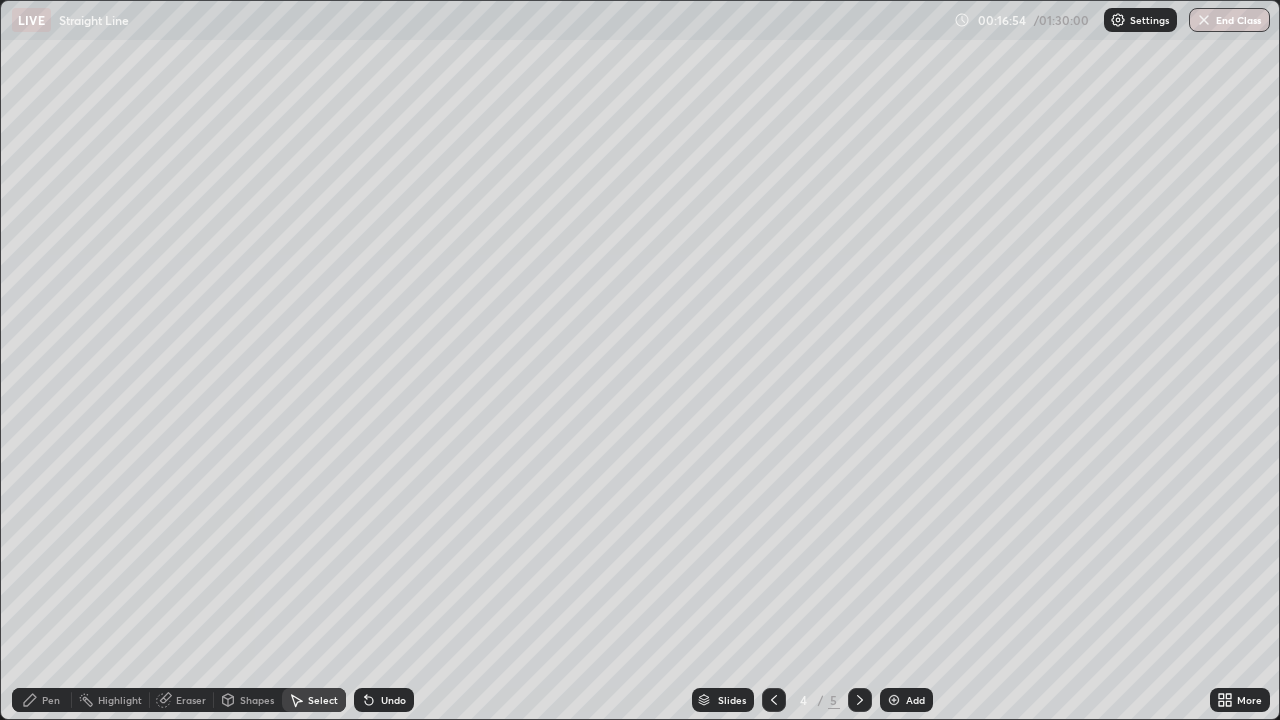 click on "Pen" at bounding box center (51, 700) 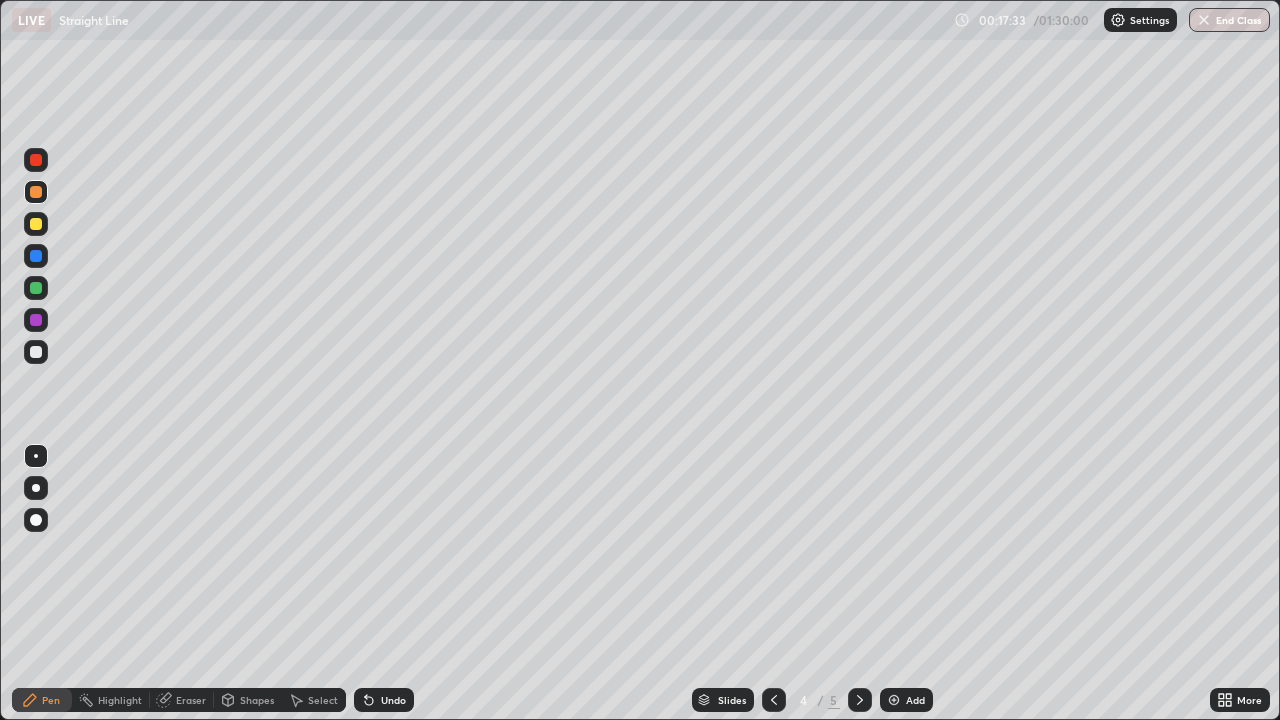 click at bounding box center (774, 700) 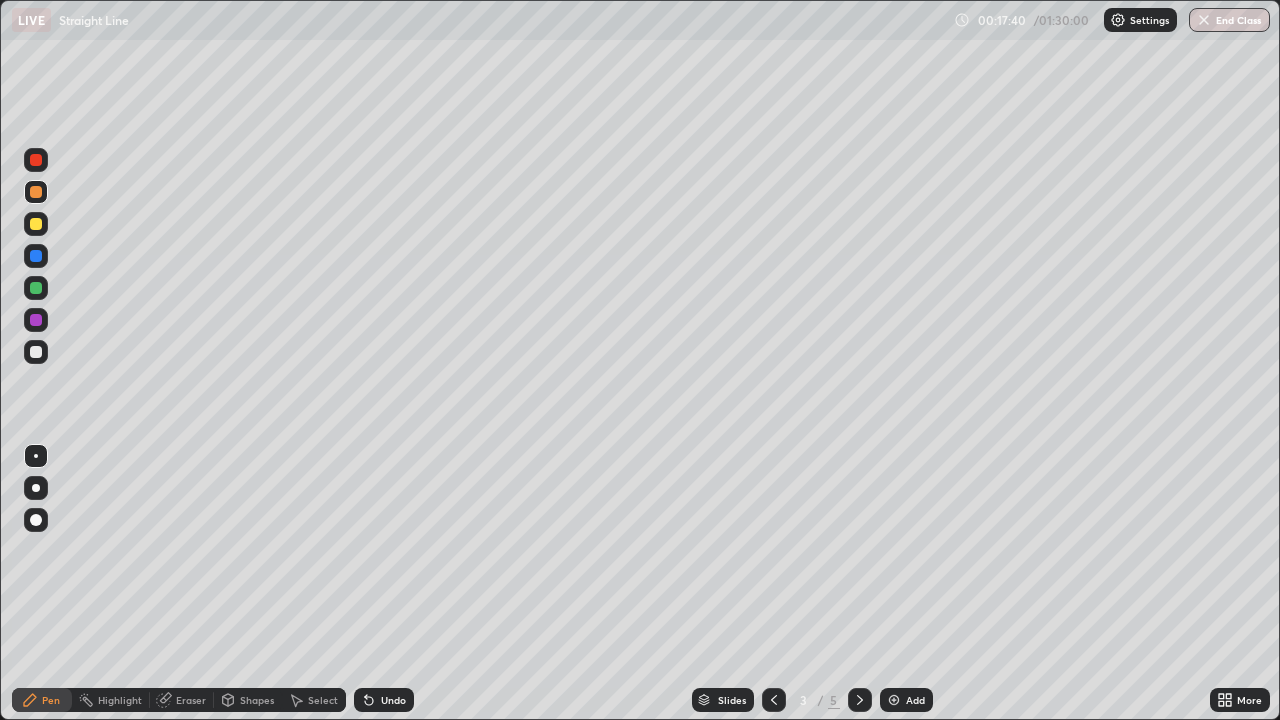 click at bounding box center (36, 320) 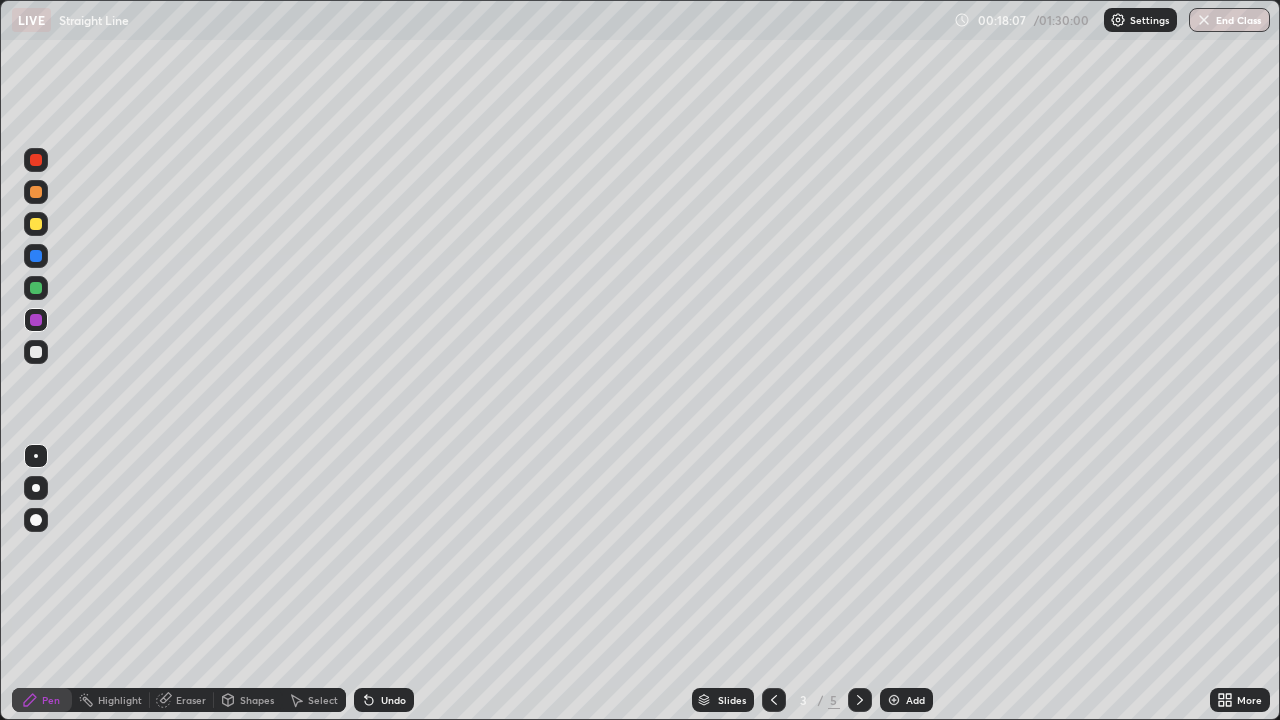 click at bounding box center [894, 700] 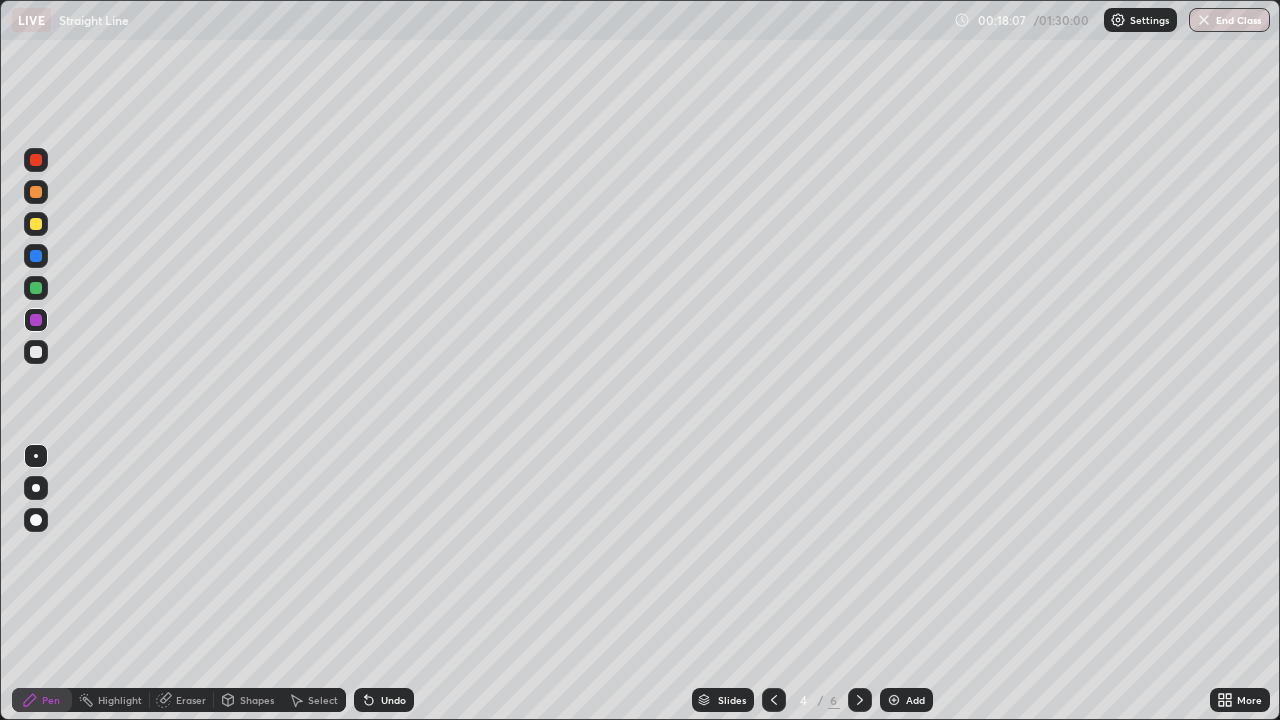 click at bounding box center [894, 700] 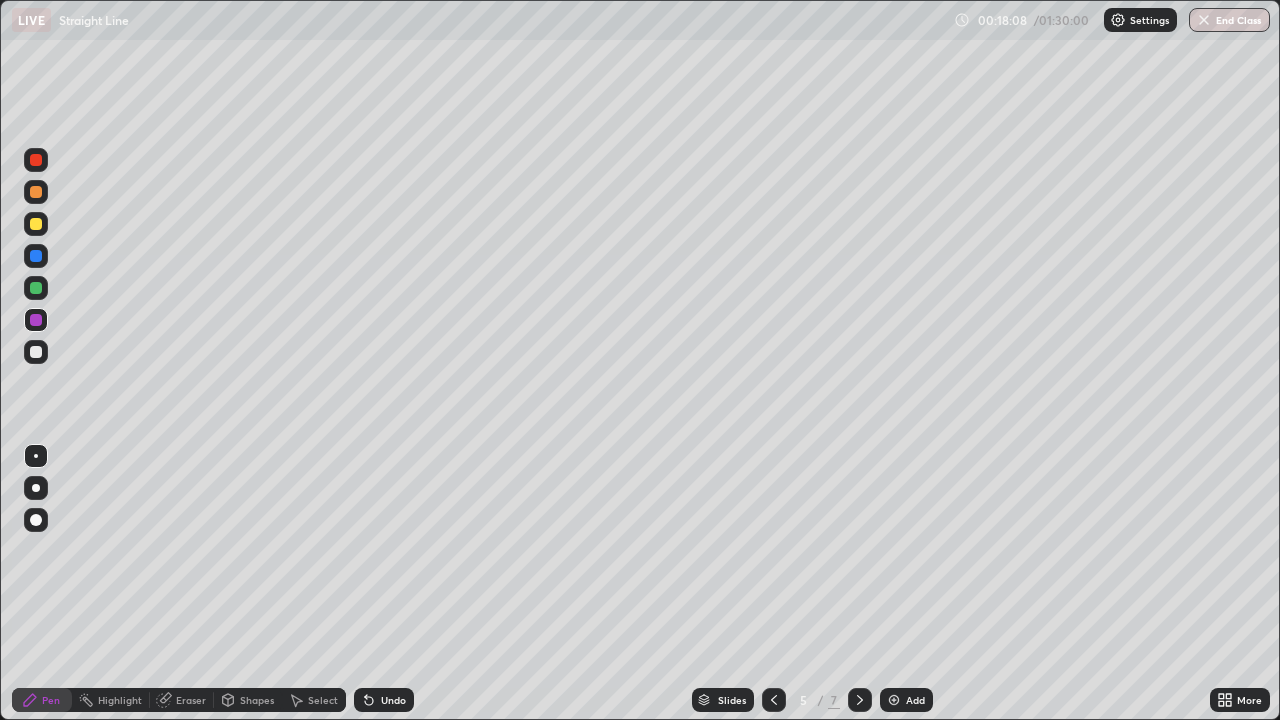click at bounding box center [894, 700] 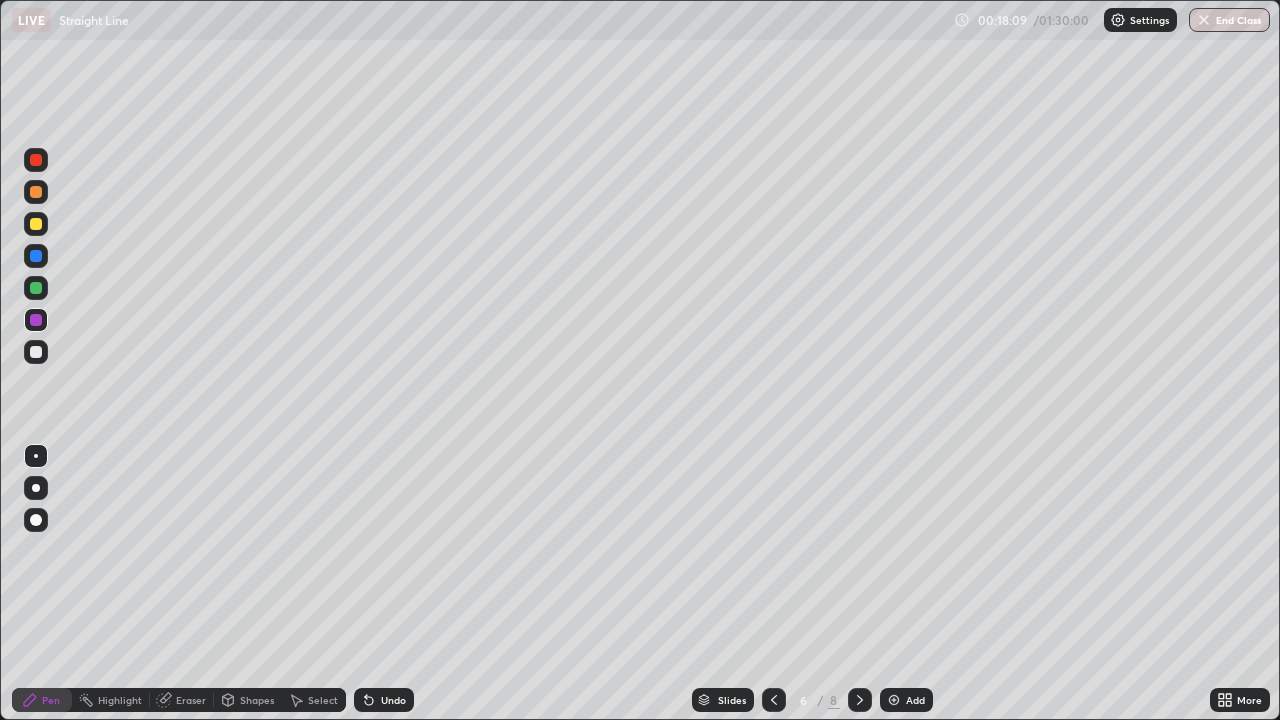 click at bounding box center [894, 700] 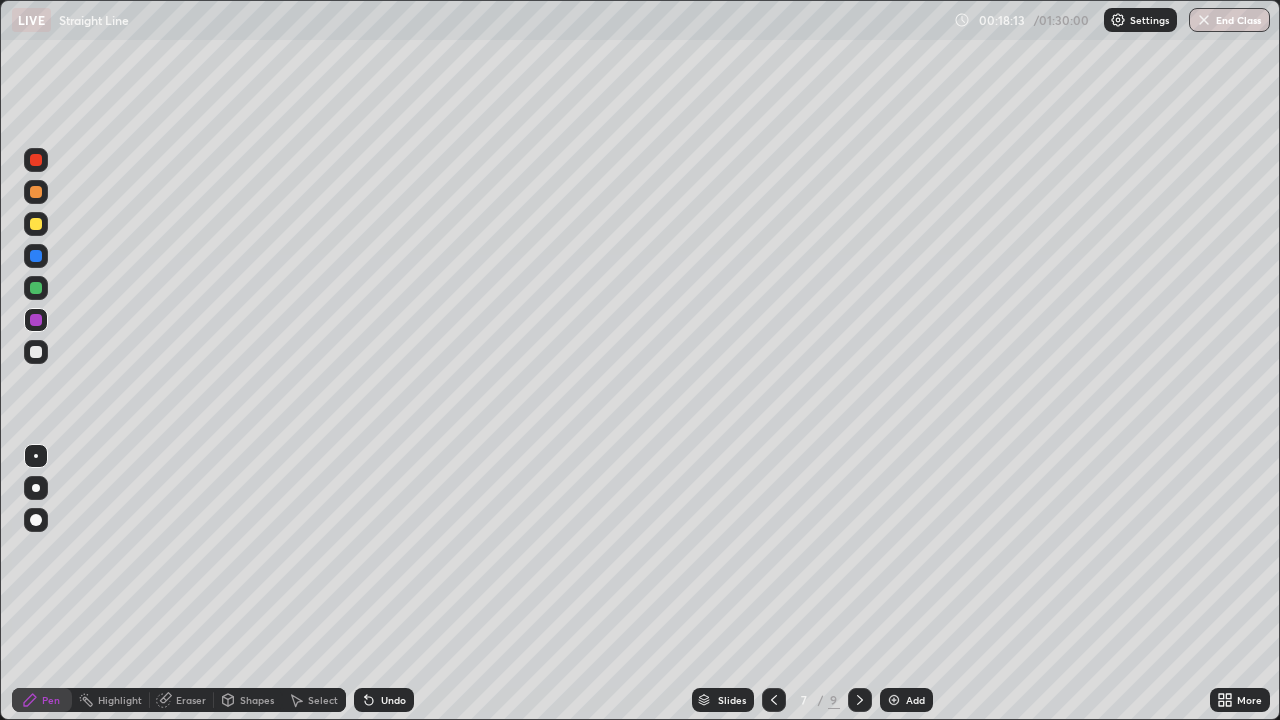 click 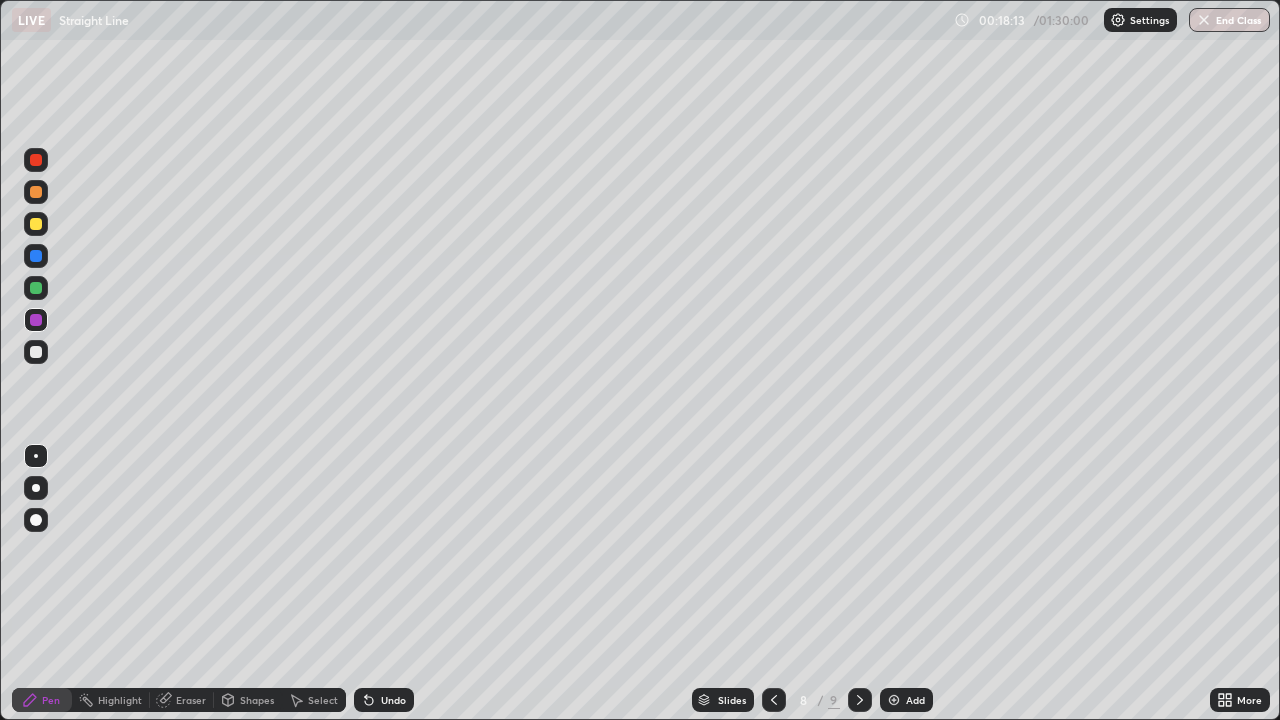 click 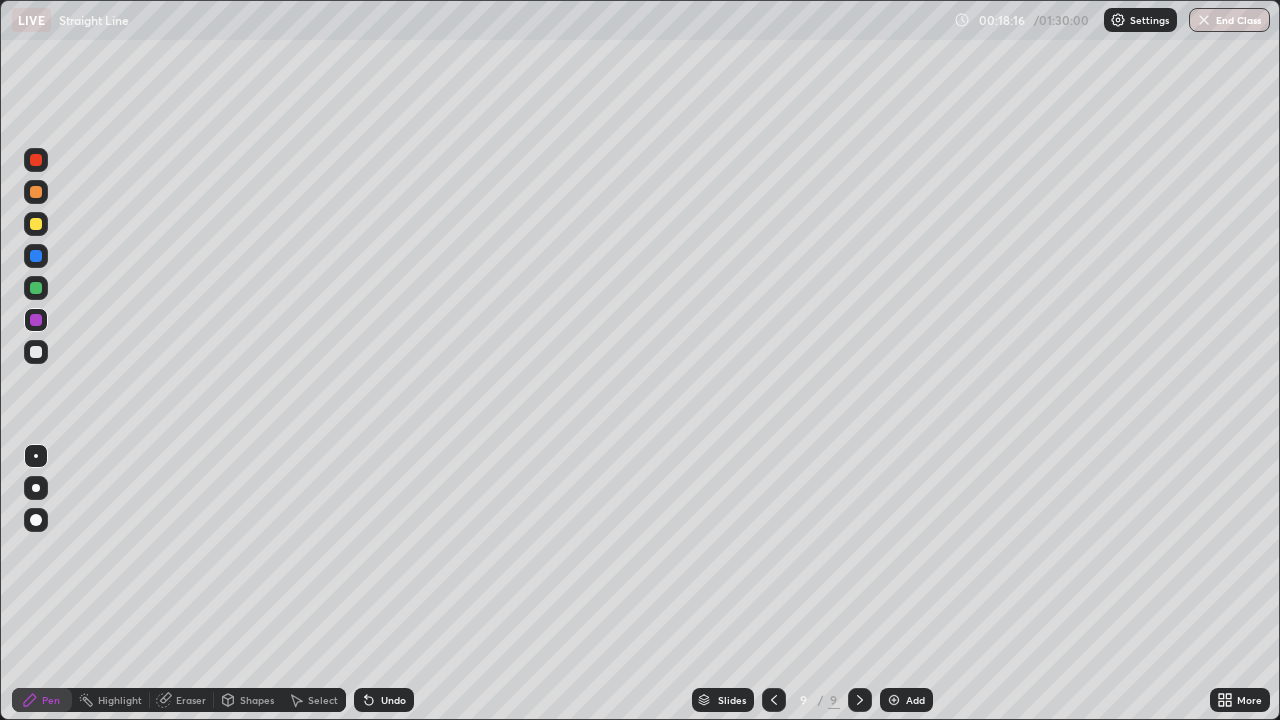 click on "Select" at bounding box center [323, 700] 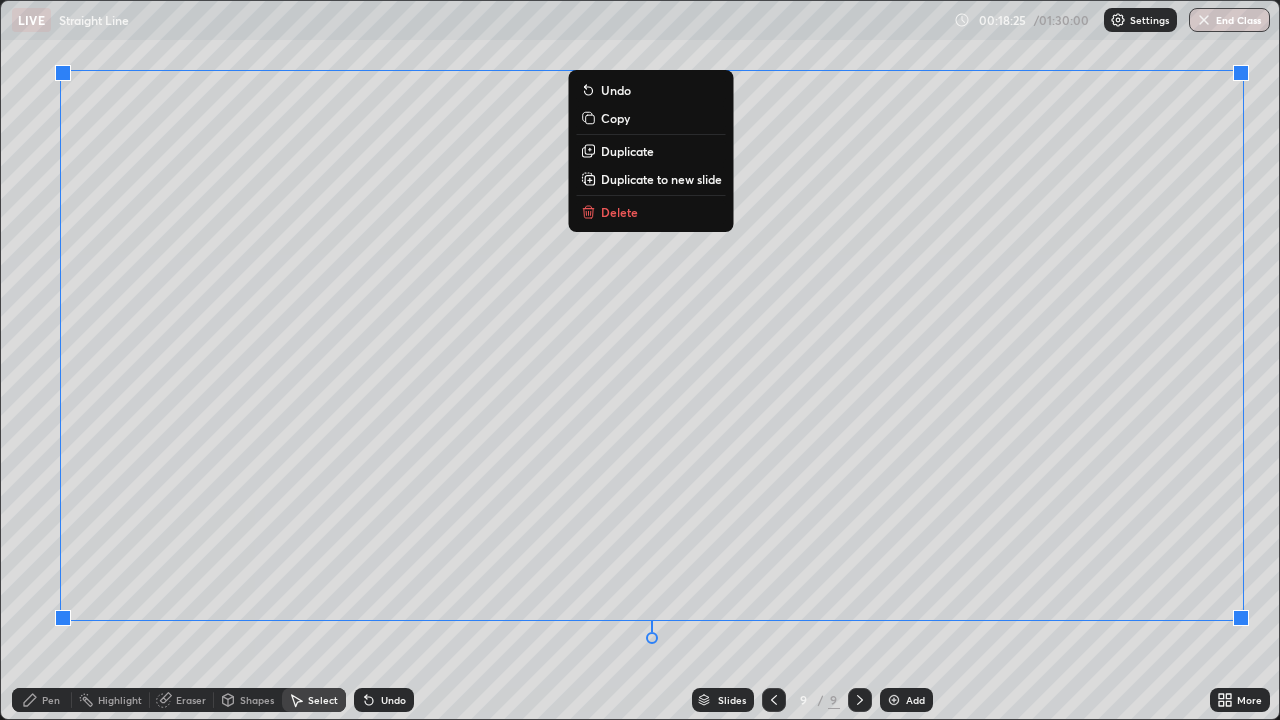click on "Copy" at bounding box center (615, 118) 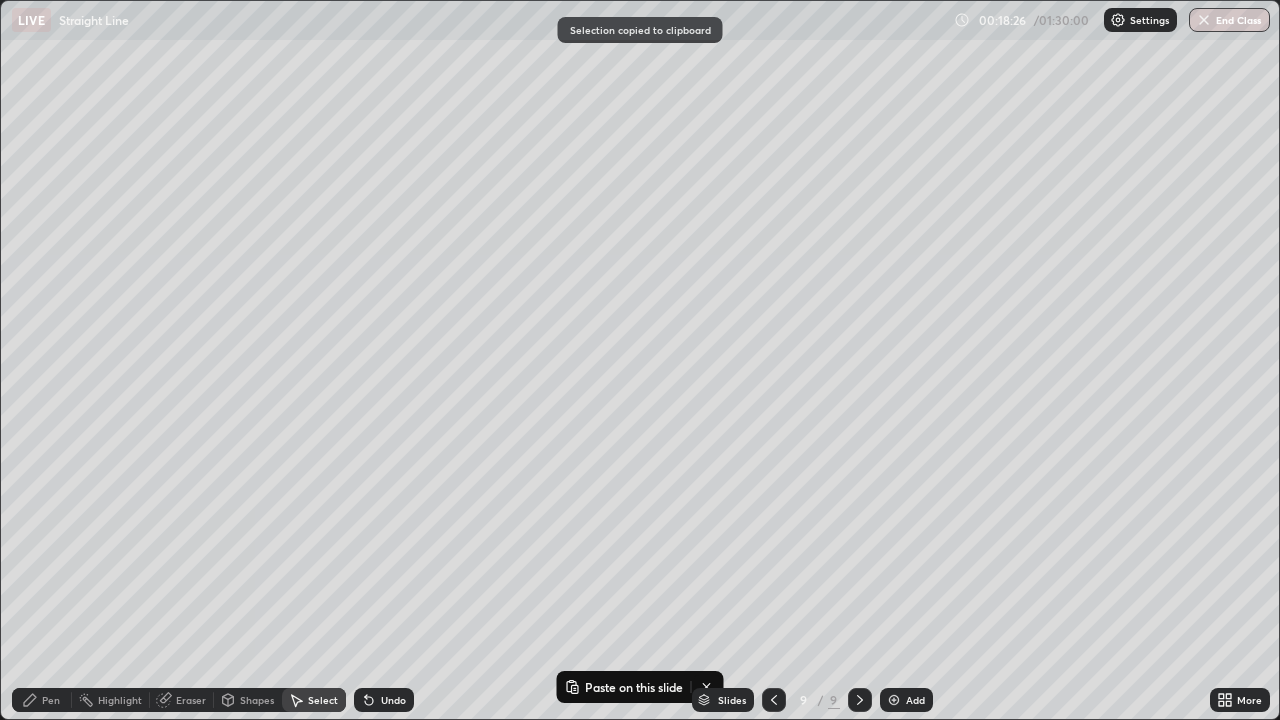 click at bounding box center [774, 700] 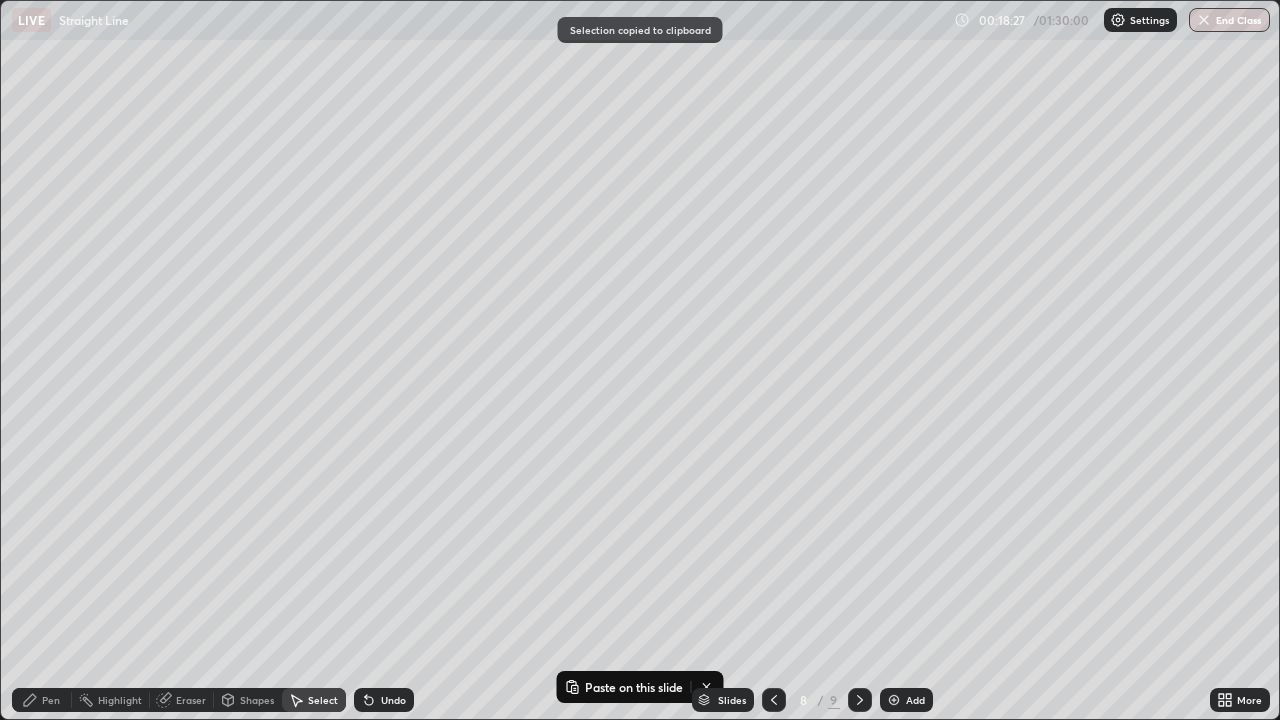 click 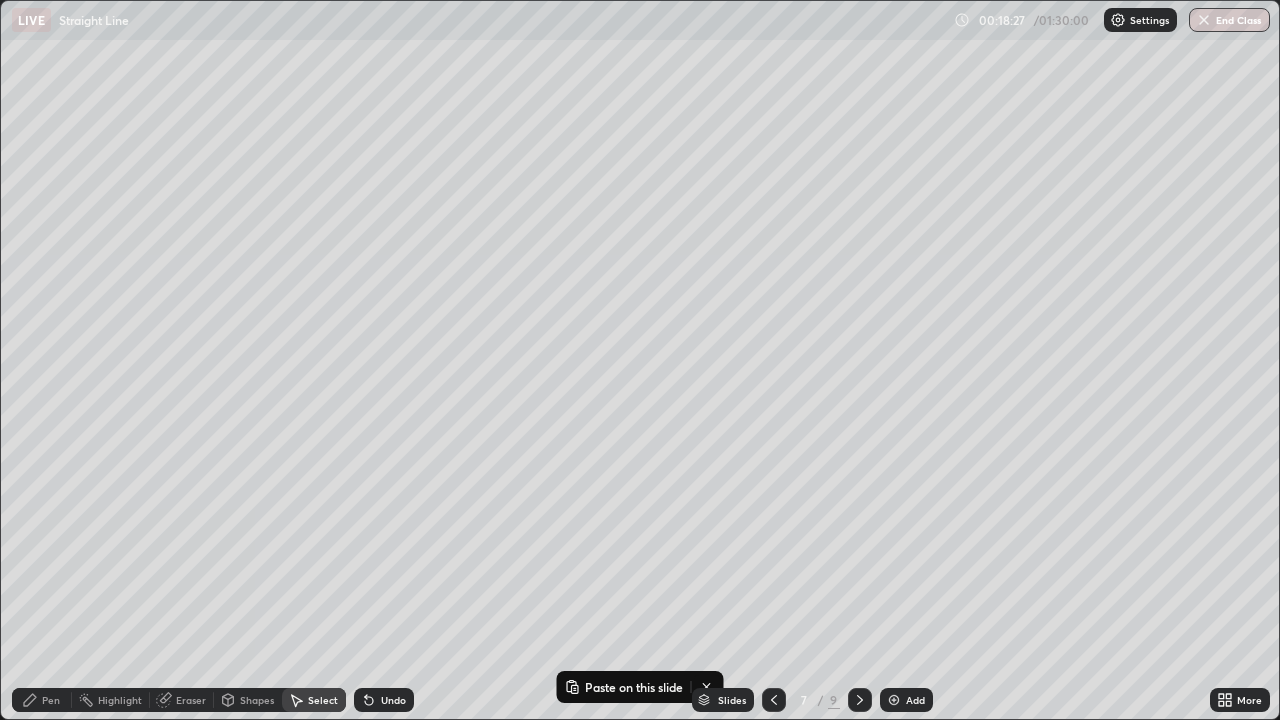 click 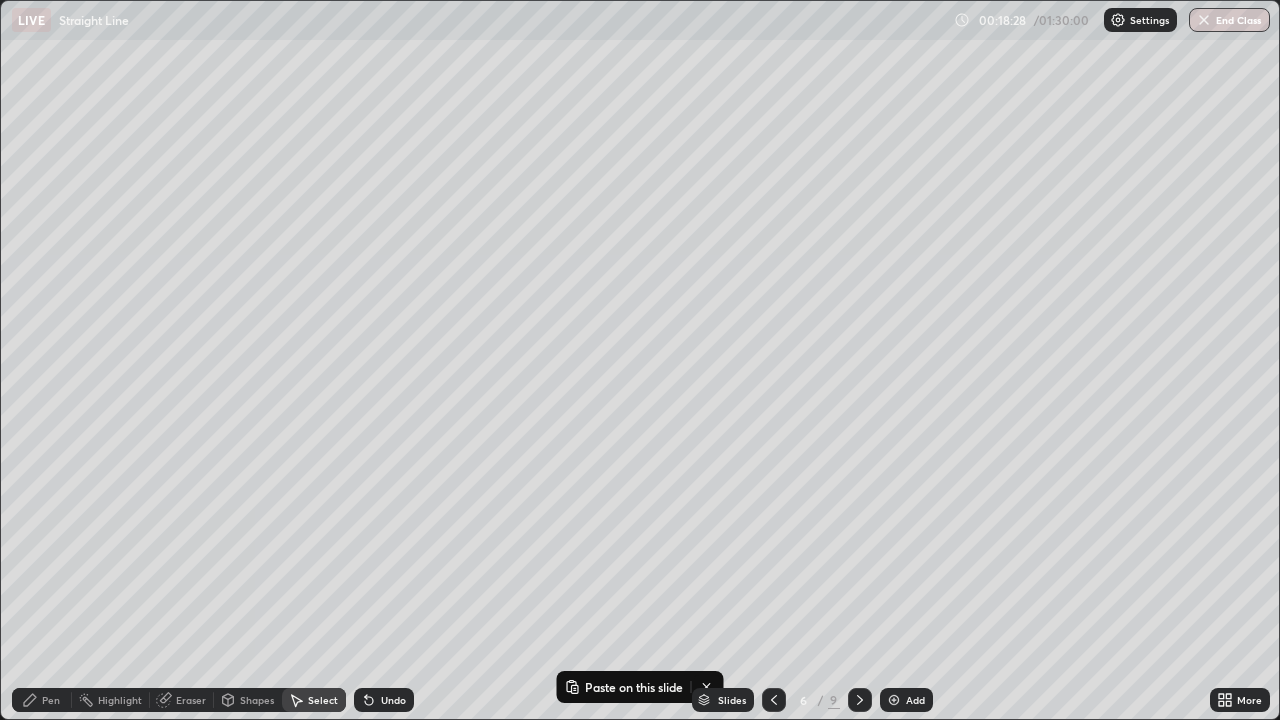 click 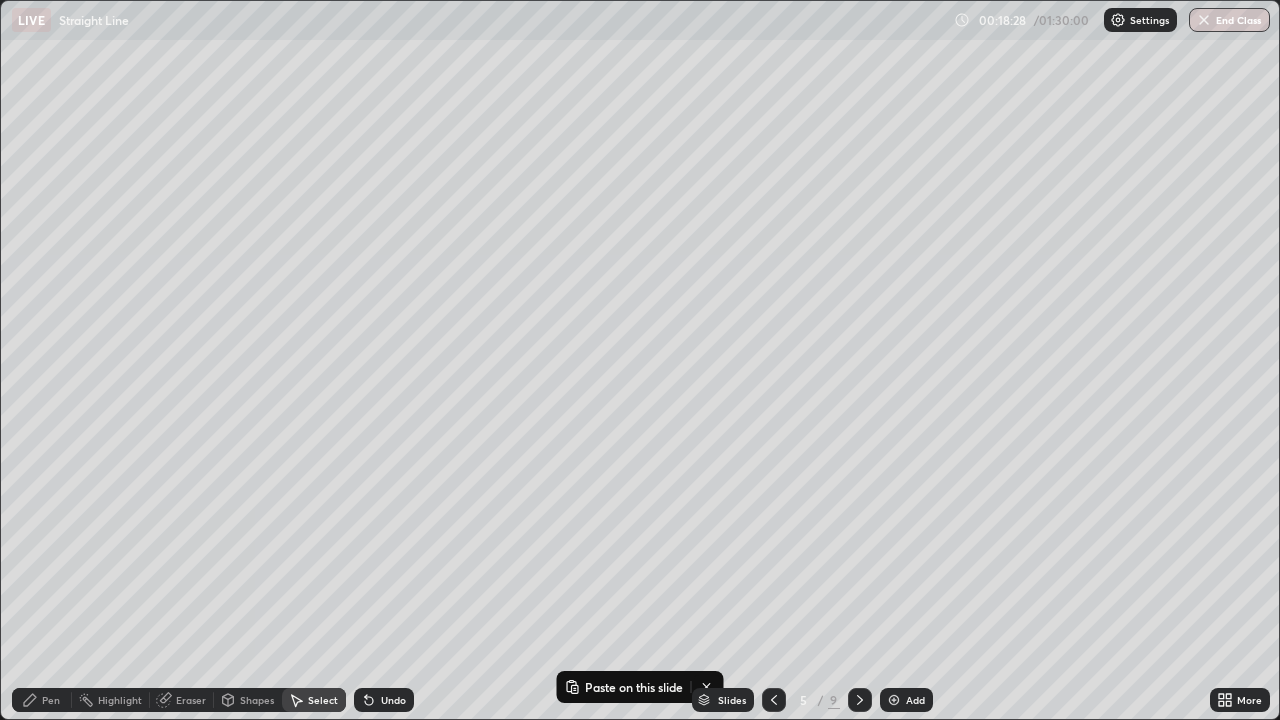 click 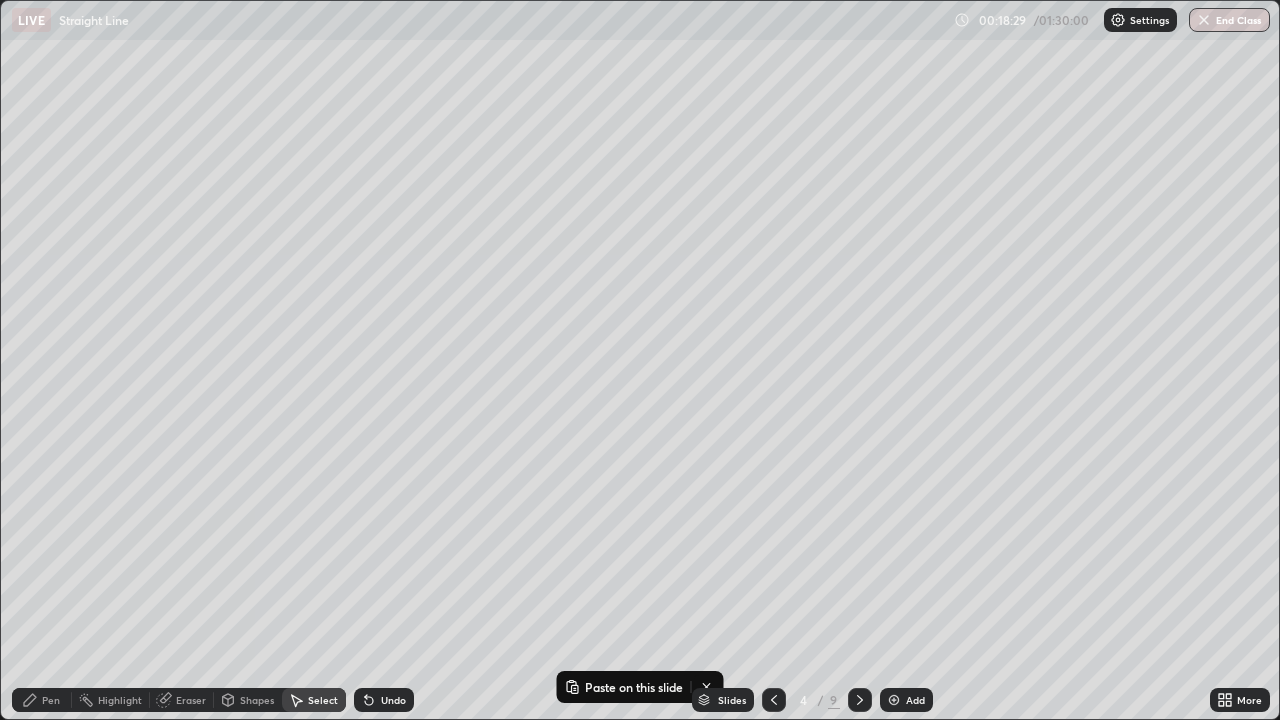 click 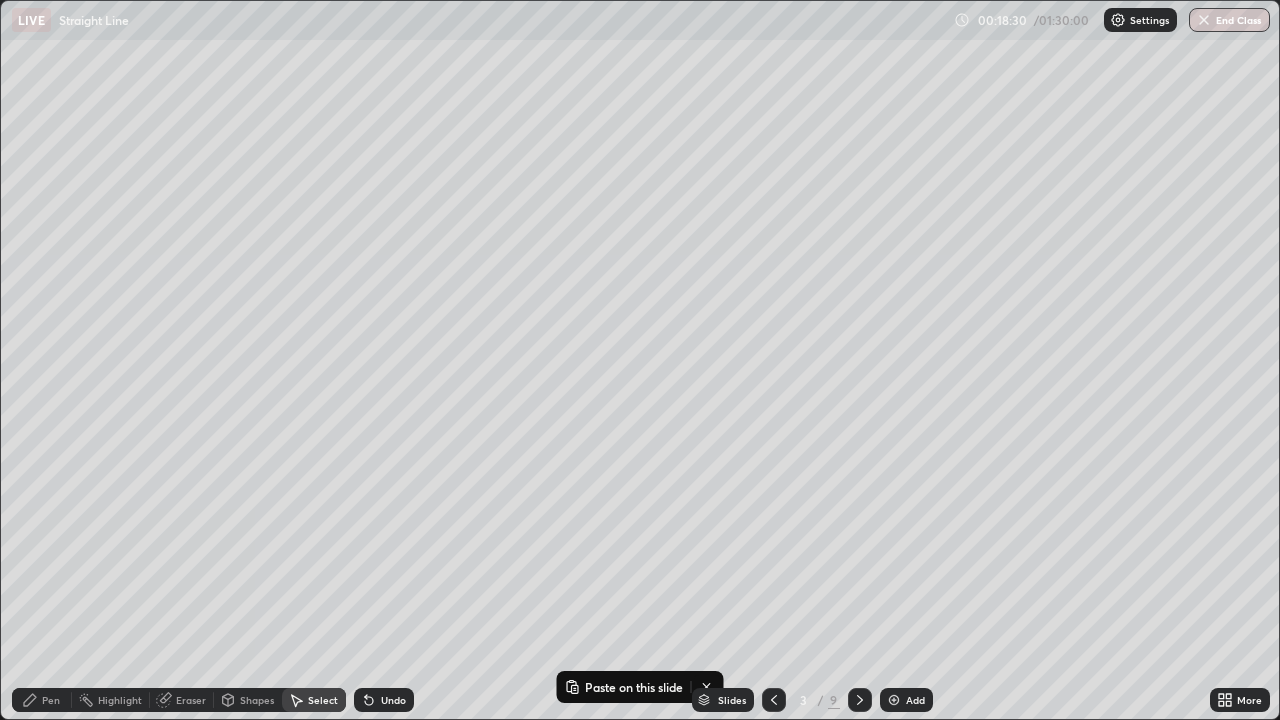 click 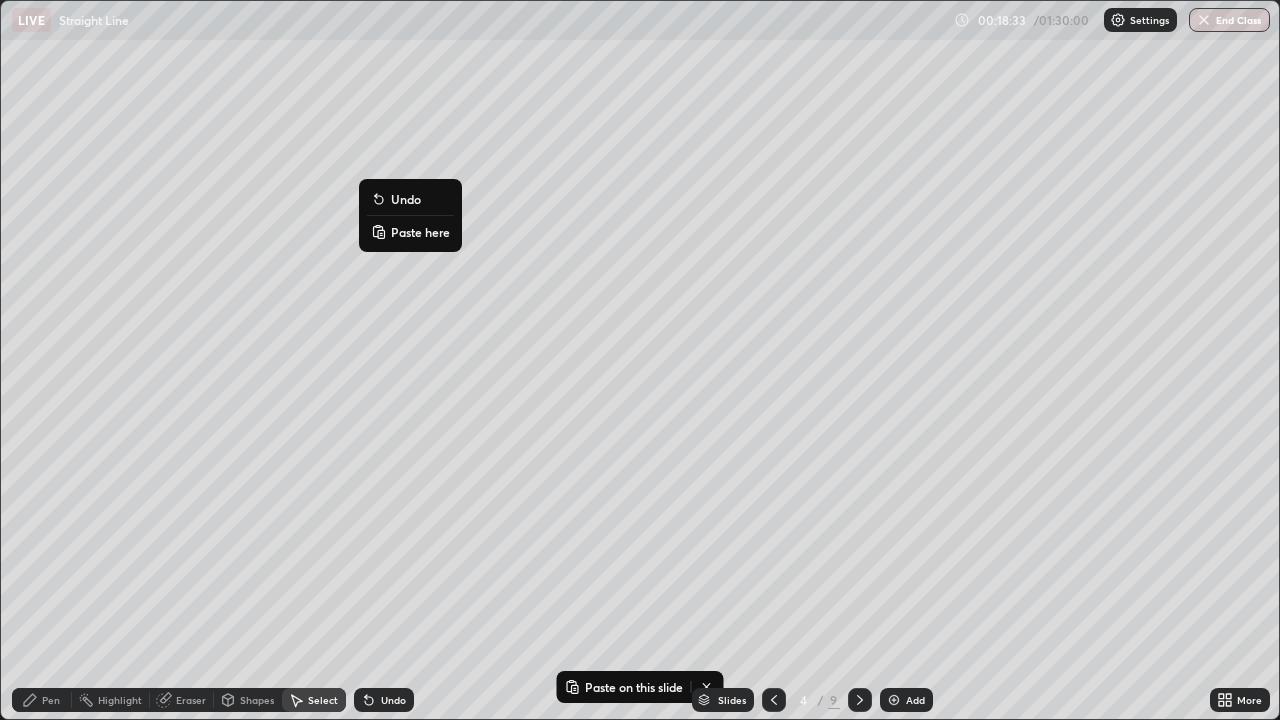 click on "Paste here" at bounding box center [420, 232] 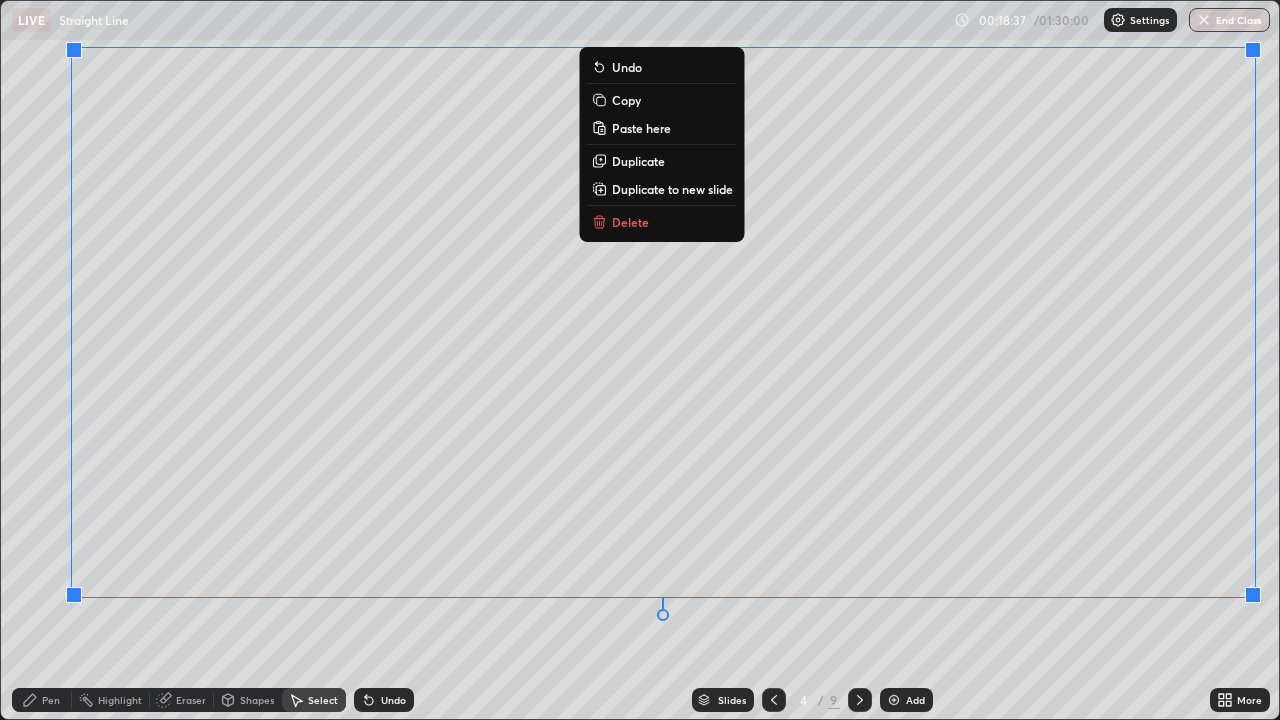 click on "0 ° Undo Copy Paste here Duplicate Duplicate to new slide Delete" at bounding box center [640, 360] 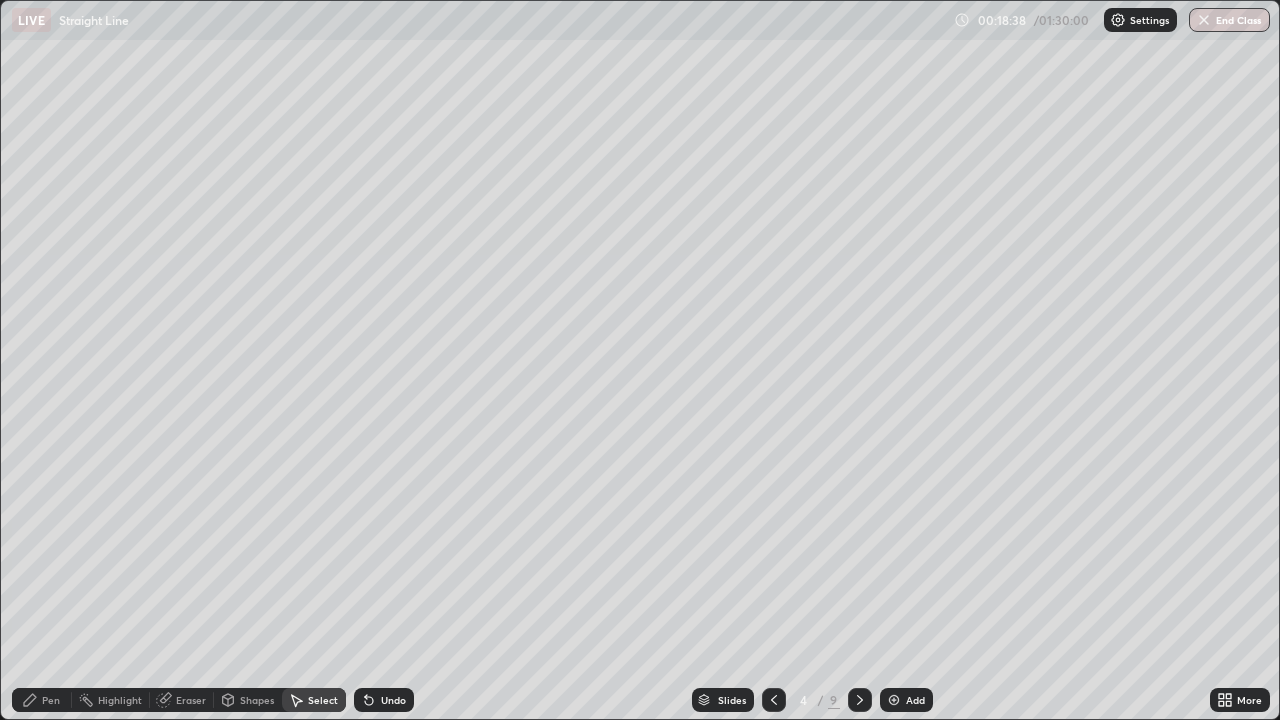 click 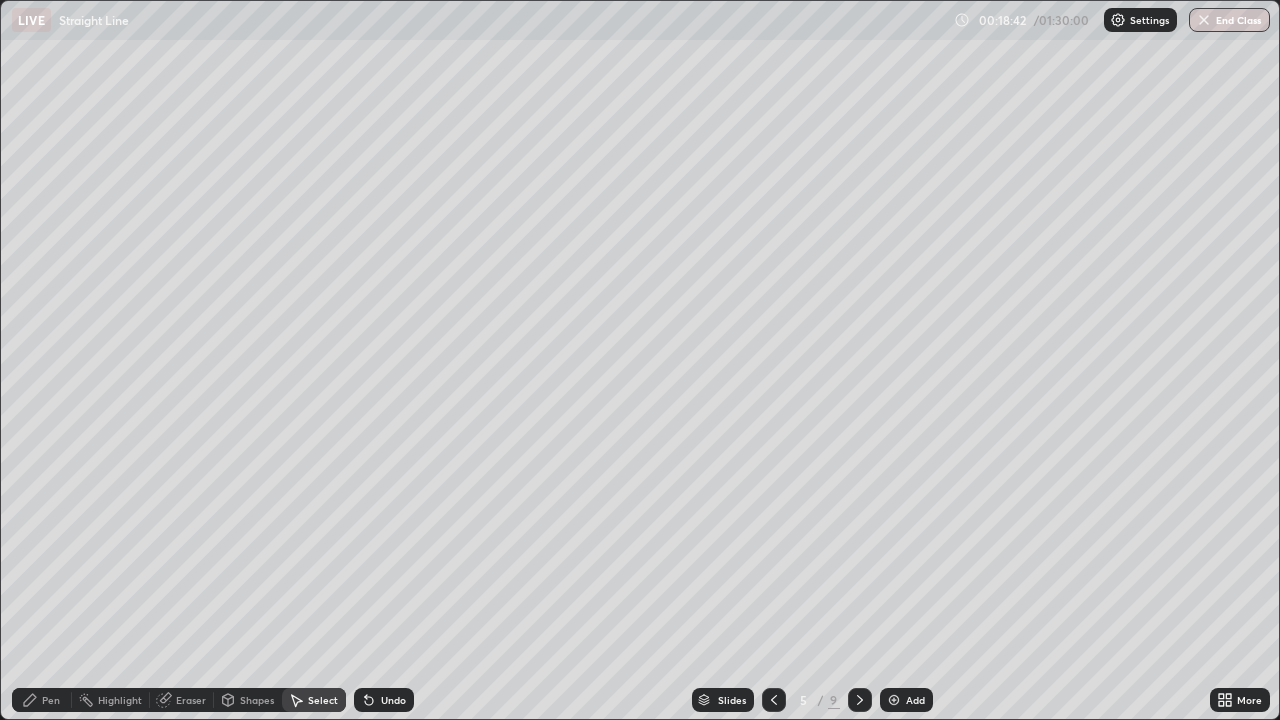 click 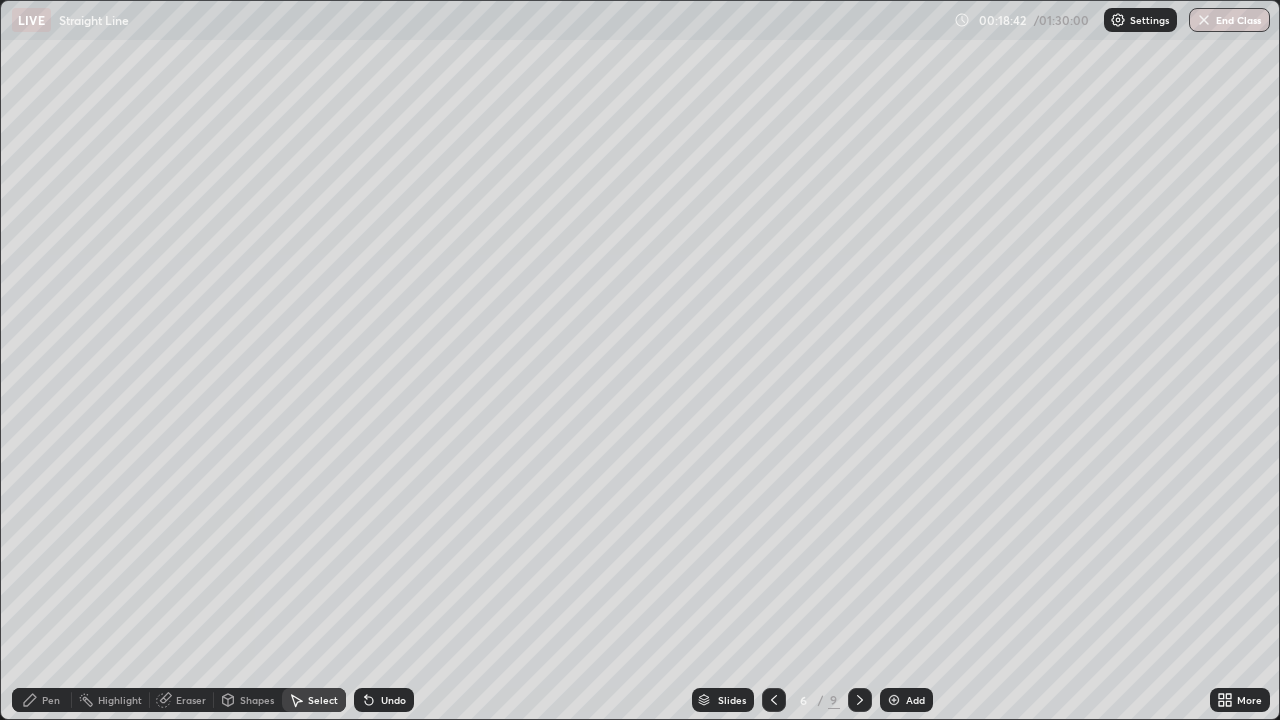 click 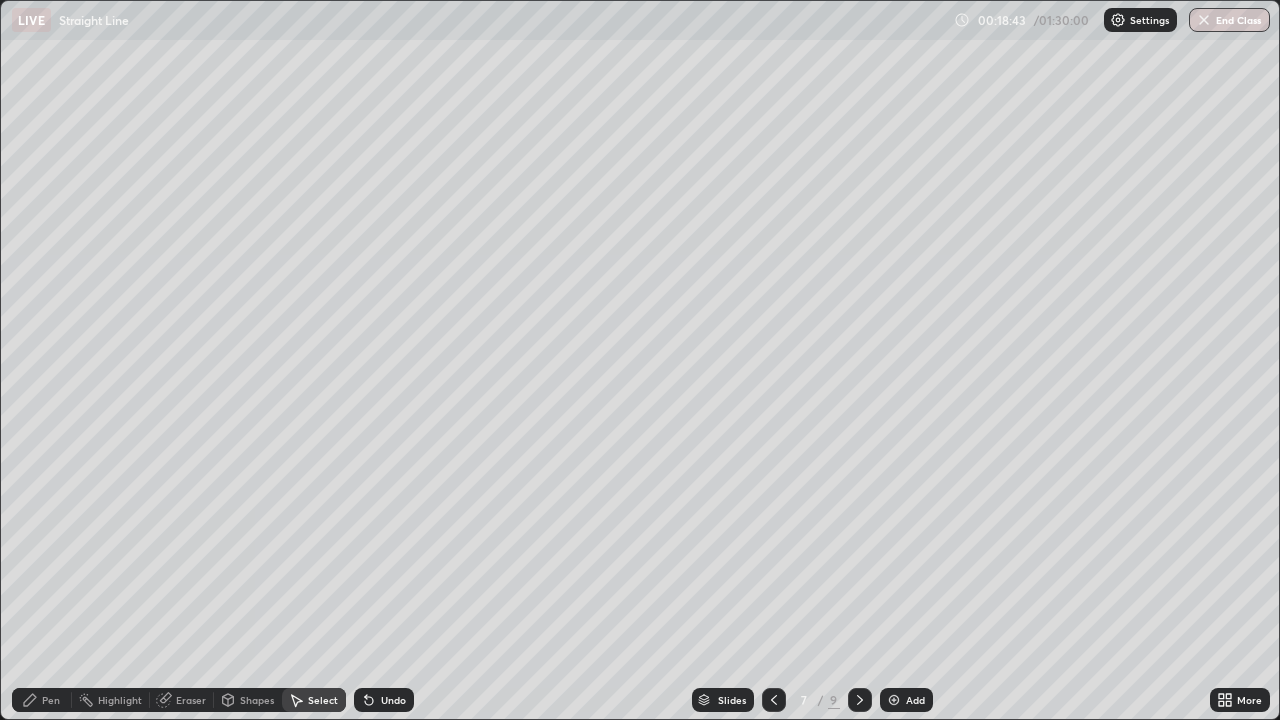 click 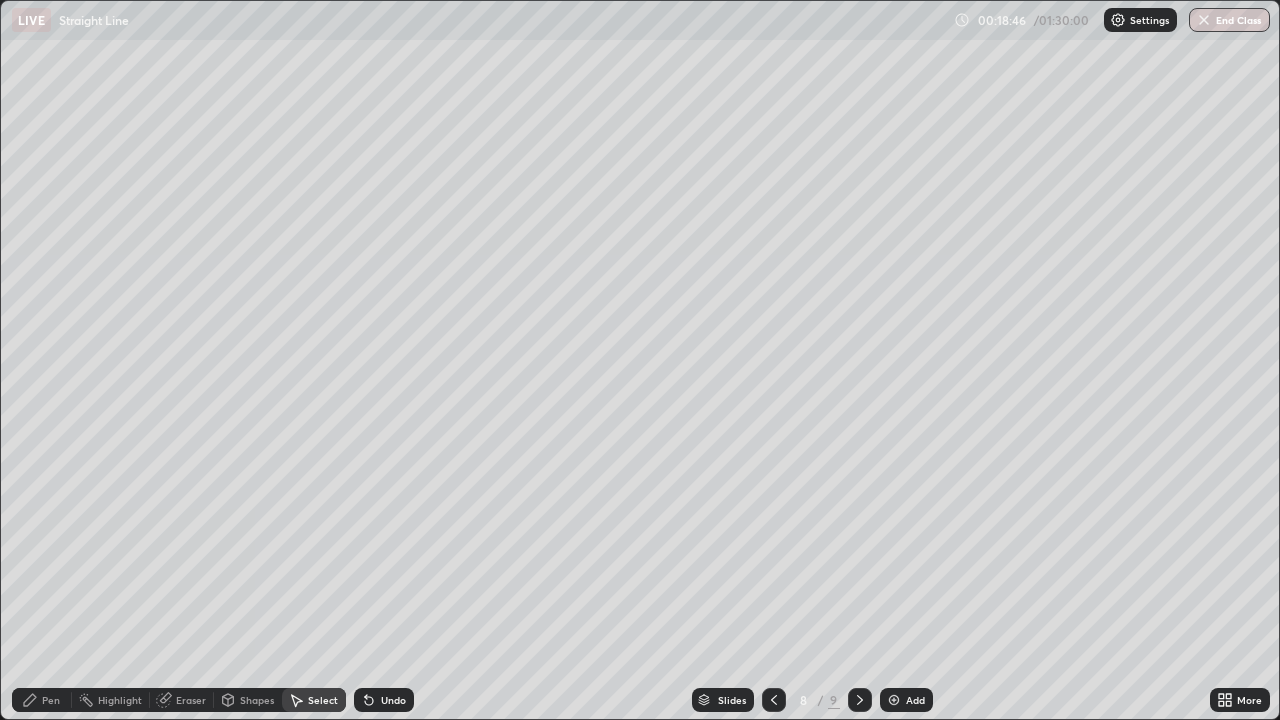 click 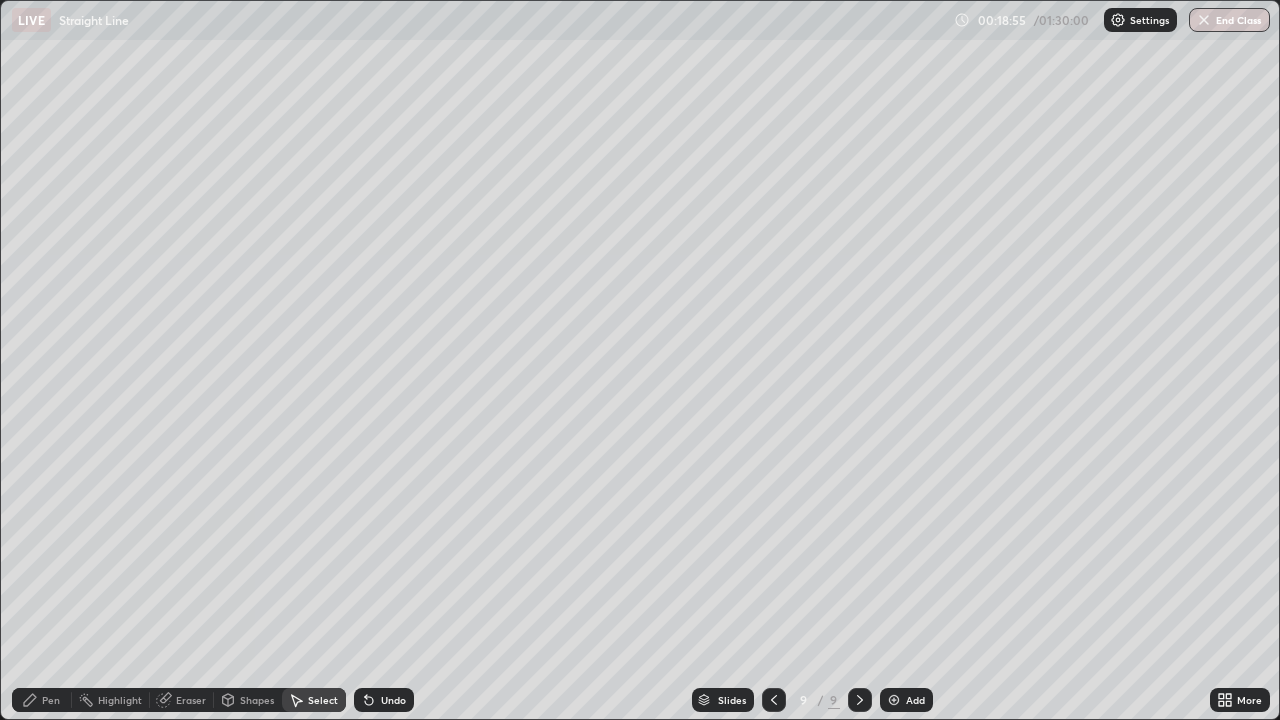 click on "Select" at bounding box center (323, 700) 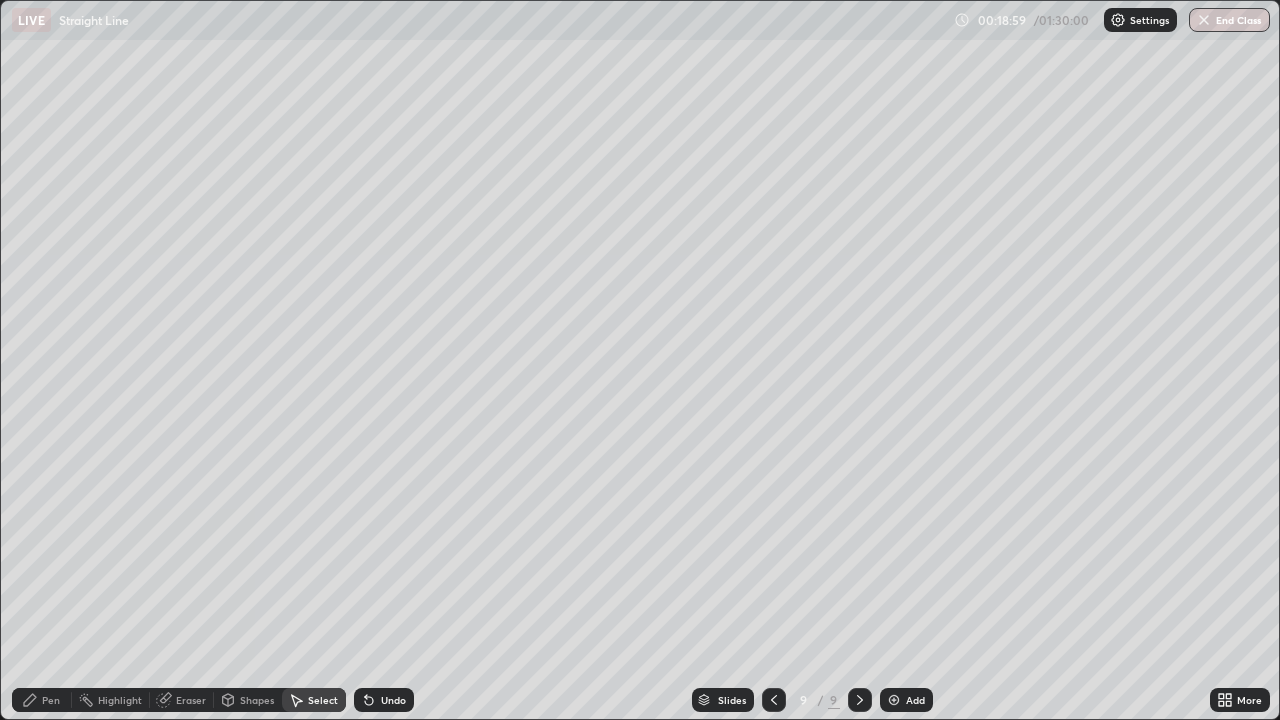 click on "Select" at bounding box center (323, 700) 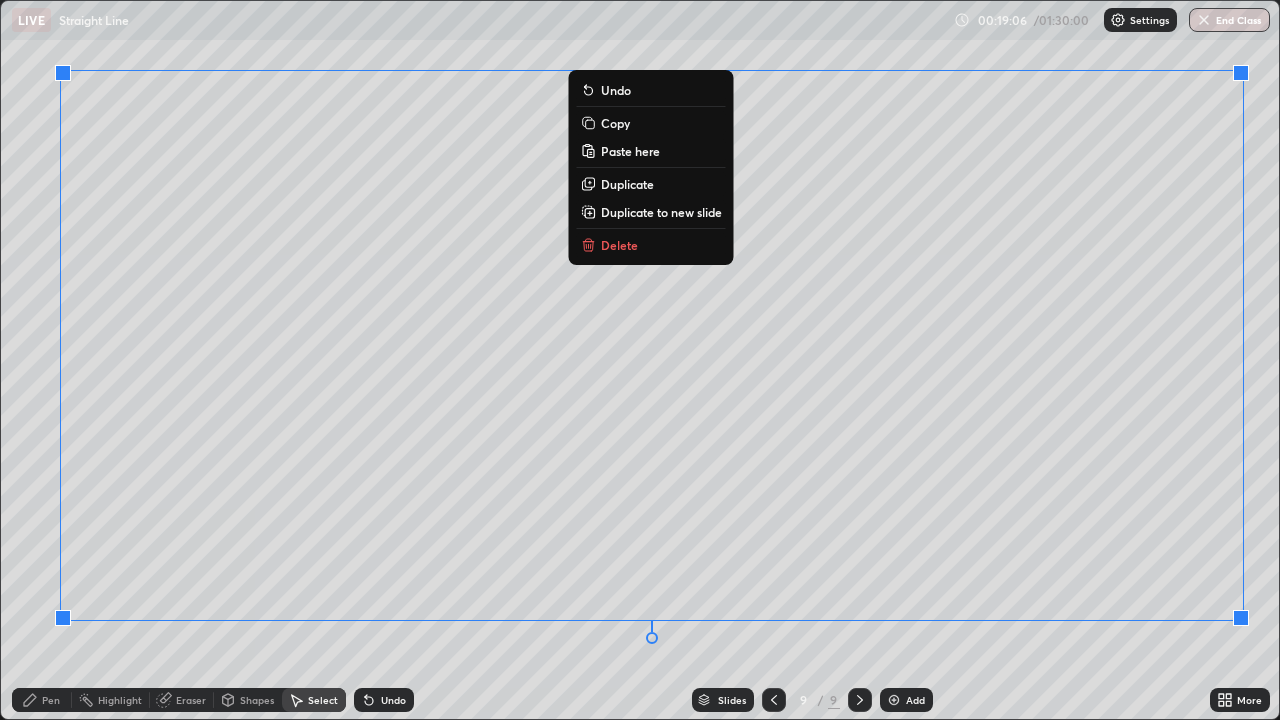 click on "Delete" at bounding box center [619, 245] 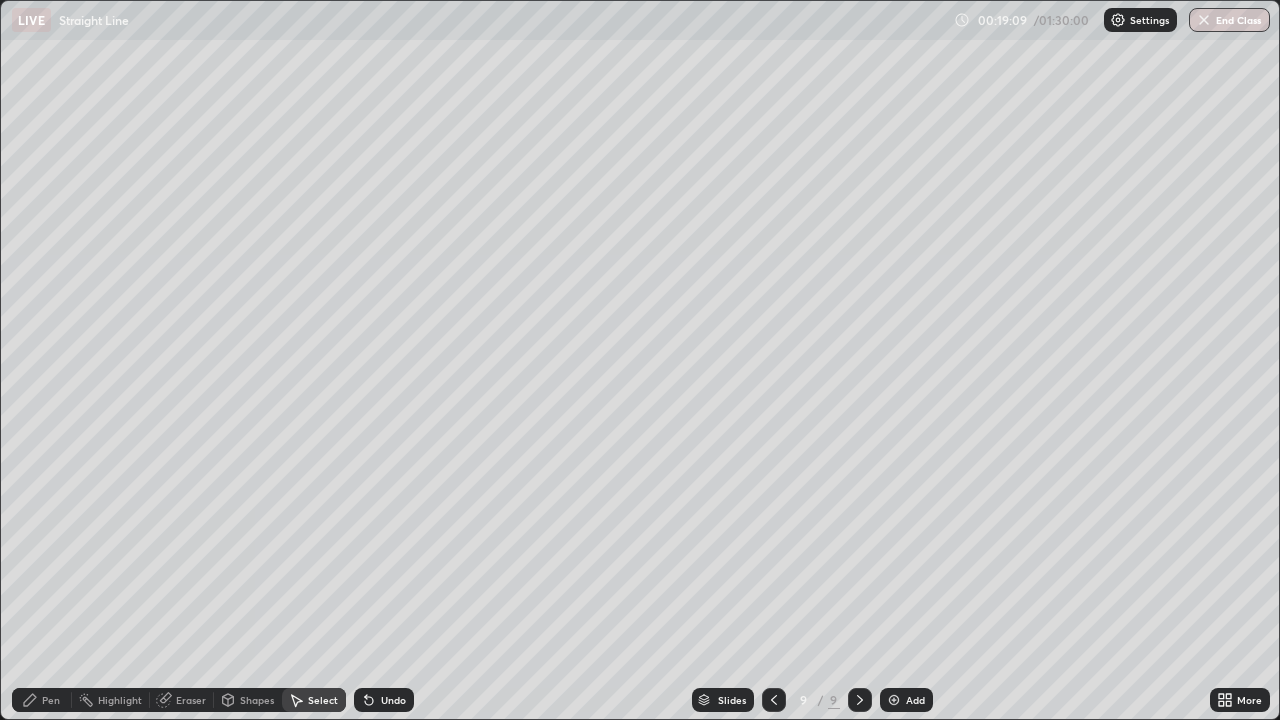 click 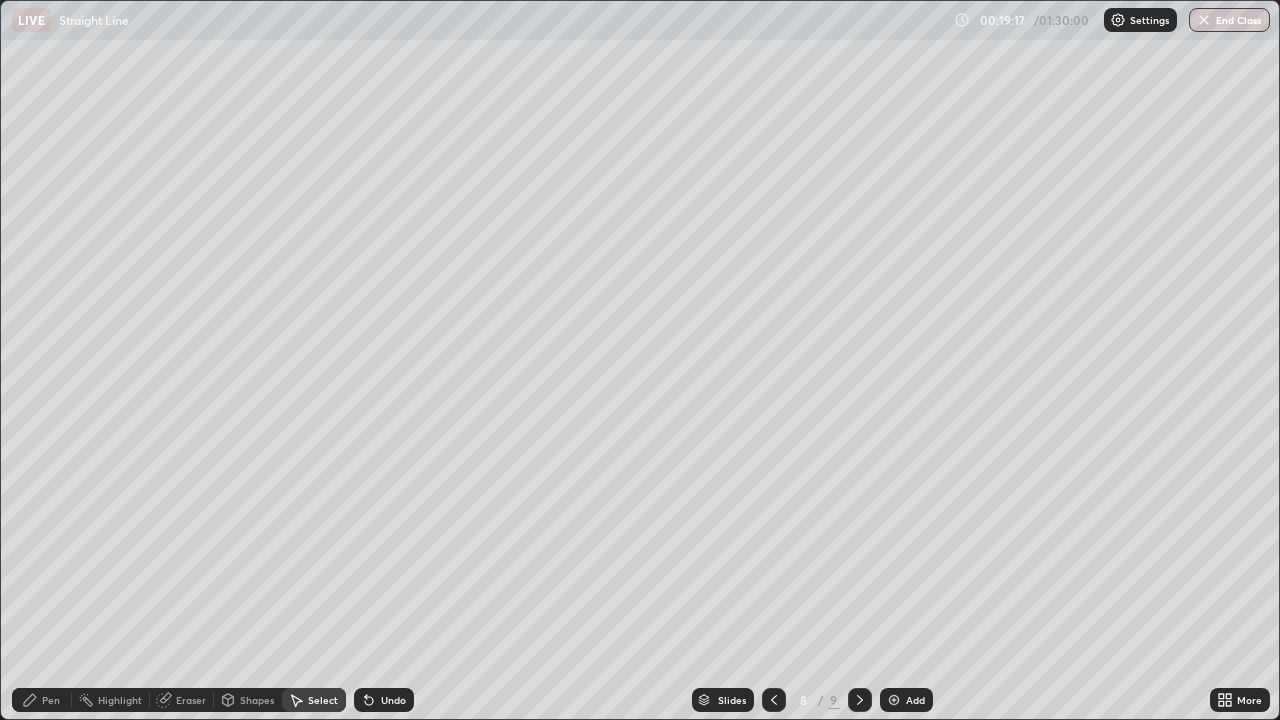 click on "Select" at bounding box center (314, 700) 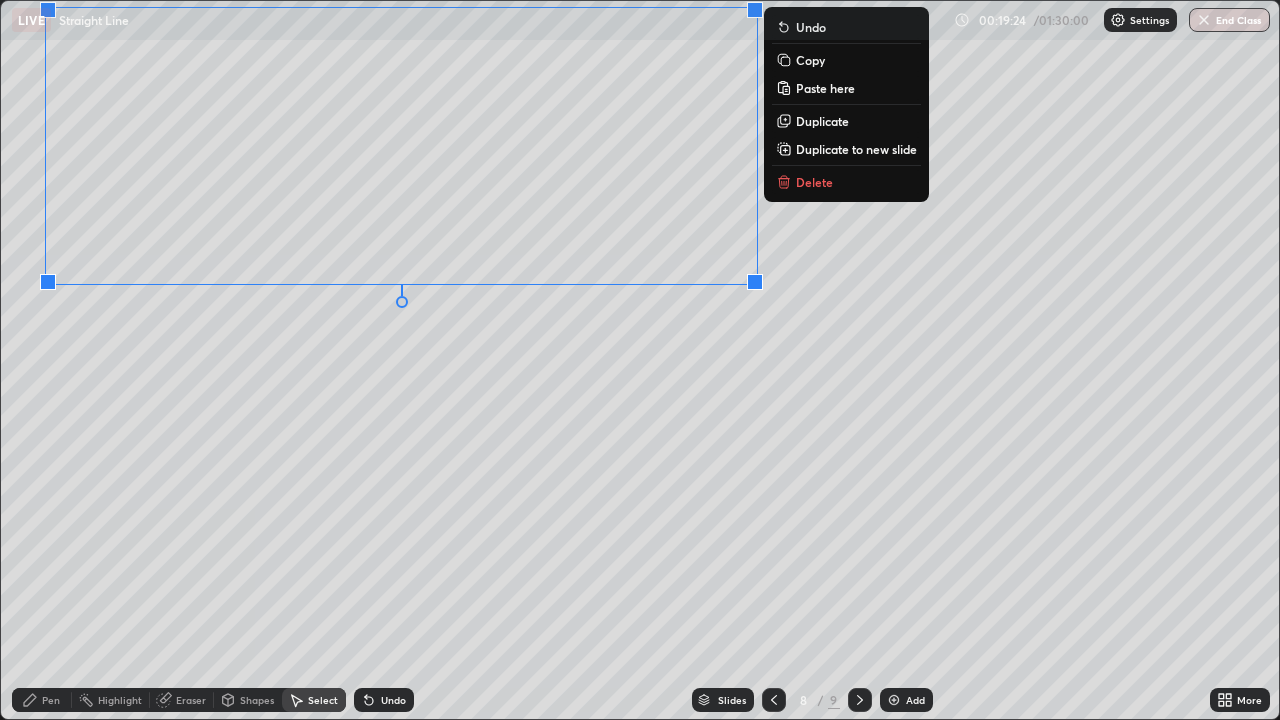 click on "Copy" at bounding box center [810, 60] 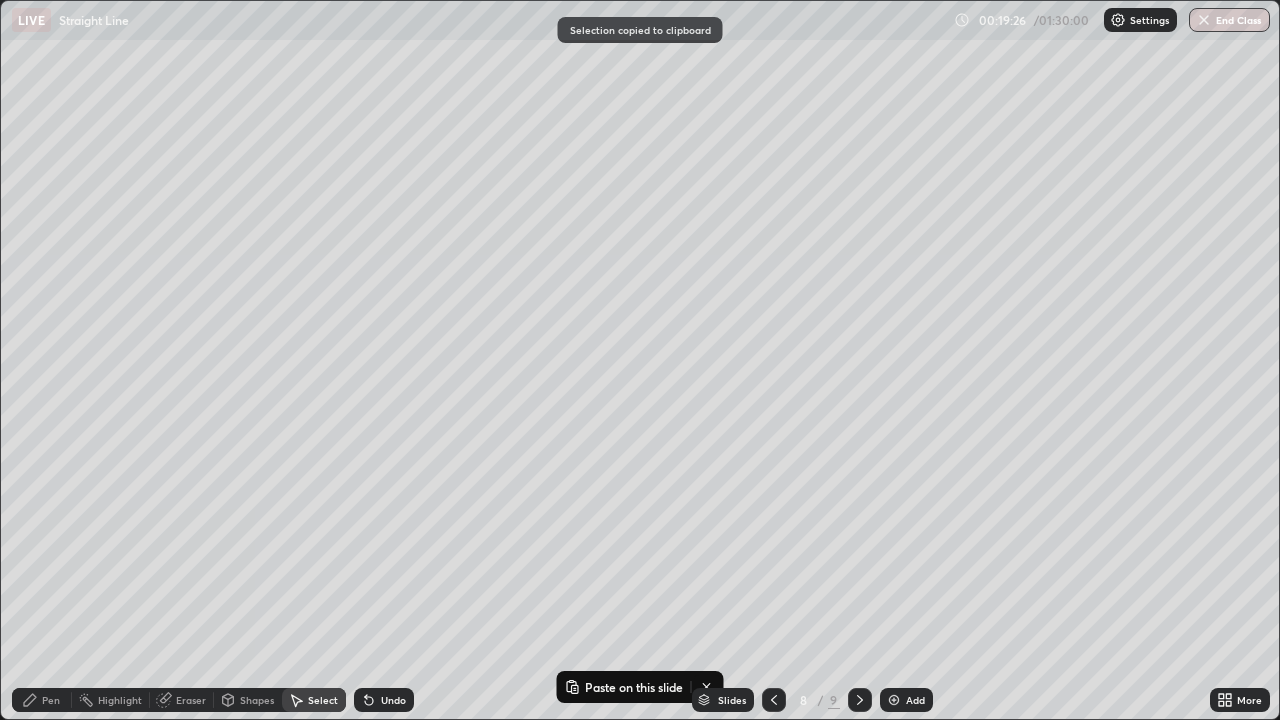 click 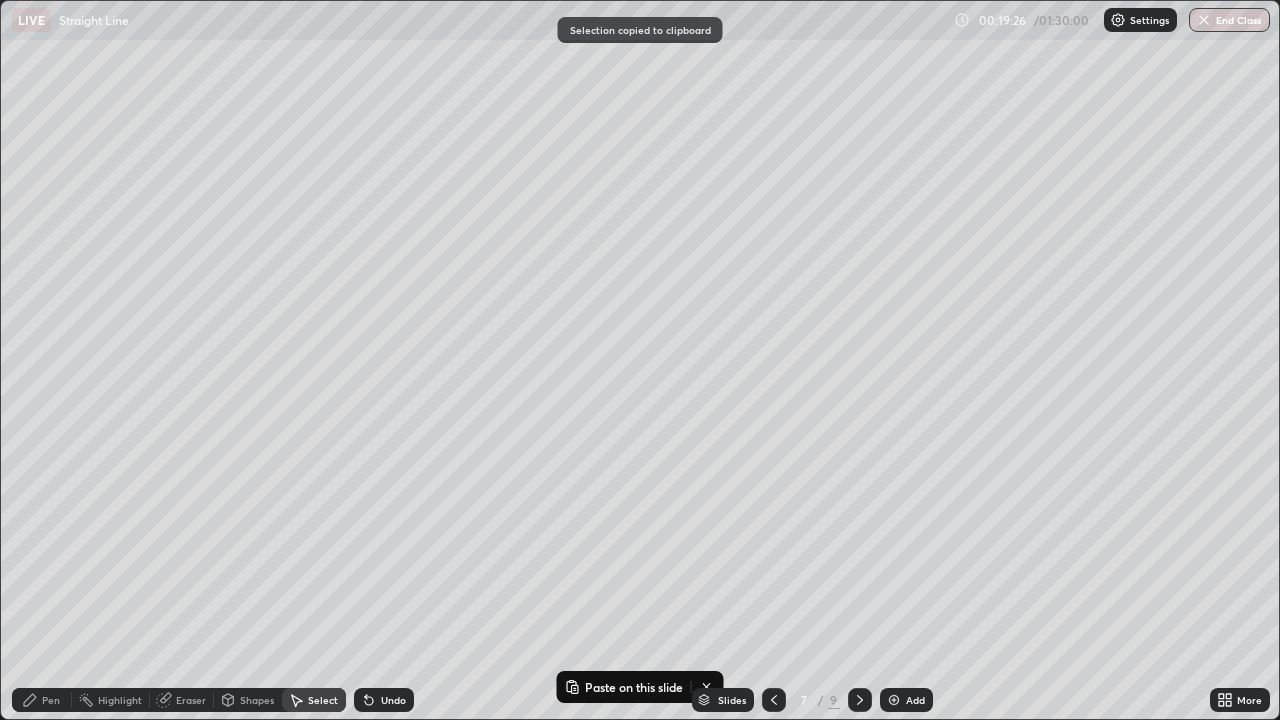 click 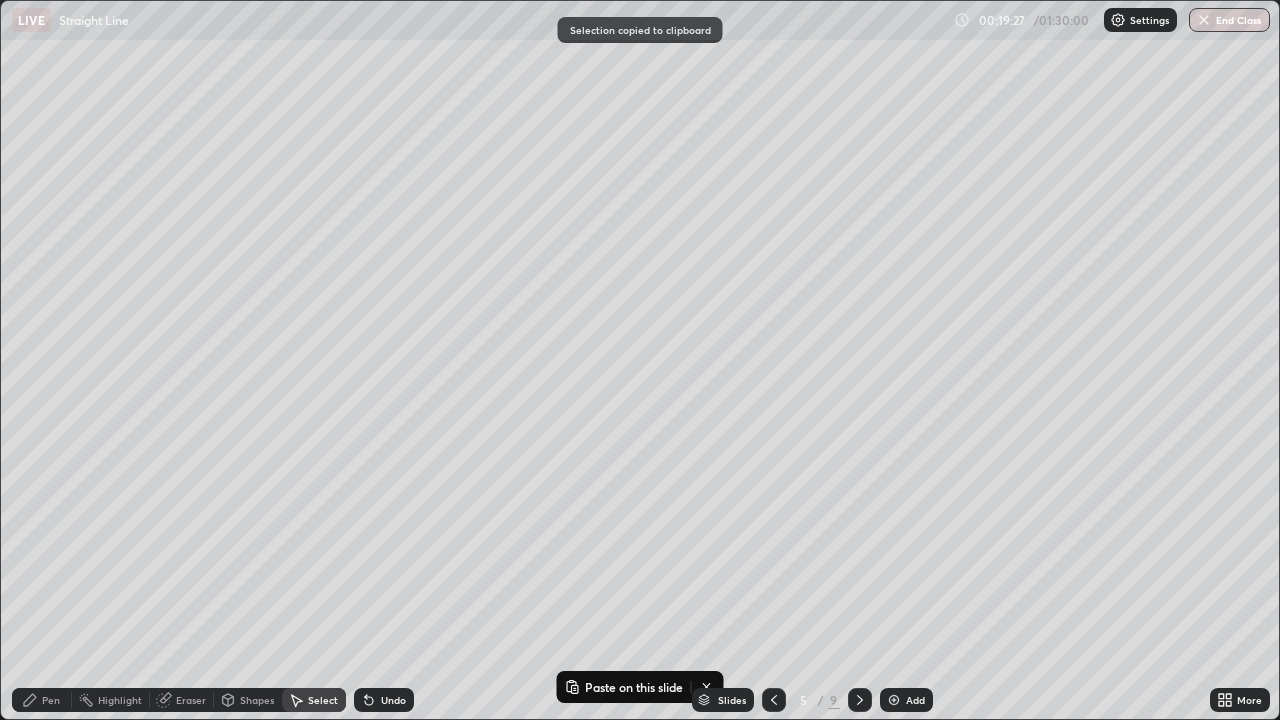 click 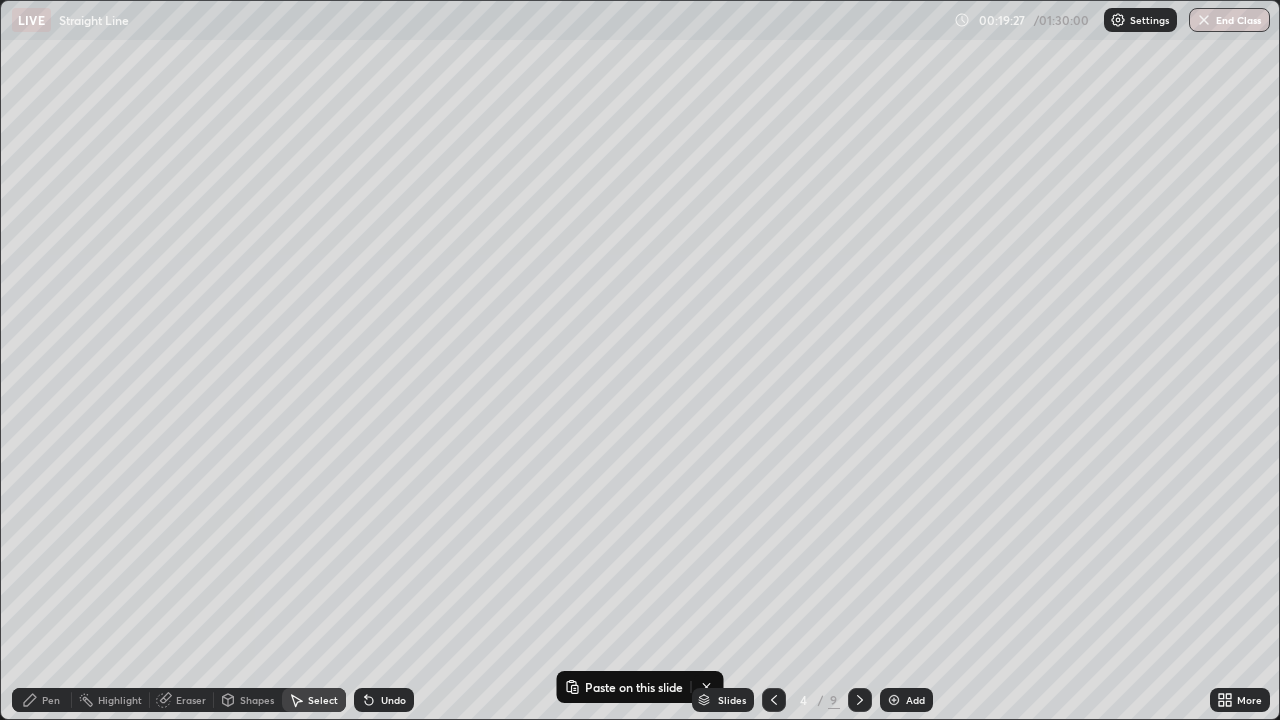 click 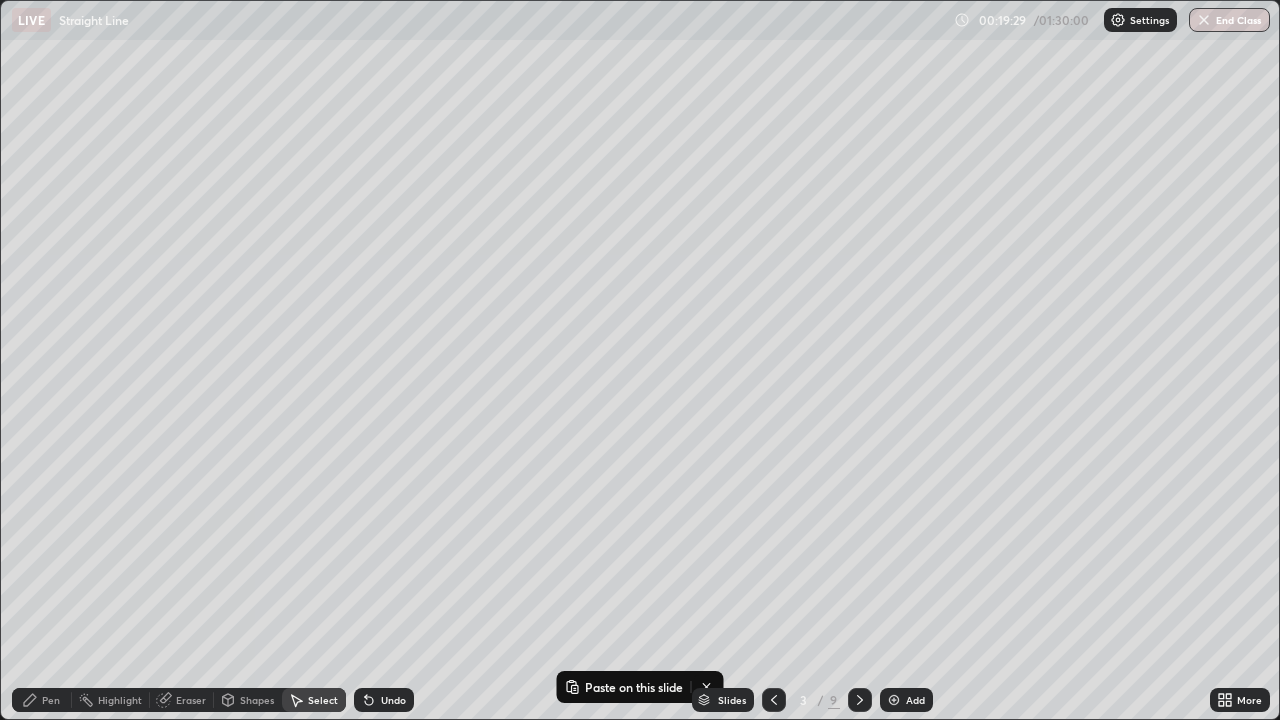 click 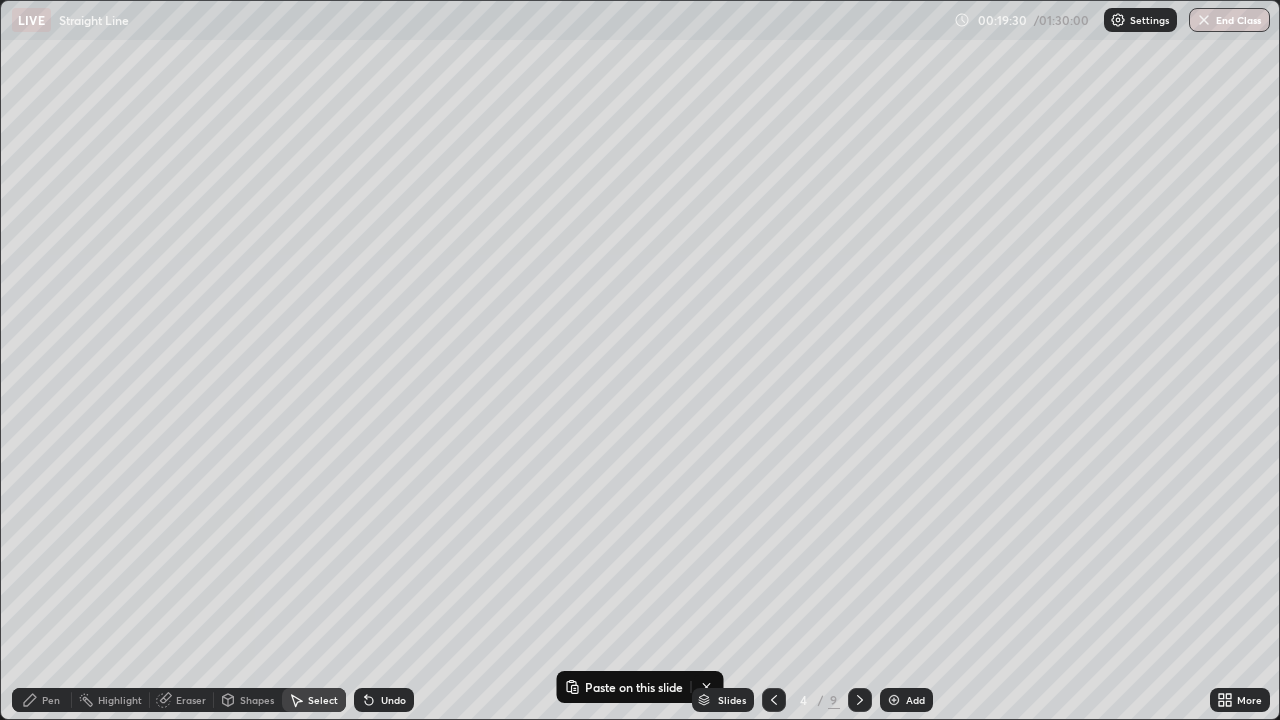 click 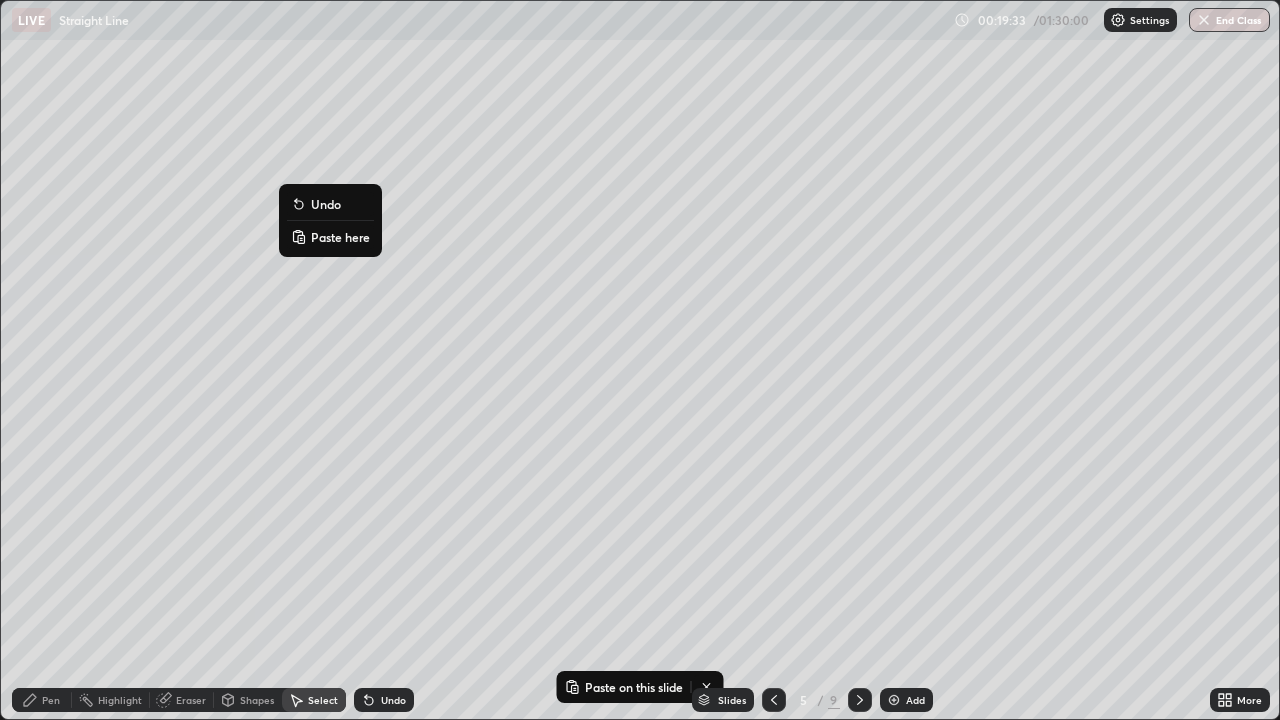 click on "Paste here" at bounding box center (340, 237) 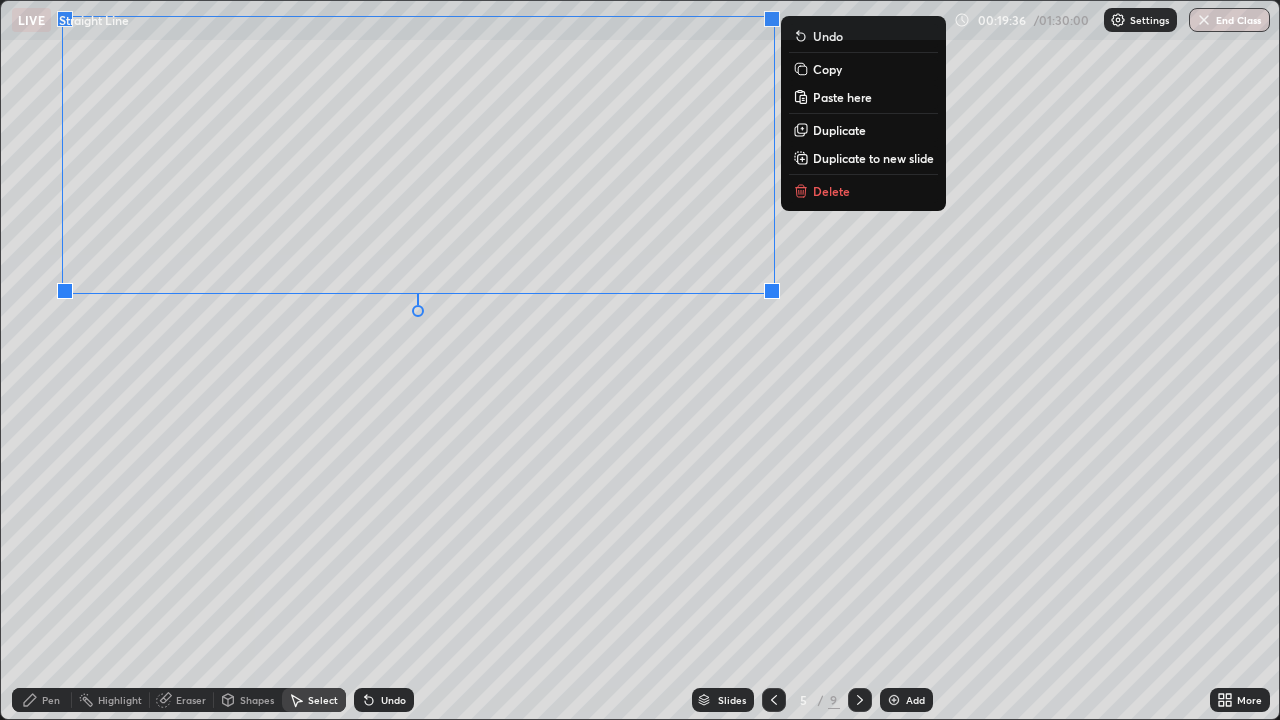 click on "0 ° Undo Copy Paste here Duplicate Duplicate to new slide Delete" at bounding box center [640, 360] 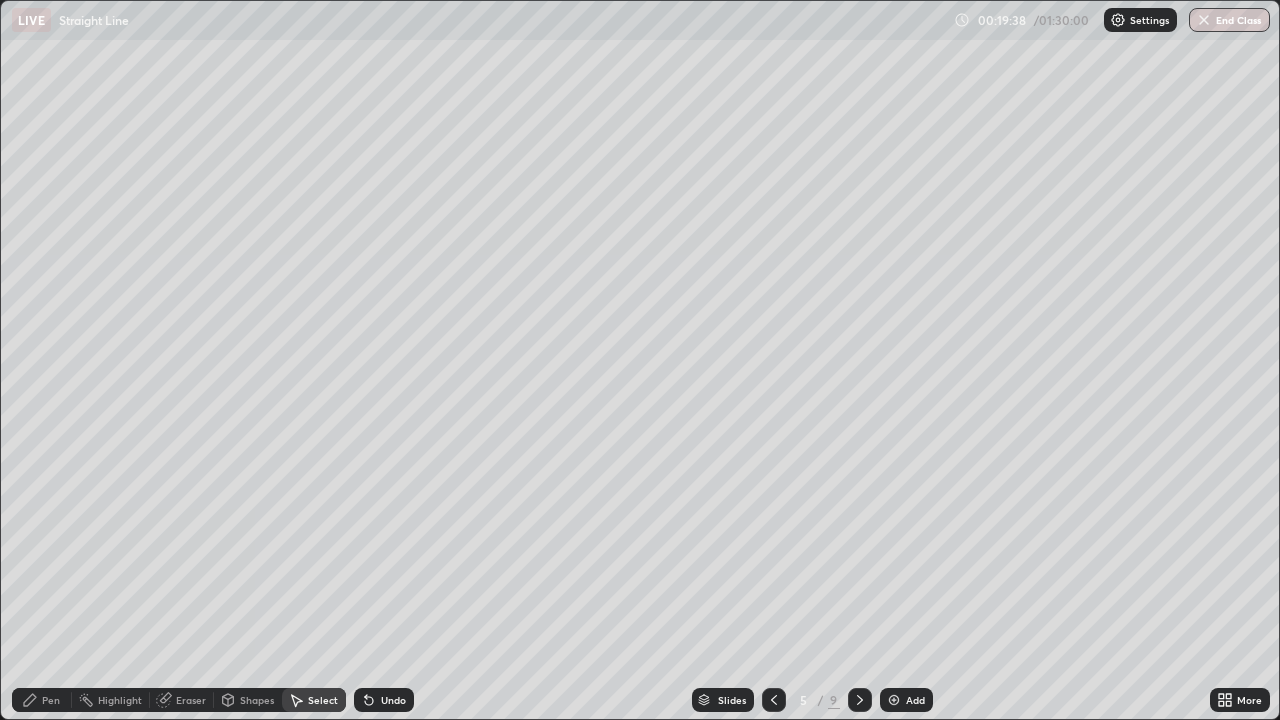 click on "Pen" at bounding box center (51, 700) 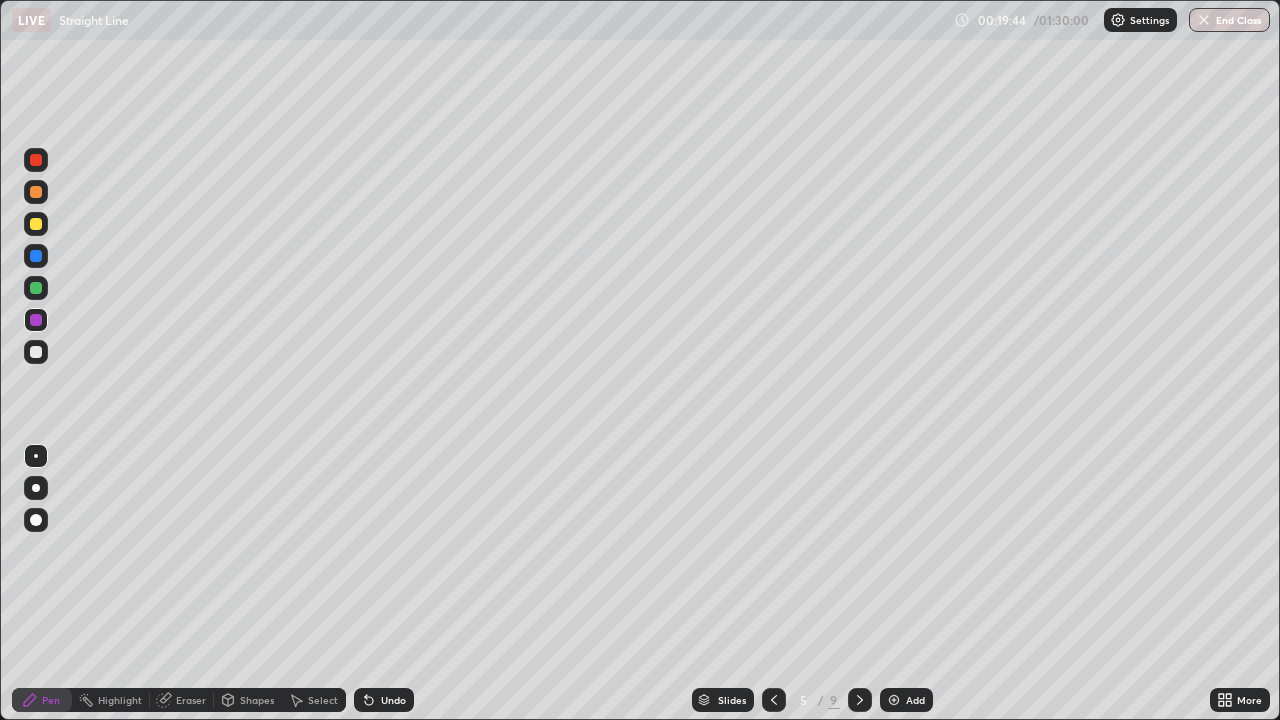 click 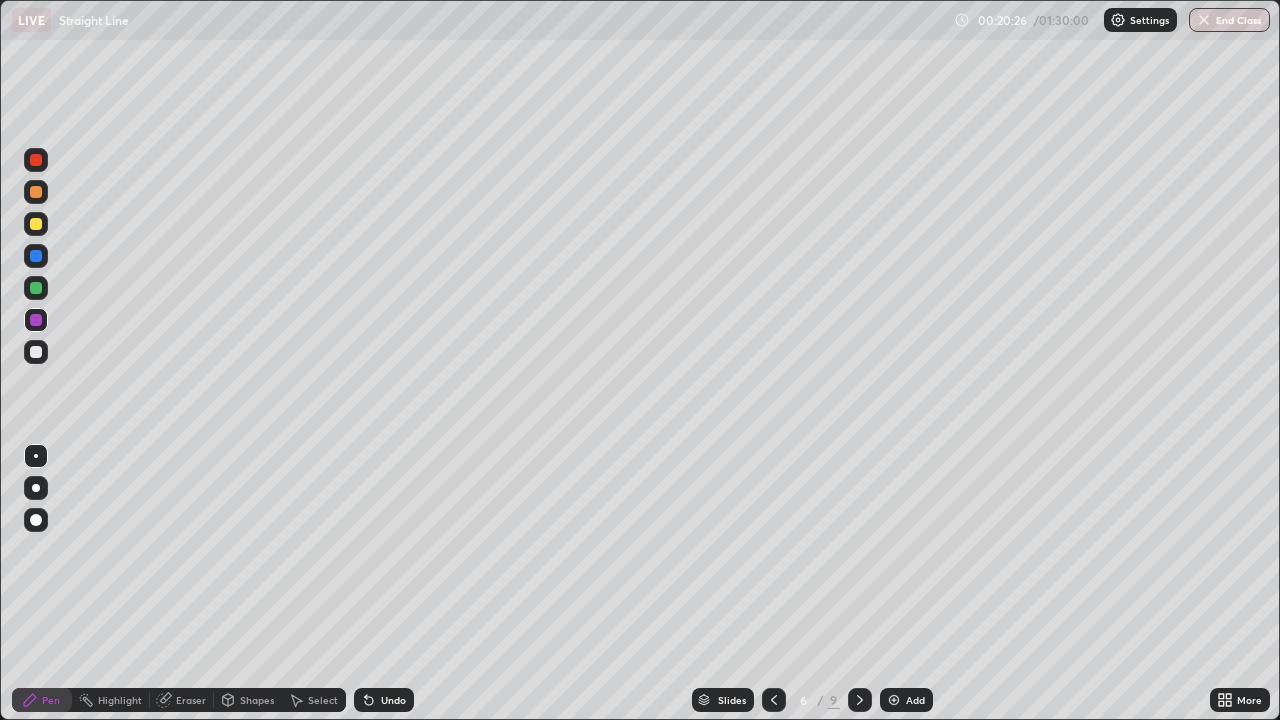 click on "Undo" at bounding box center [393, 700] 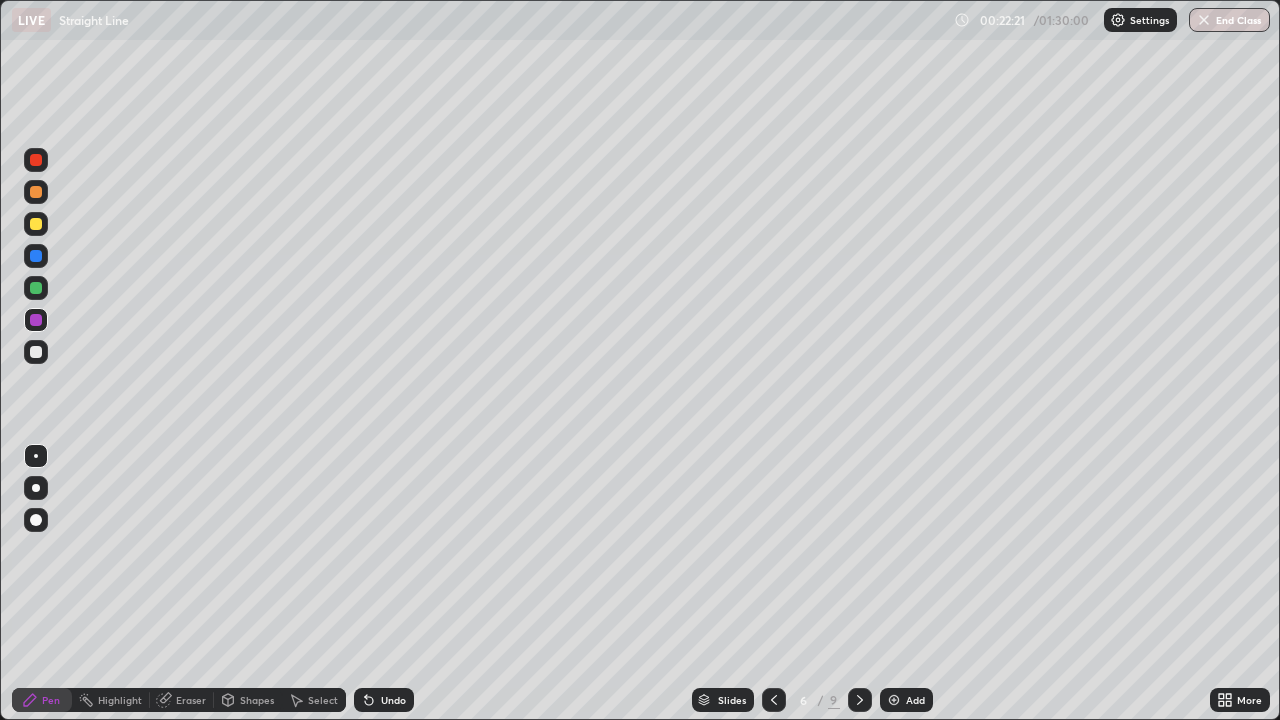 click 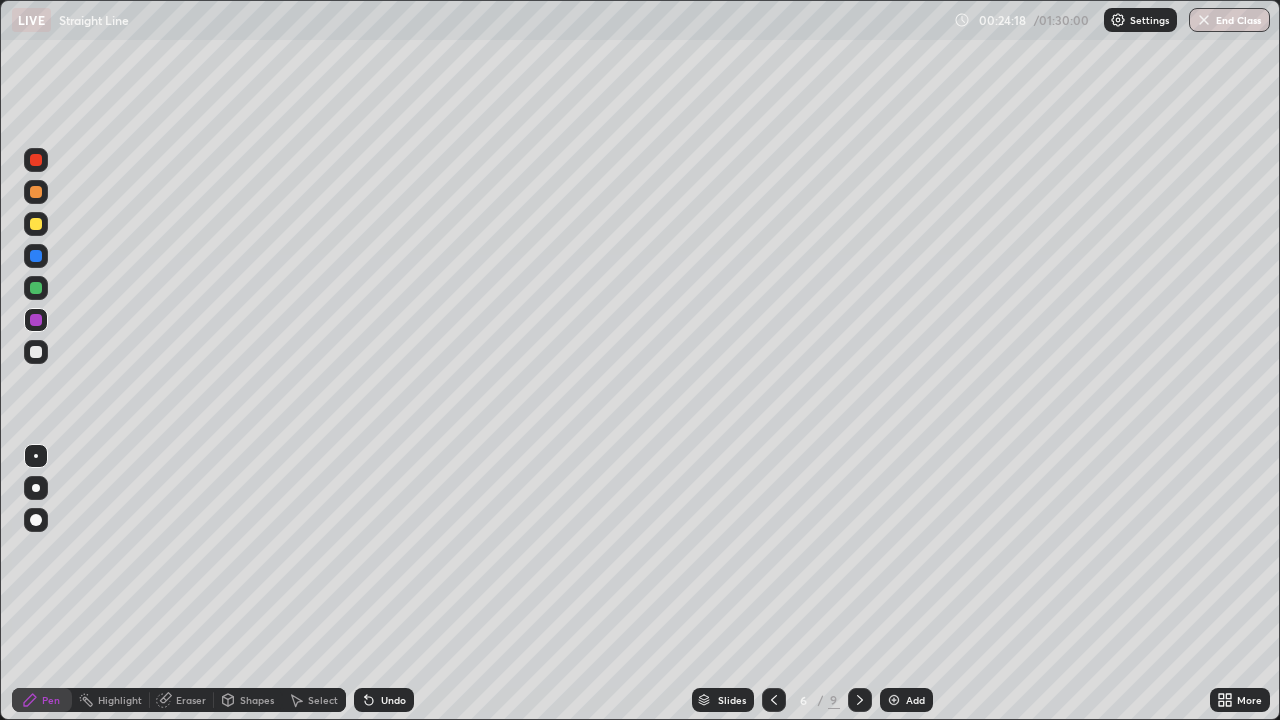 click at bounding box center [36, 288] 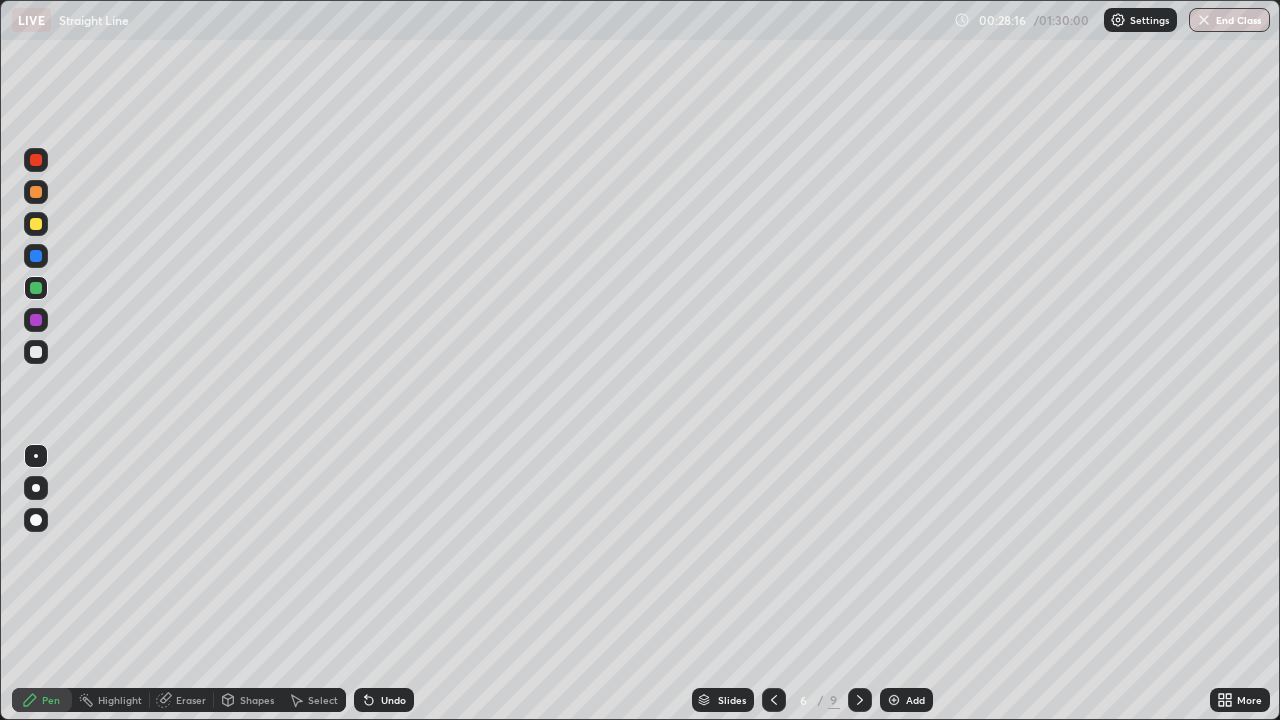 click at bounding box center [36, 192] 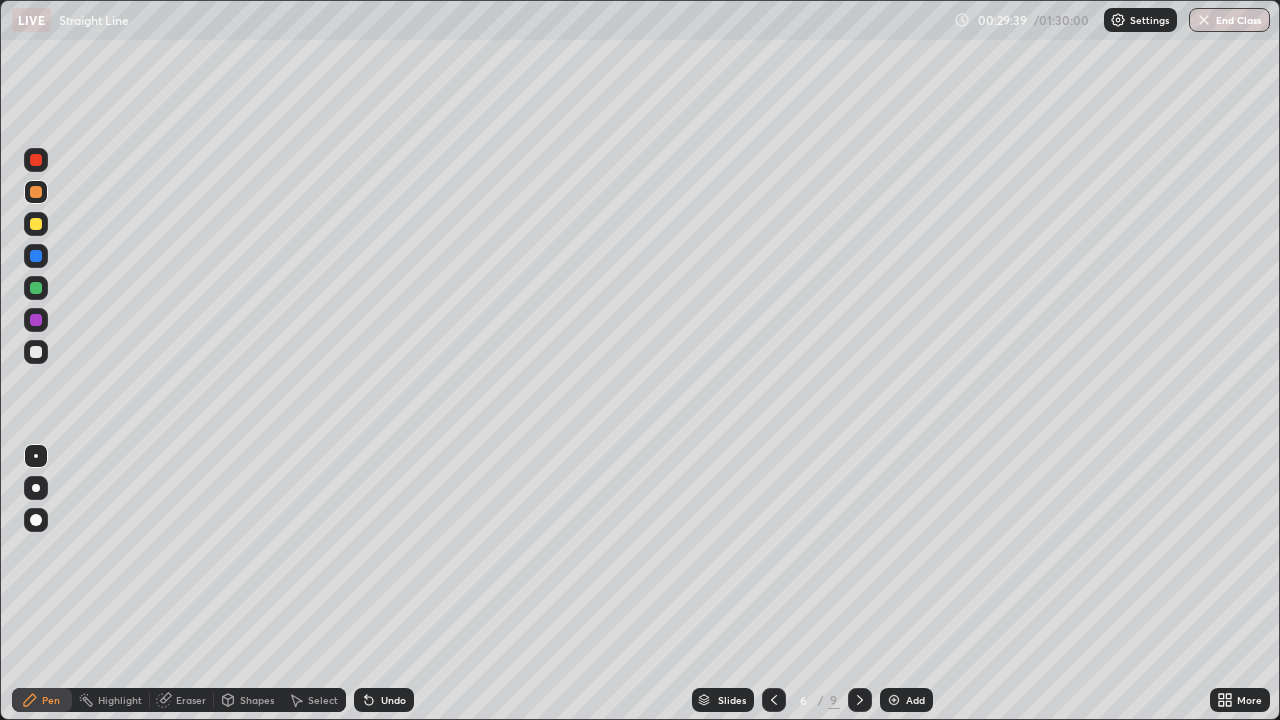 click on "Undo" at bounding box center (393, 700) 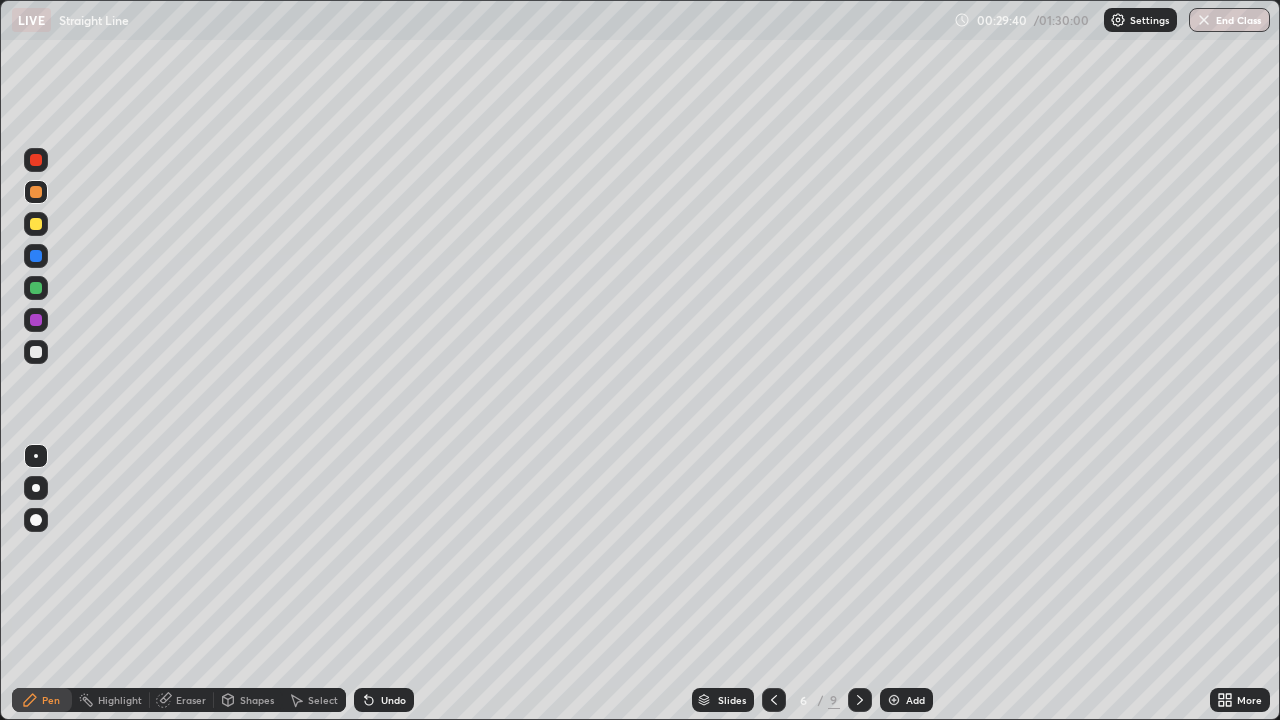 click on "Undo" at bounding box center [393, 700] 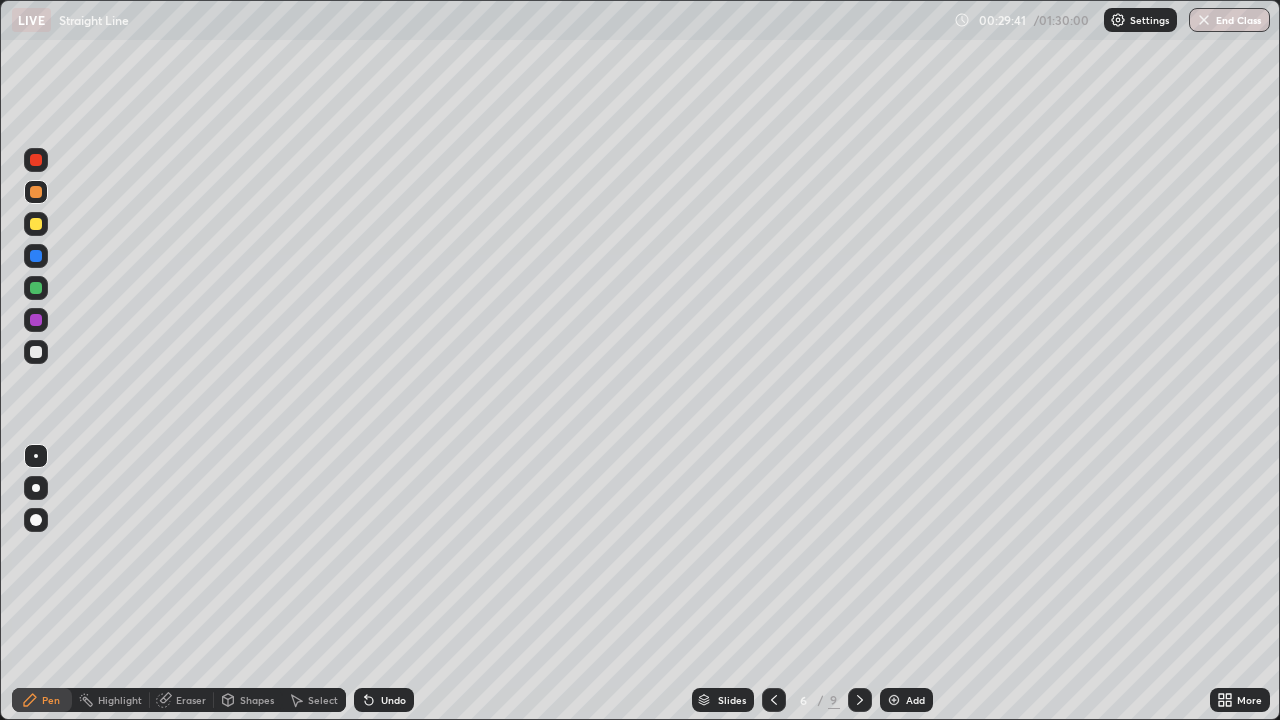 click on "Undo" at bounding box center [393, 700] 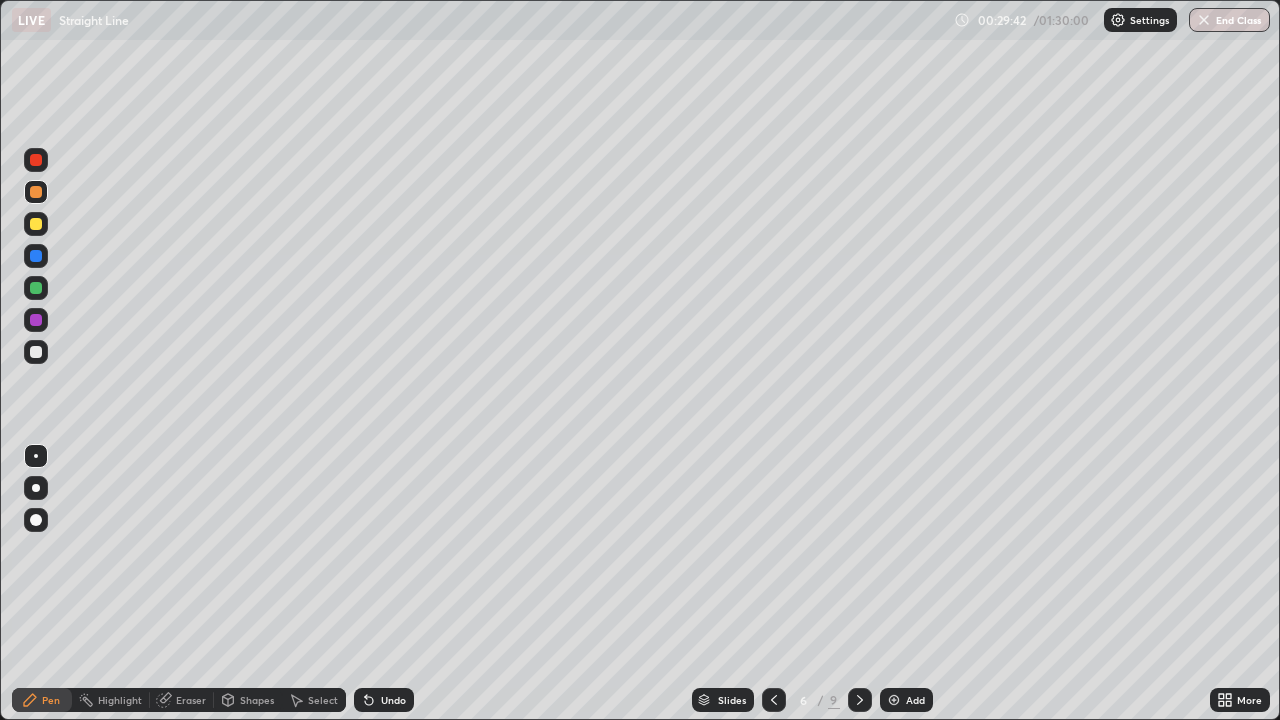 click on "Undo" at bounding box center (393, 700) 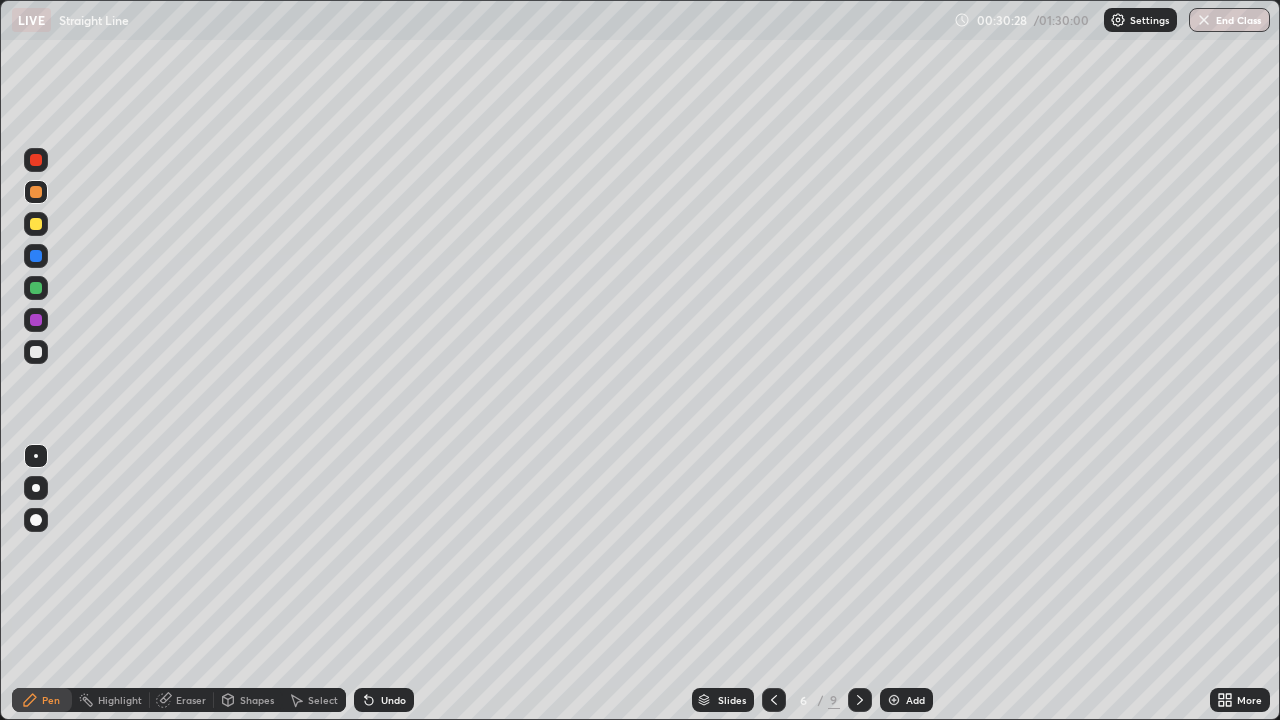 click 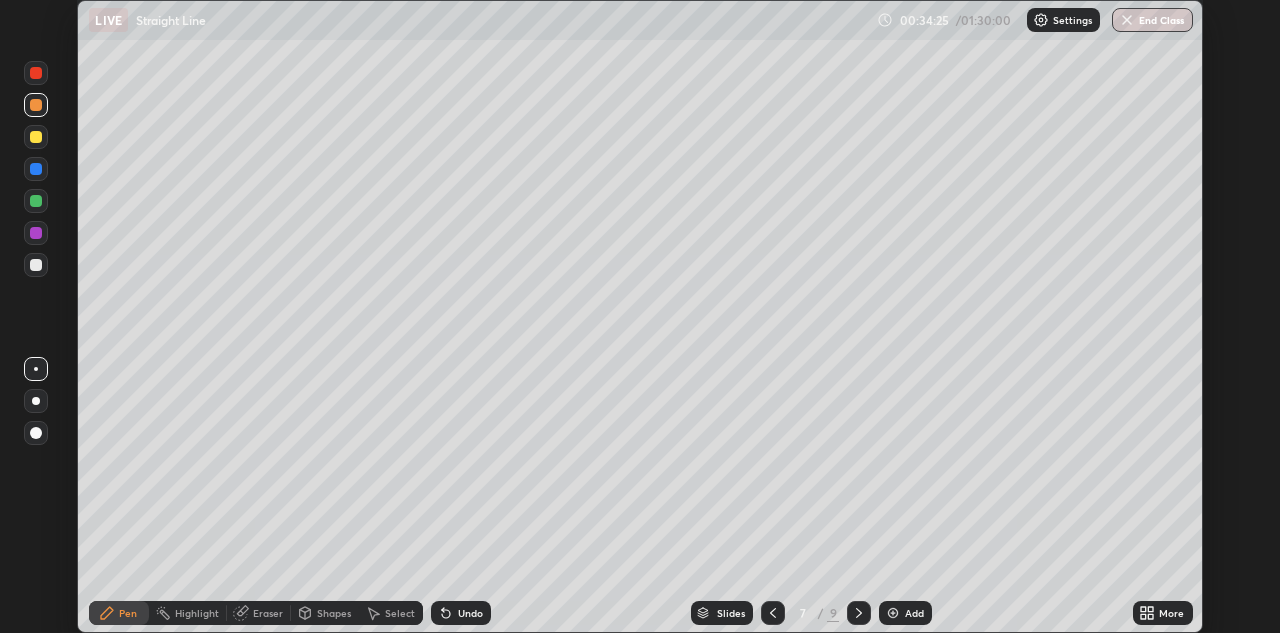 scroll, scrollTop: 0, scrollLeft: 0, axis: both 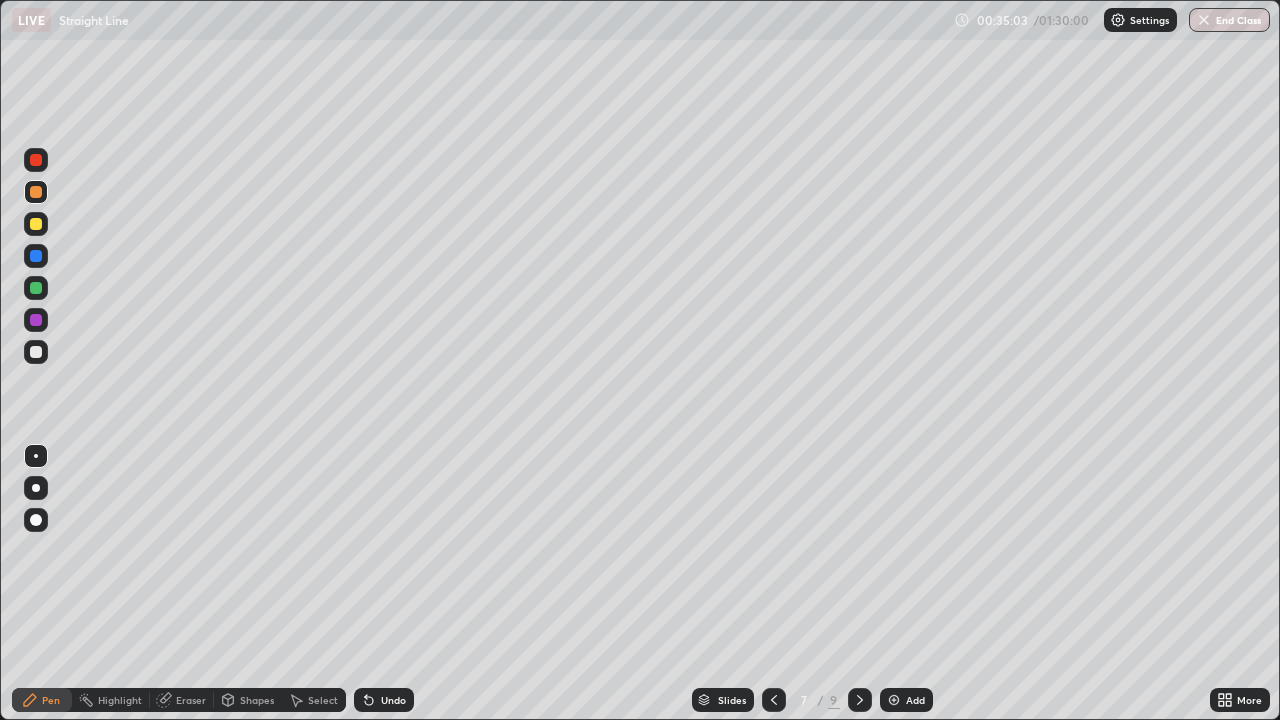 click 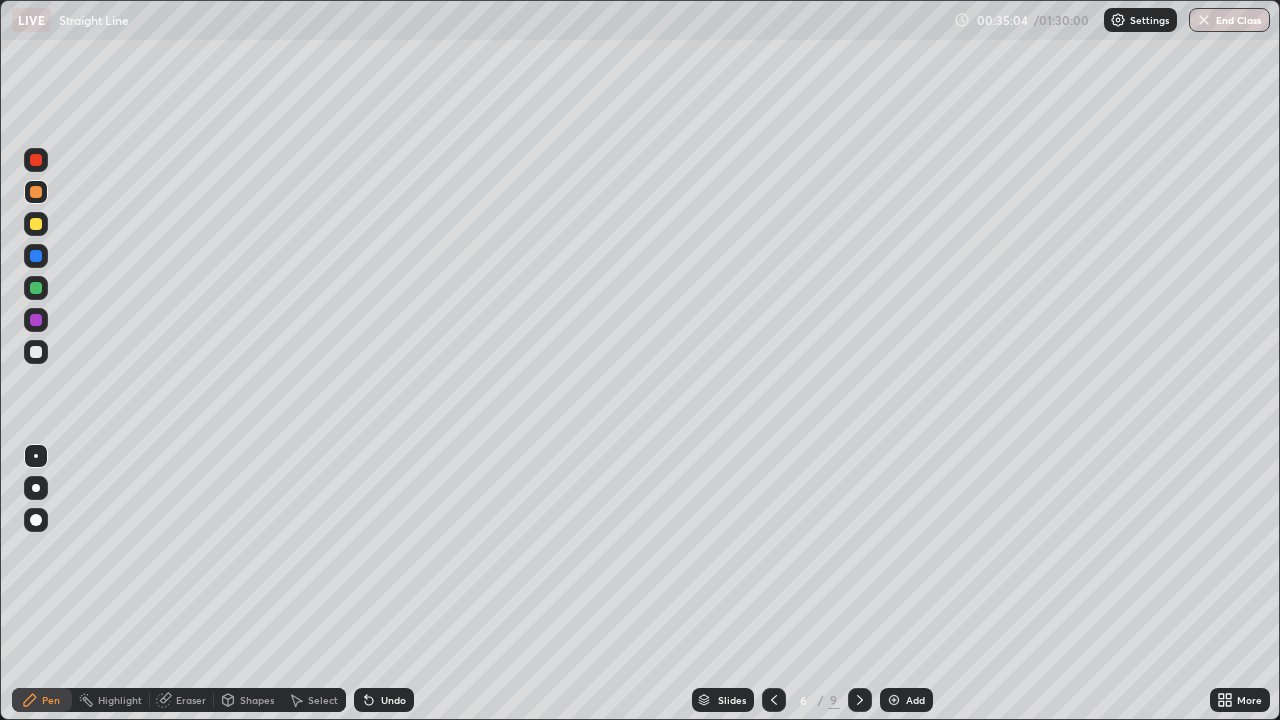 click 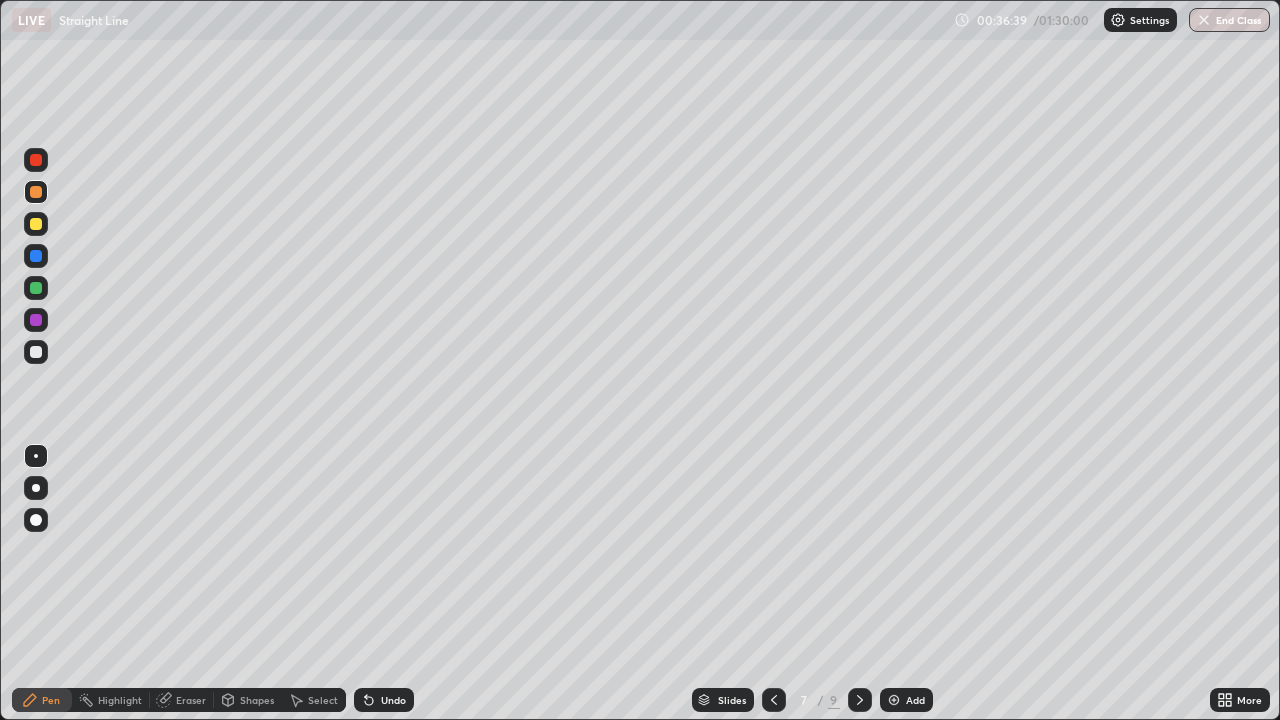 click on "Undo" at bounding box center [393, 700] 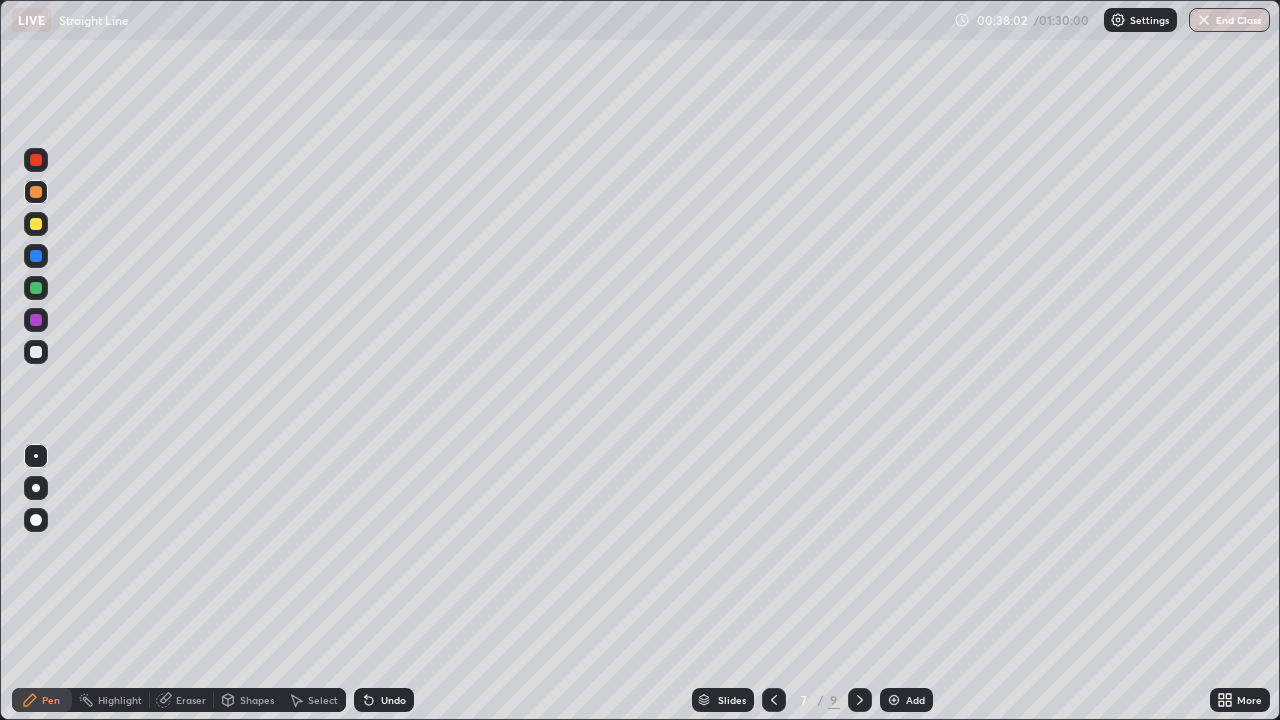 click 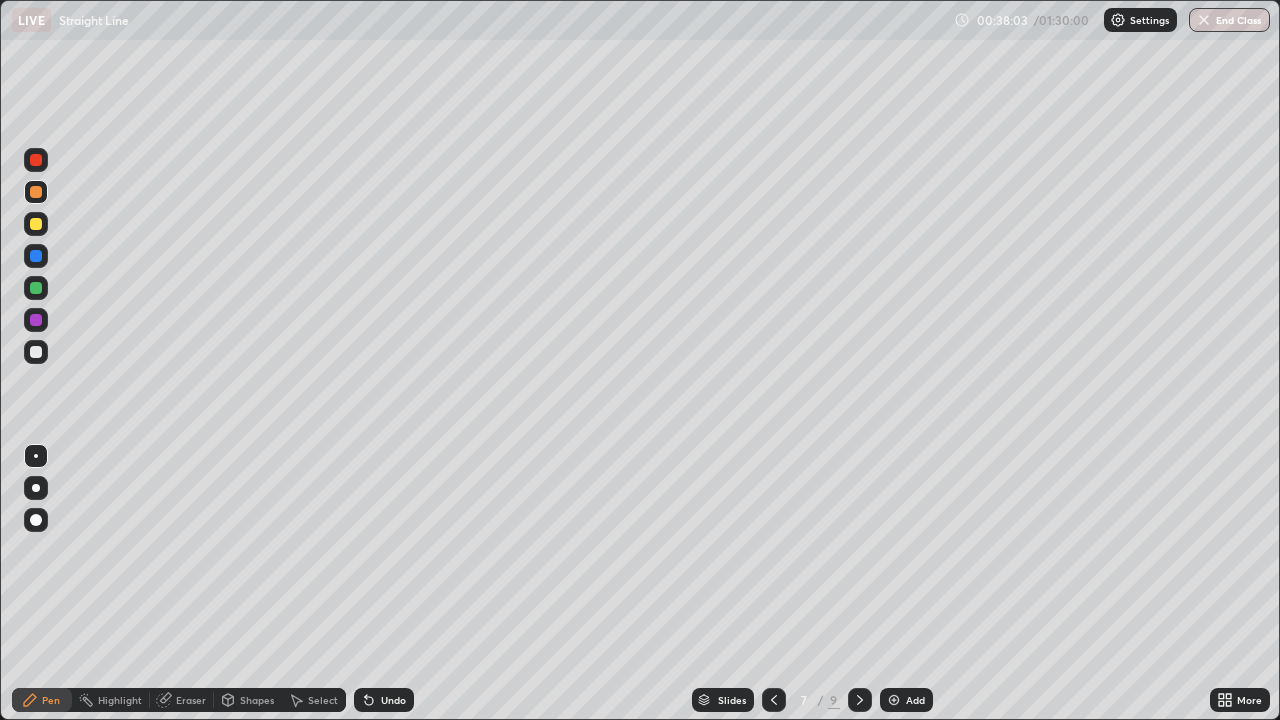 click on "Undo" at bounding box center [384, 700] 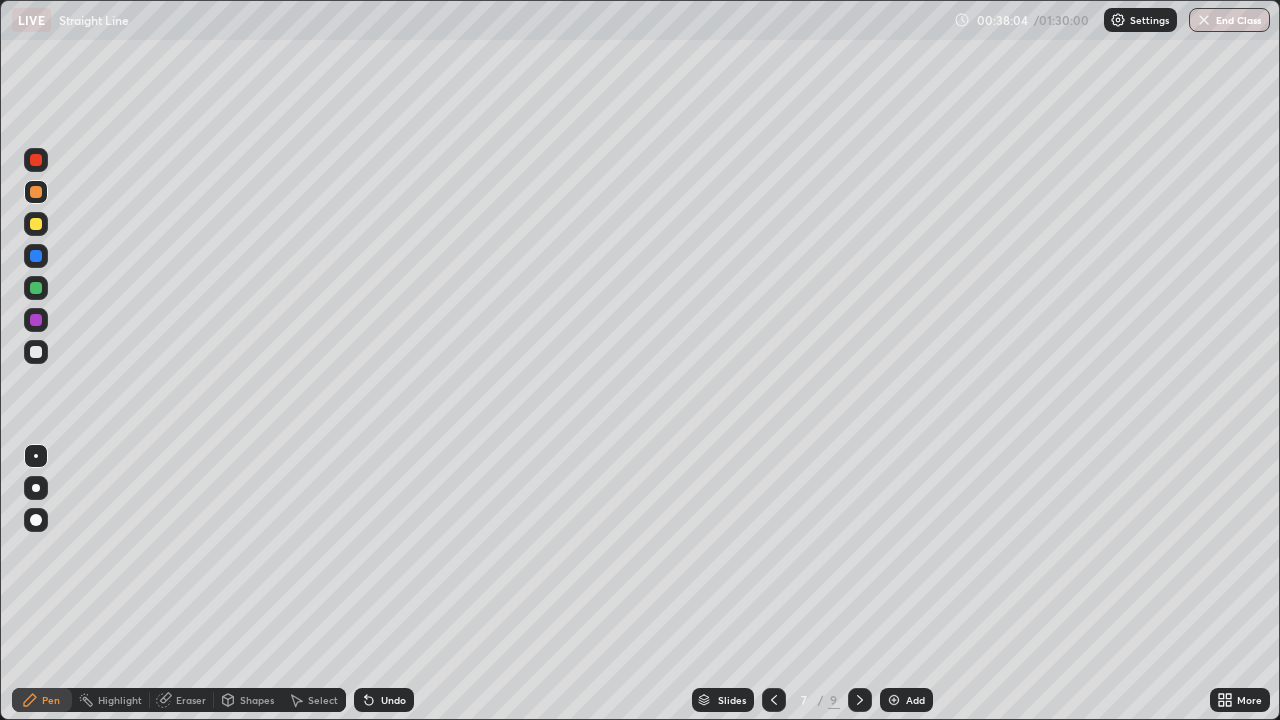 click on "Undo" at bounding box center [393, 700] 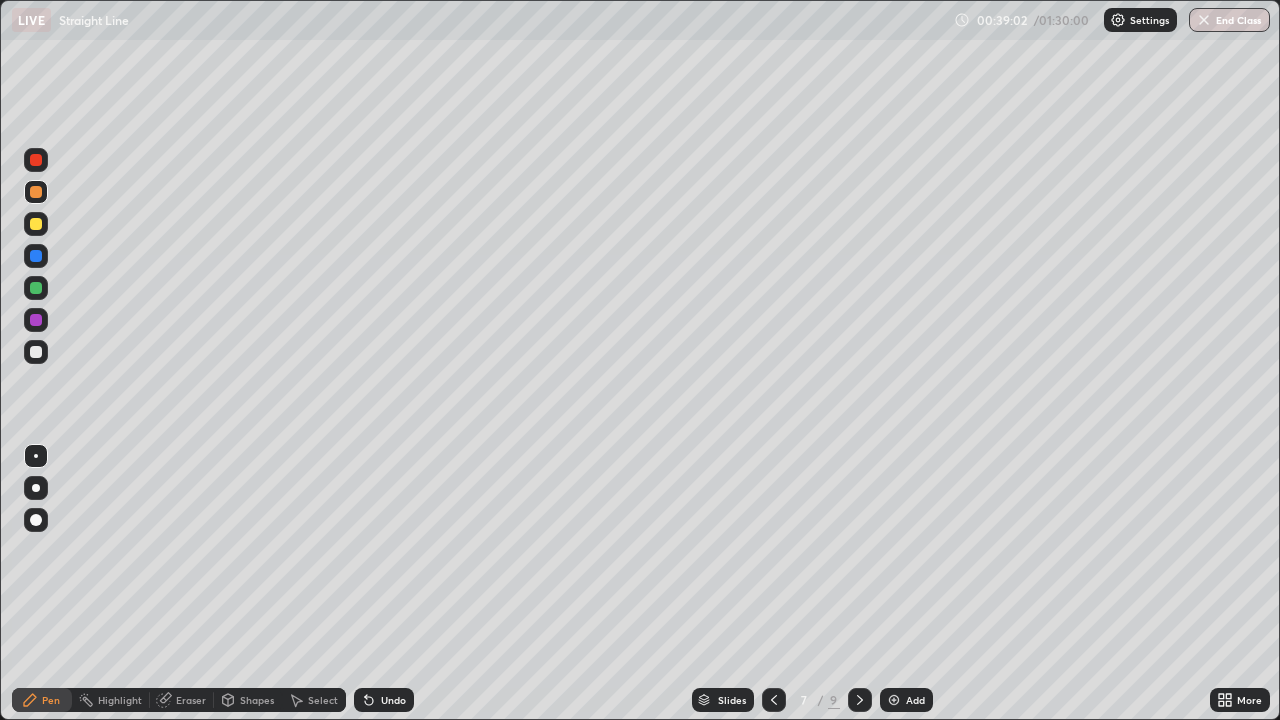 click on "Add" at bounding box center (915, 700) 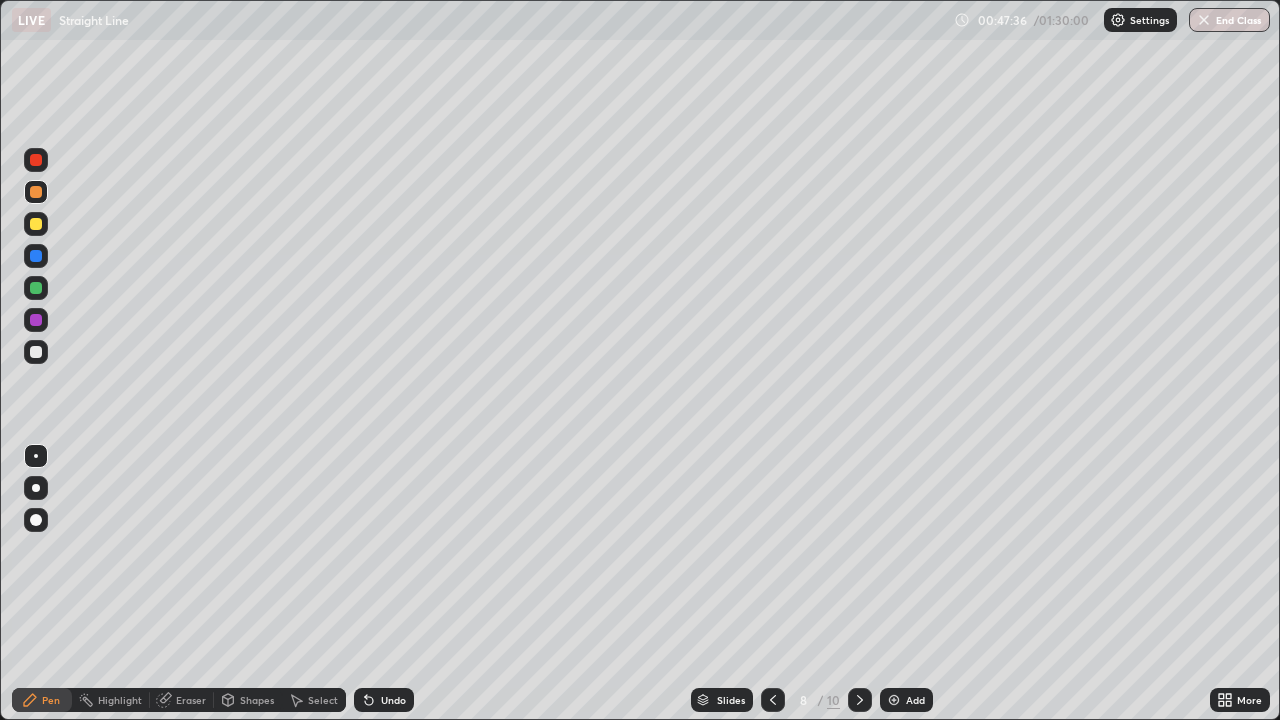 click 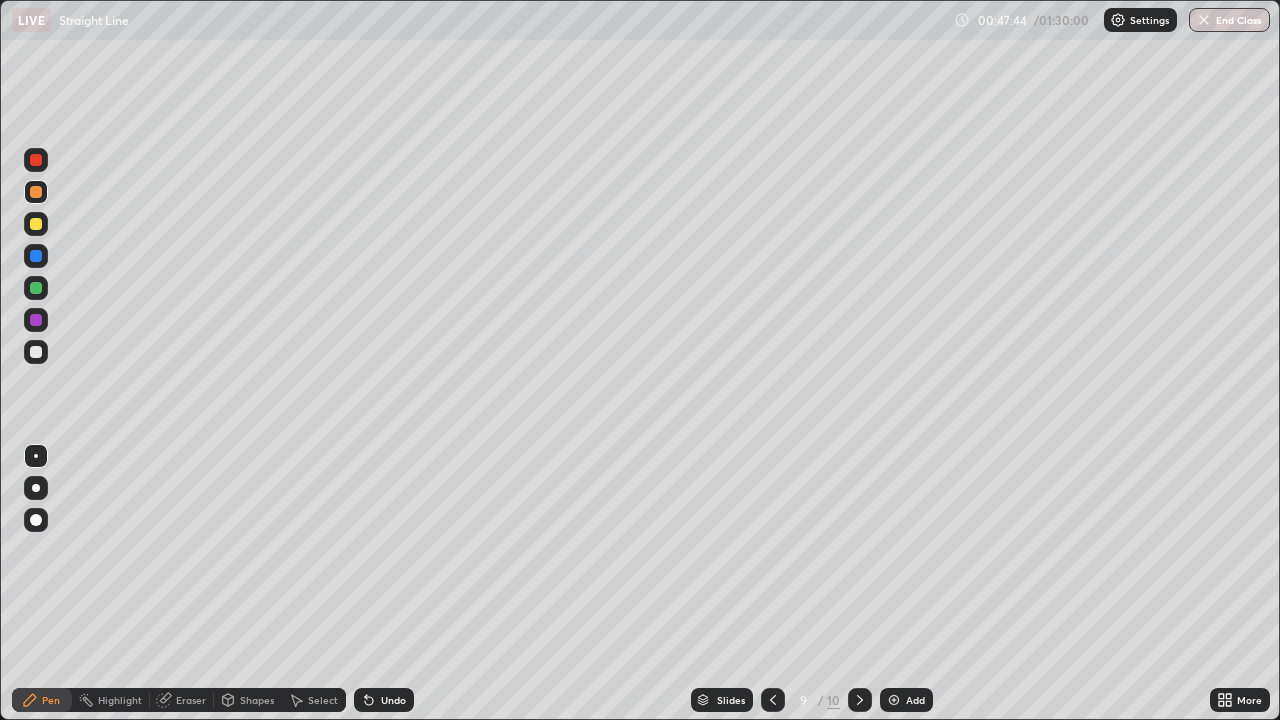 click on "Eraser" at bounding box center (191, 700) 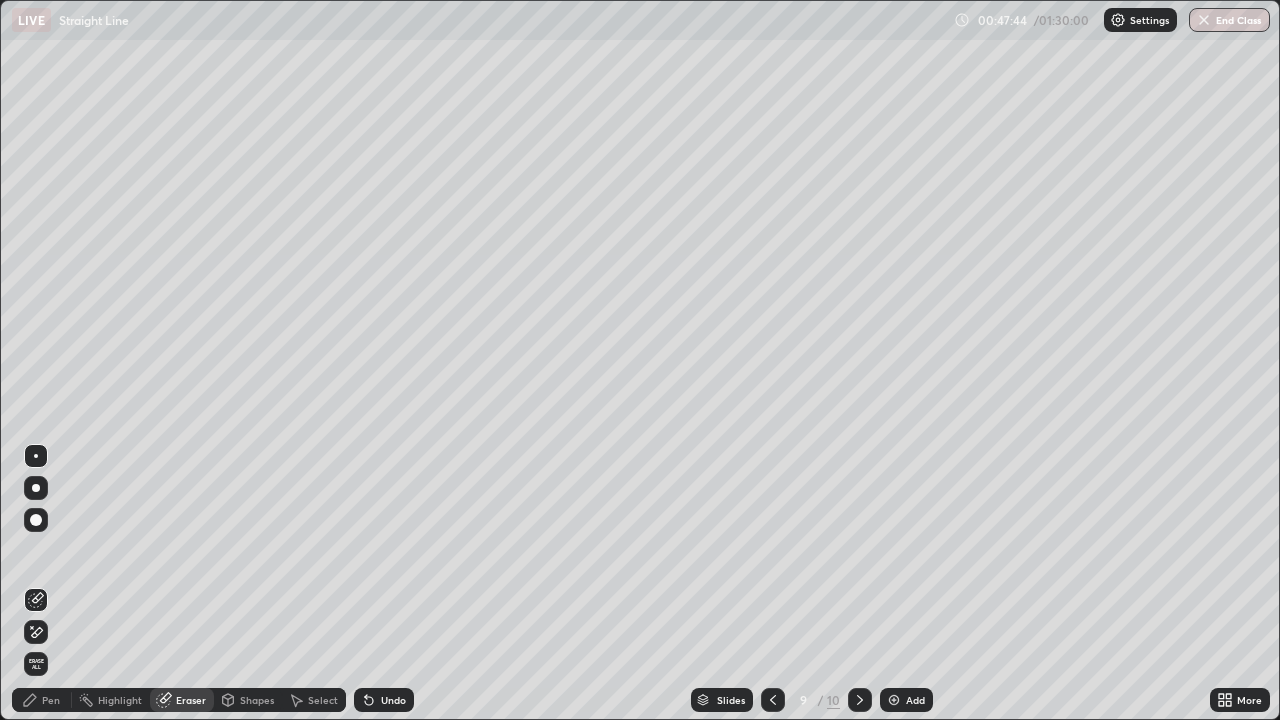click 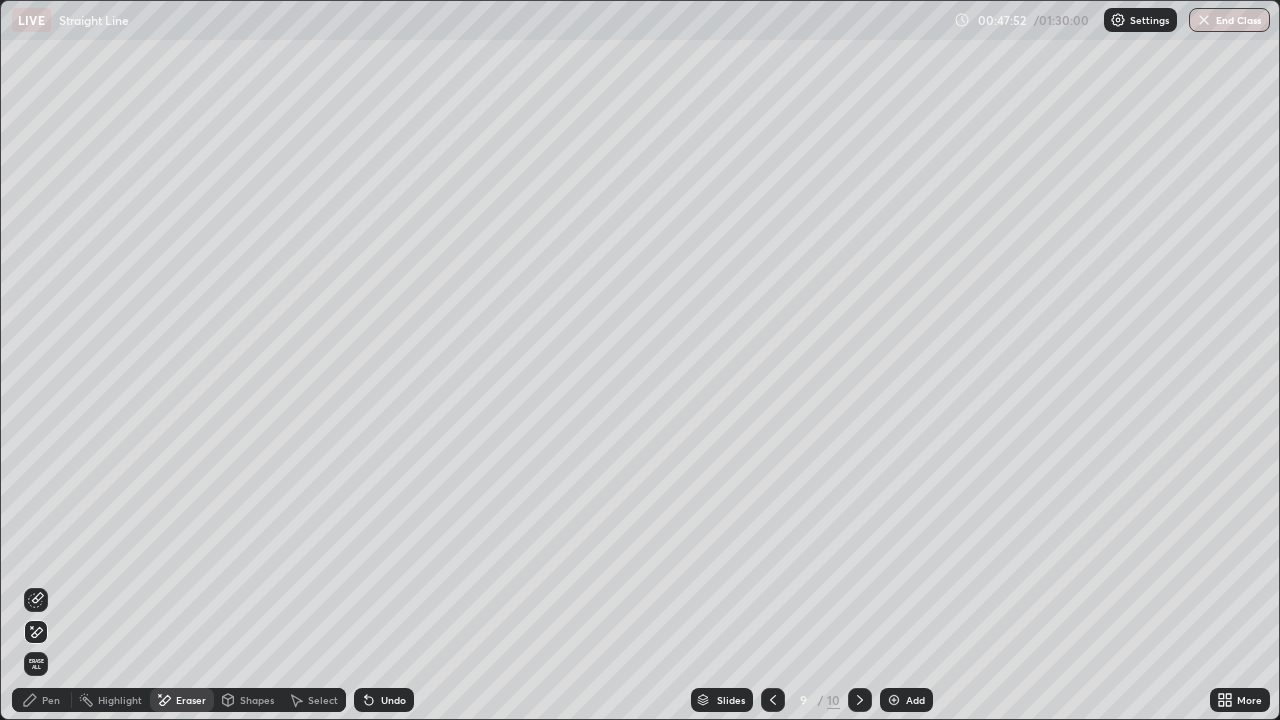 click on "Pen" at bounding box center (51, 700) 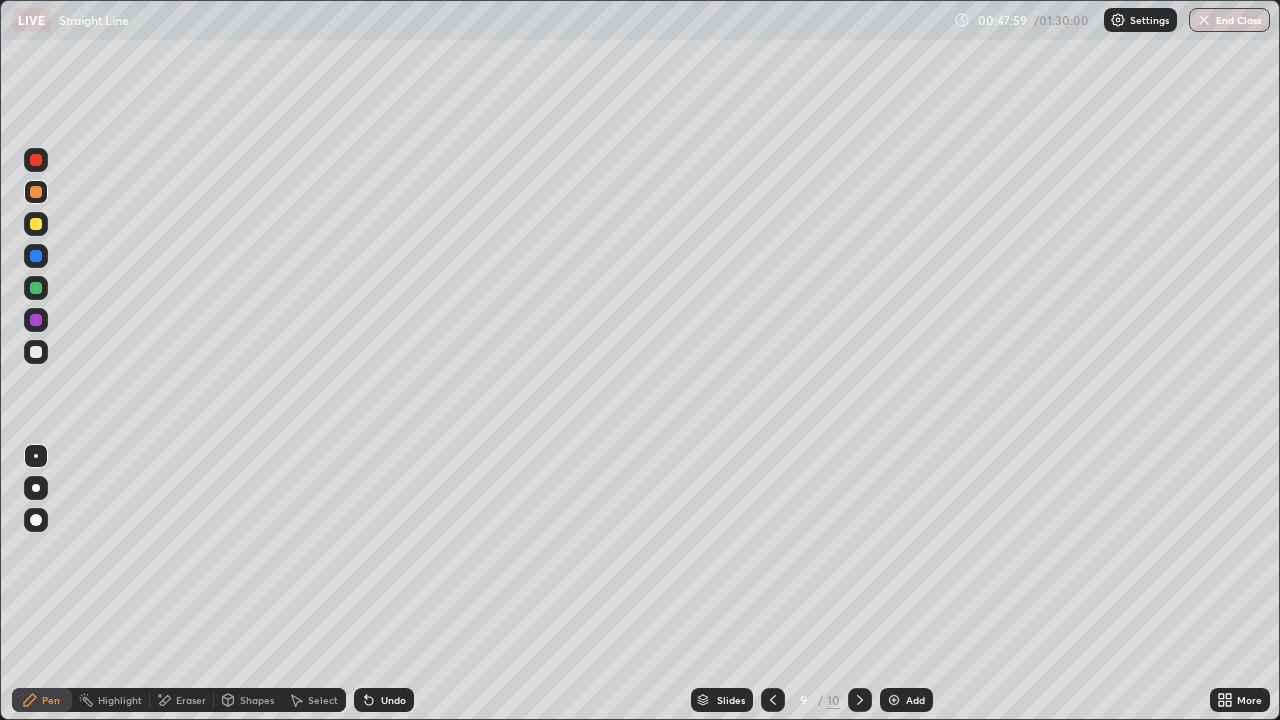 click on "Undo" at bounding box center (393, 700) 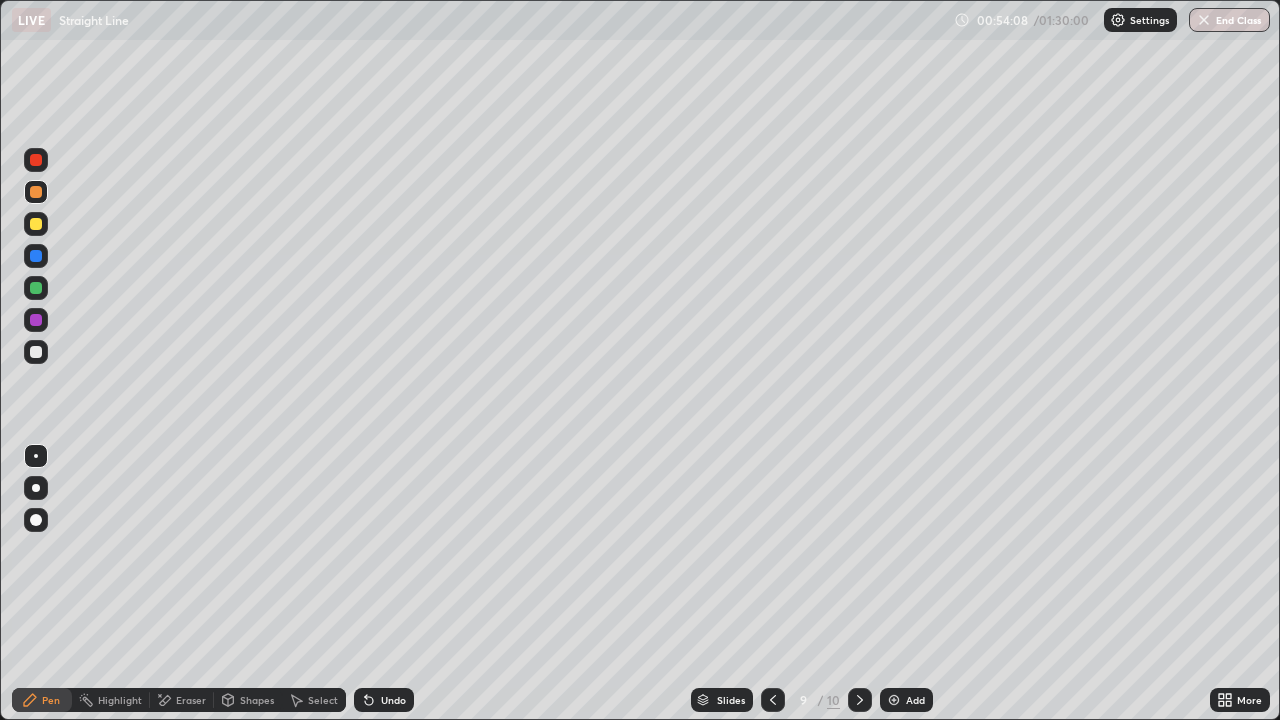 click at bounding box center [36, 224] 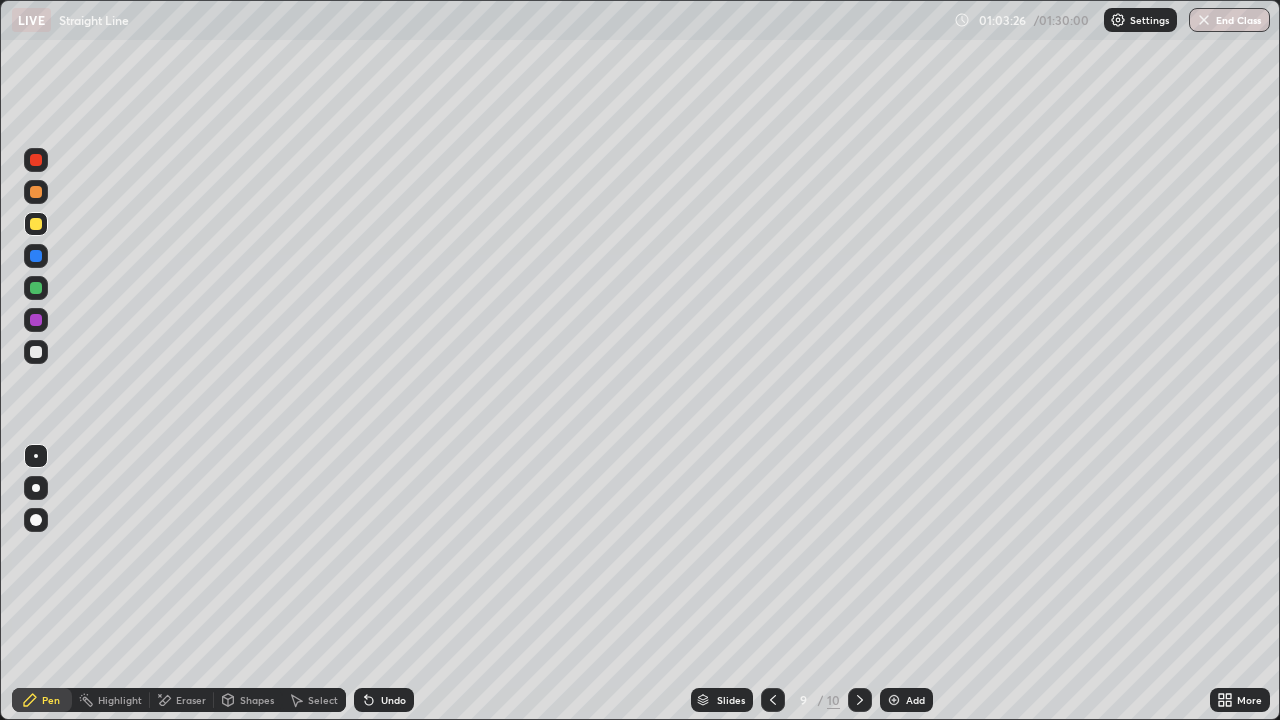 click at bounding box center (36, 320) 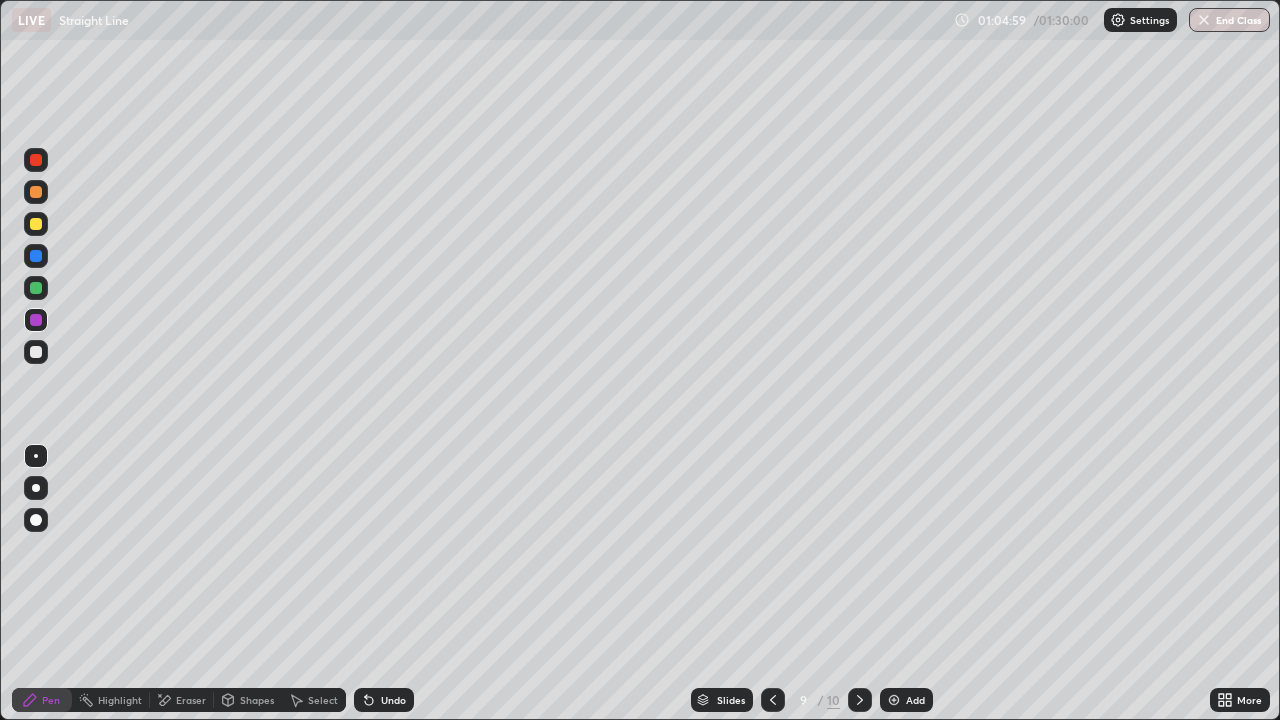 click at bounding box center [36, 288] 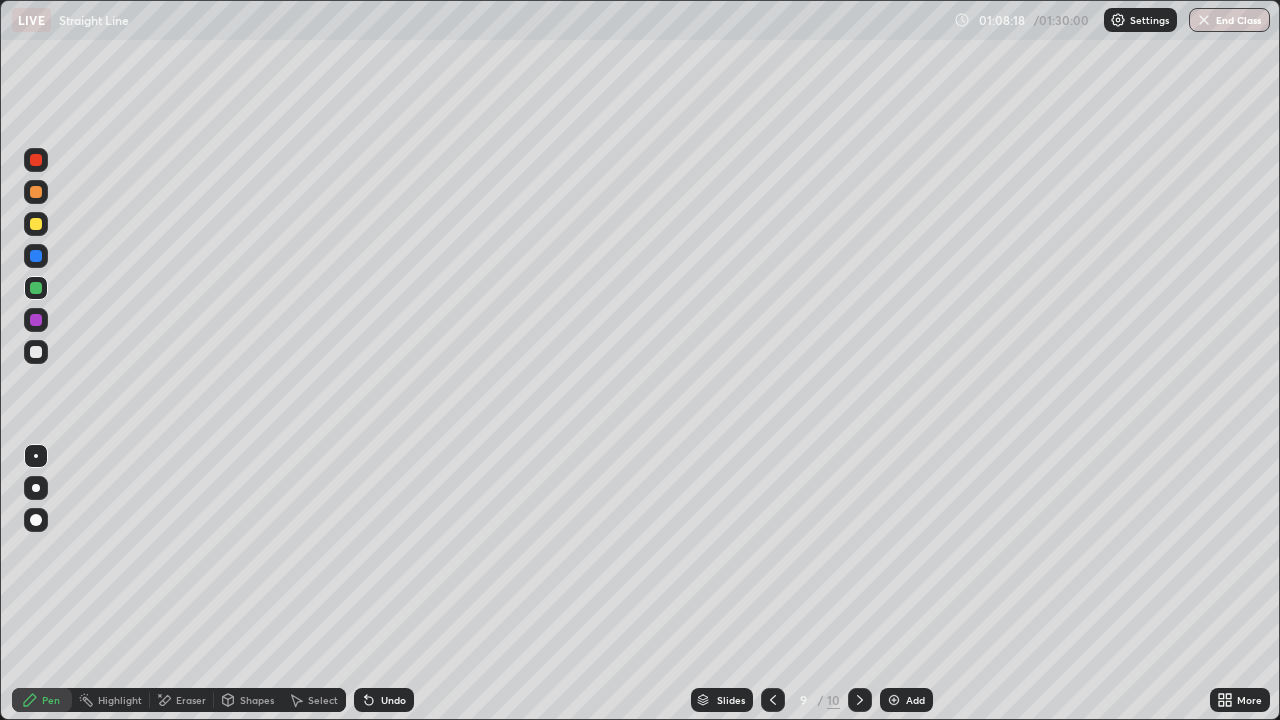 click on "Select" at bounding box center (323, 700) 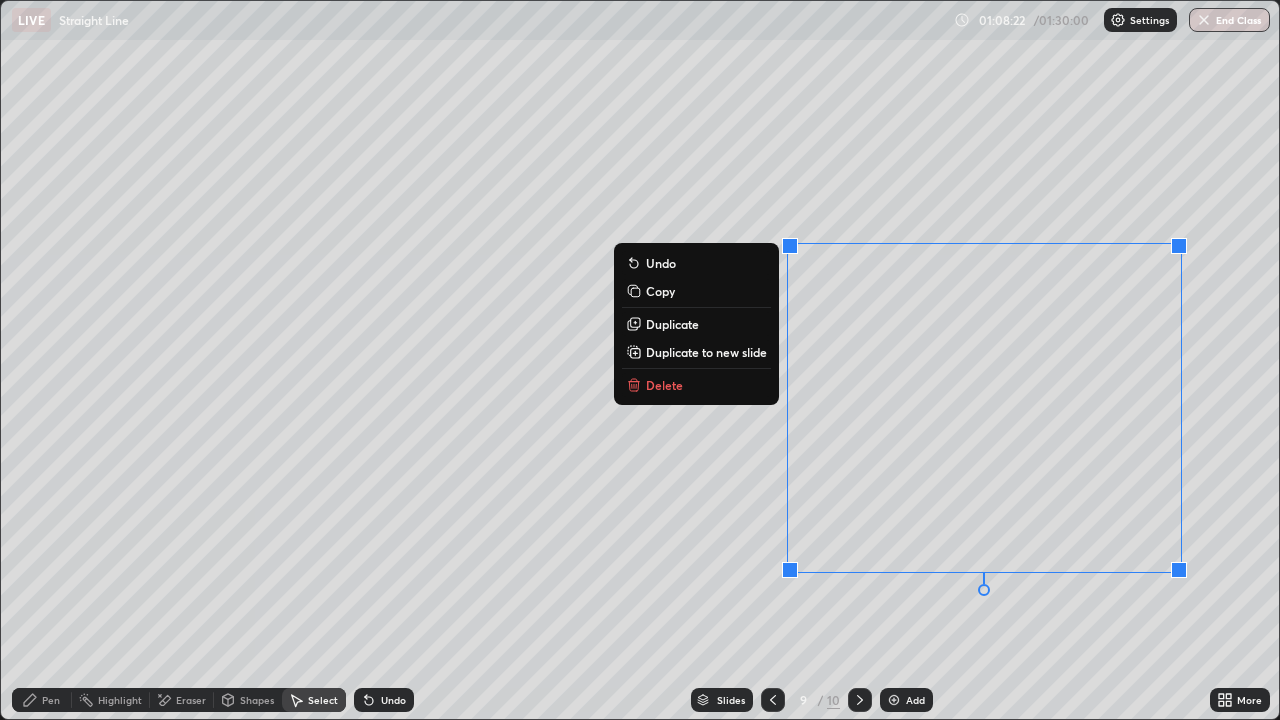click on "Copy" at bounding box center [696, 291] 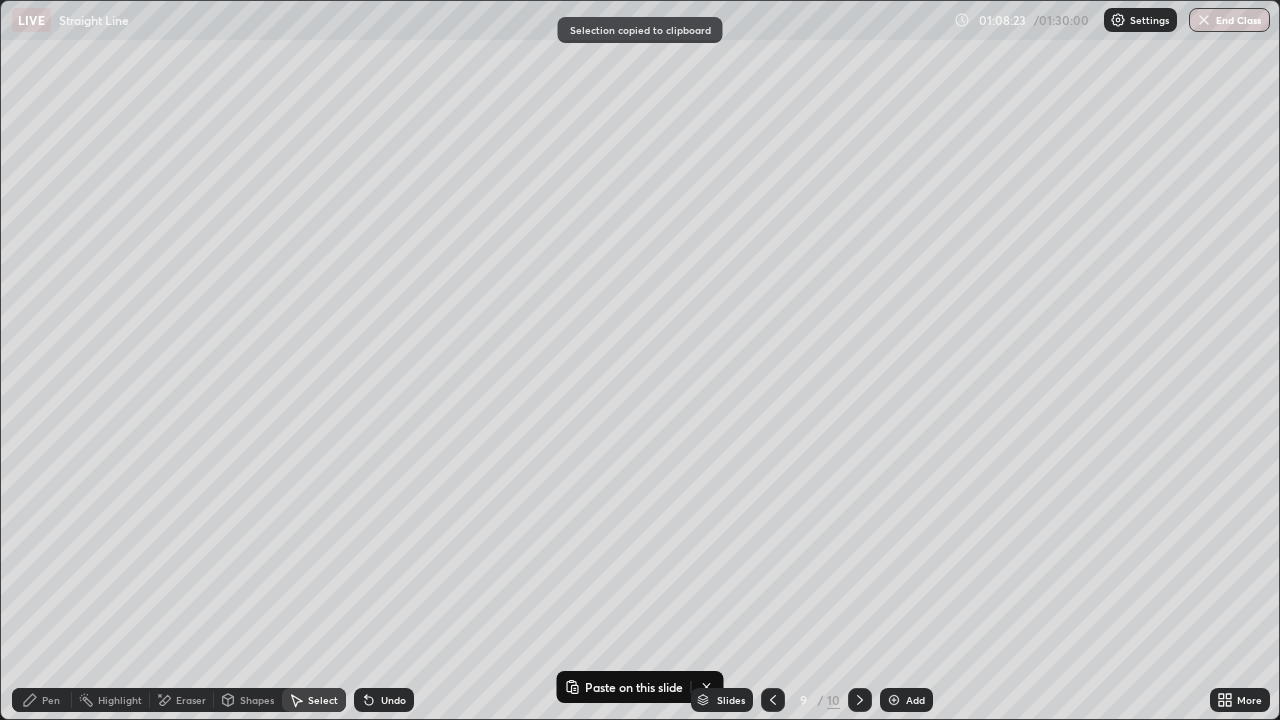 click 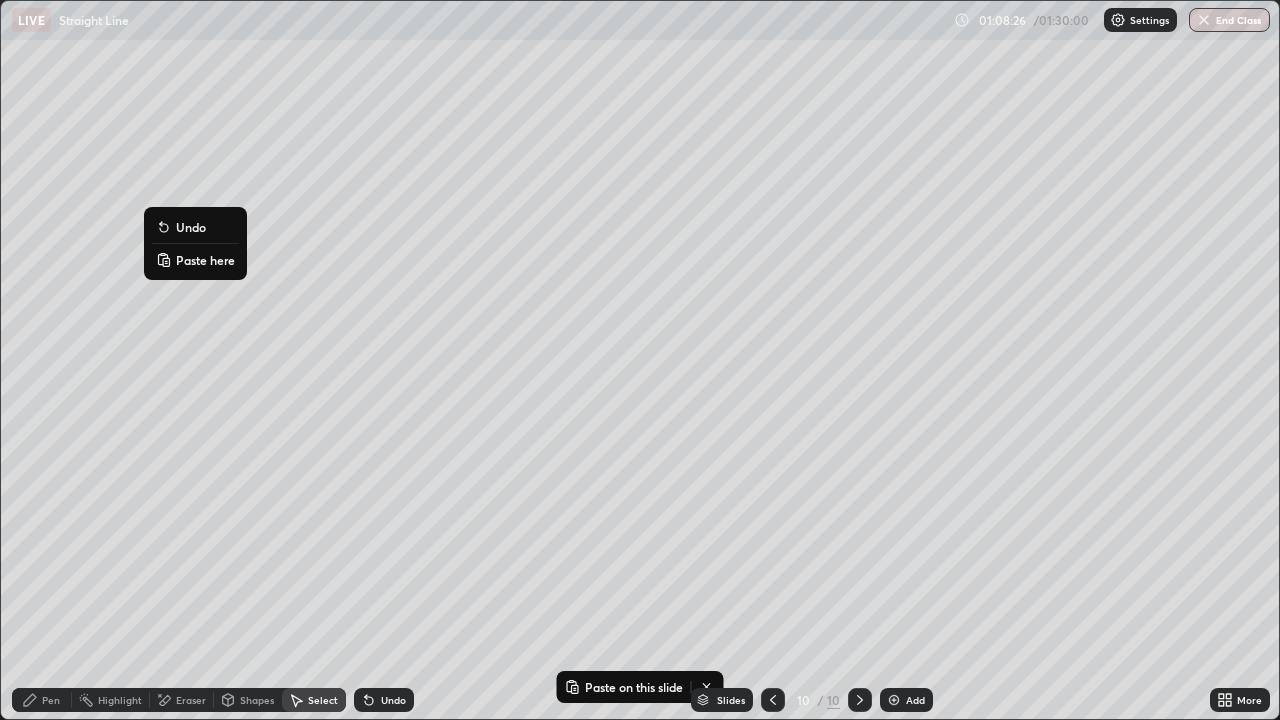 click on "Paste here" at bounding box center [205, 260] 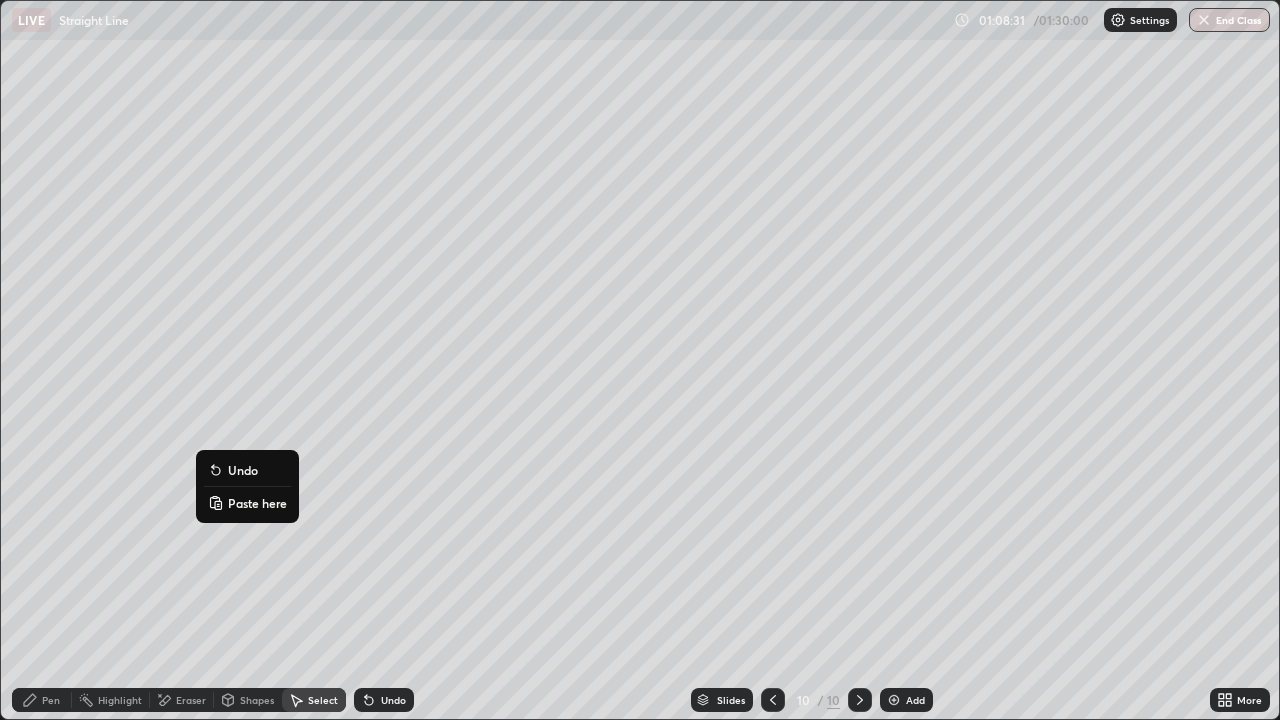 click on "Pen" at bounding box center (51, 700) 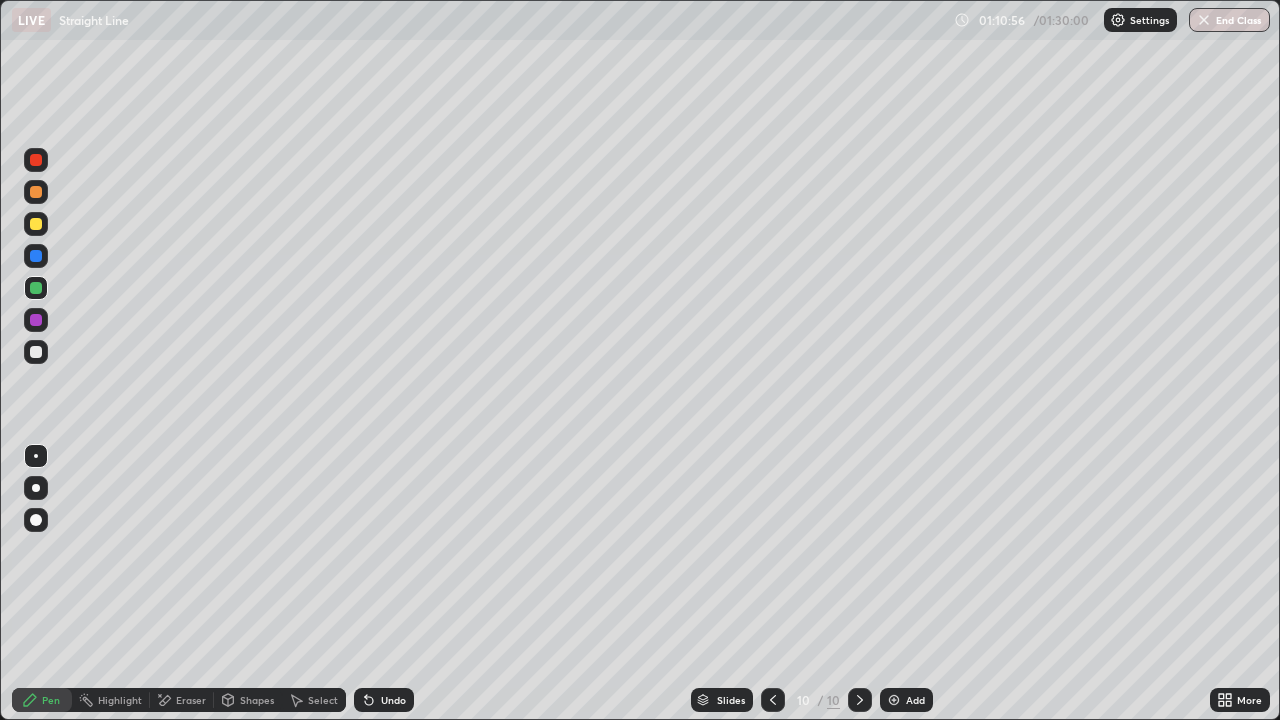 click on "Add" at bounding box center (906, 700) 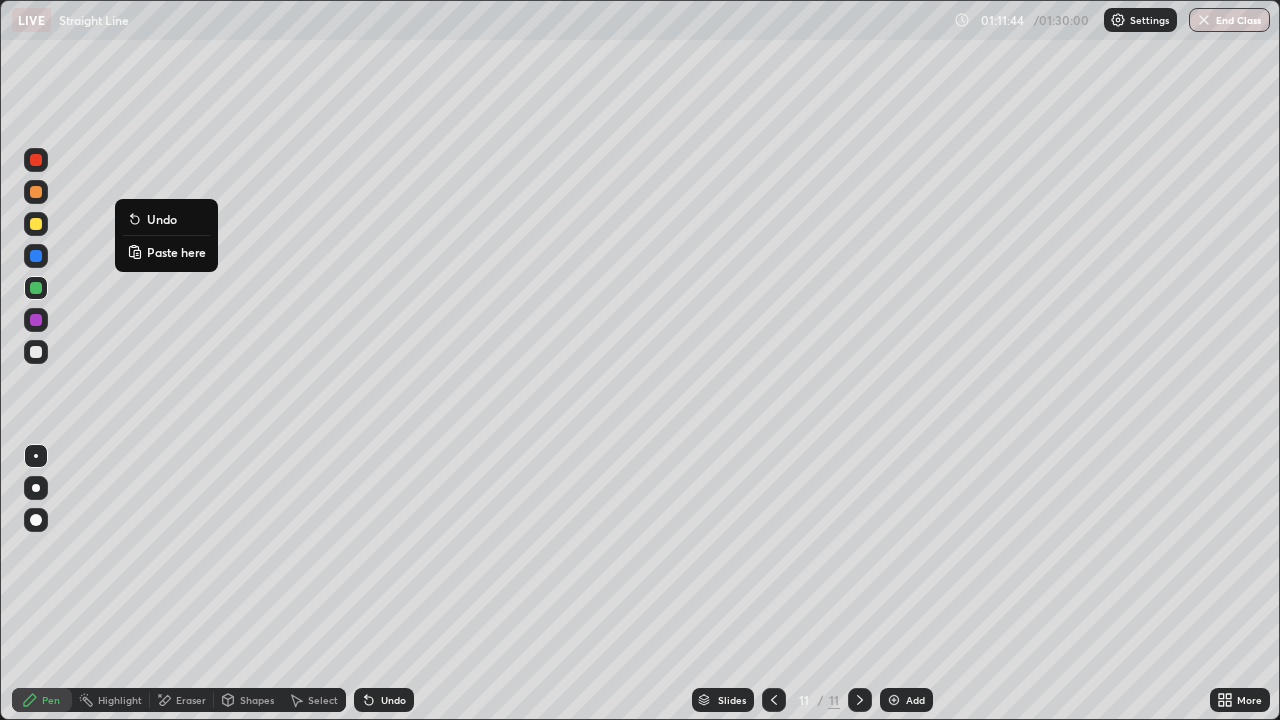 click 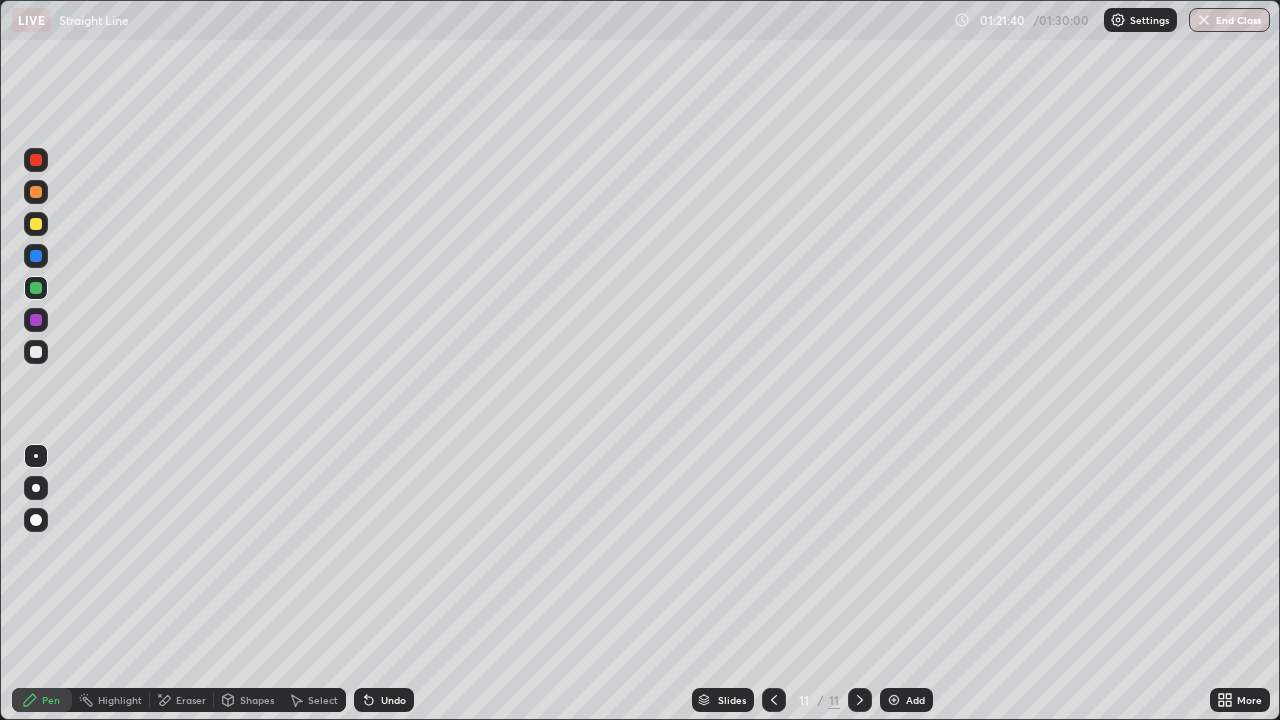 click 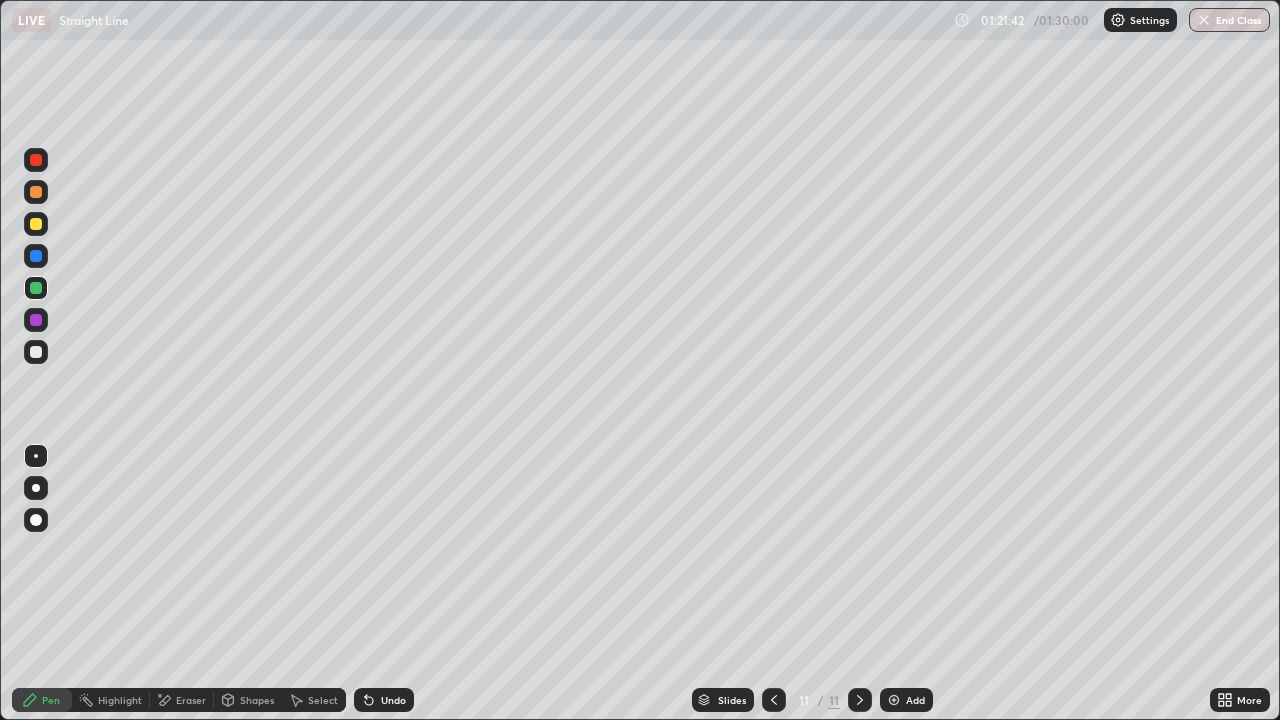 click at bounding box center [894, 700] 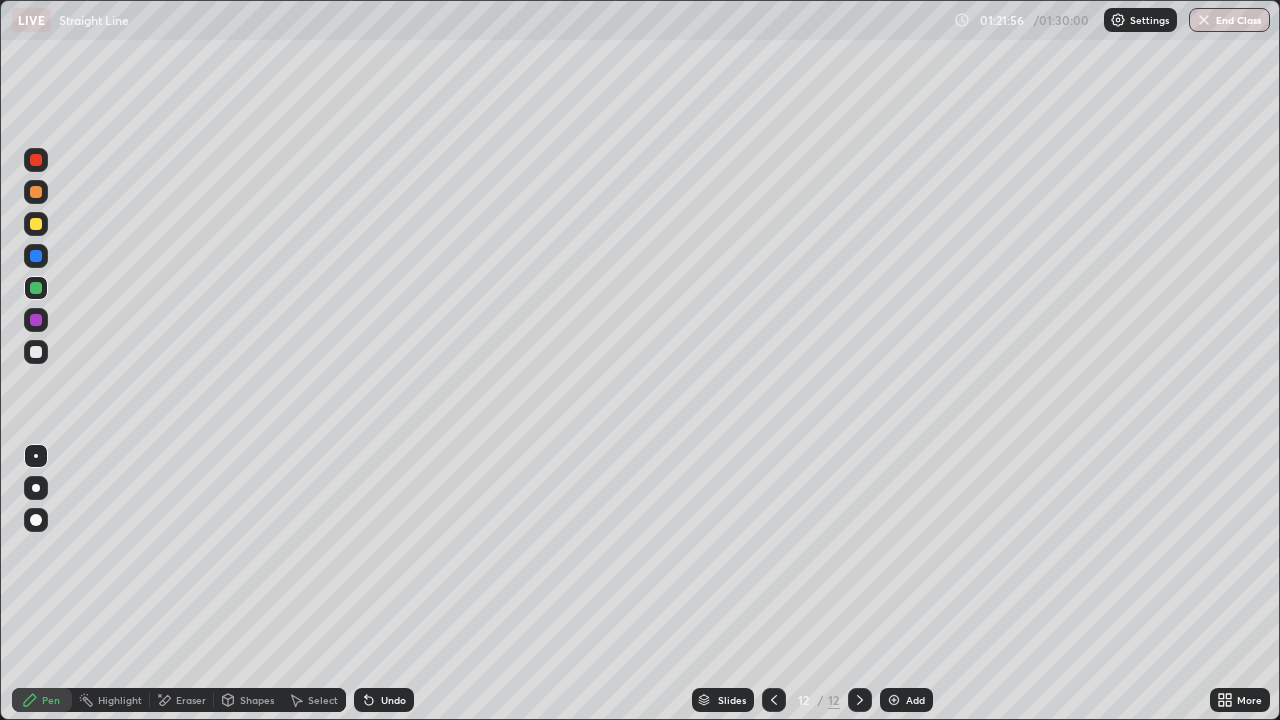 click at bounding box center [774, 700] 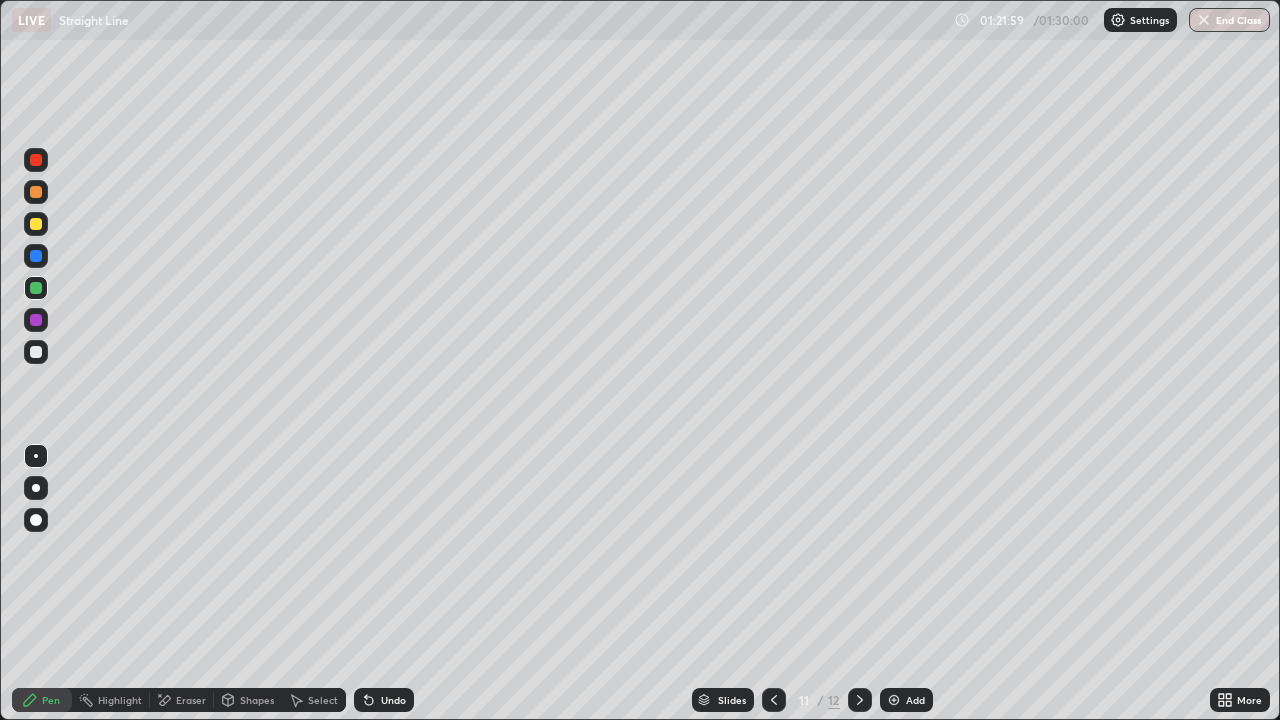 click on "Select" at bounding box center [323, 700] 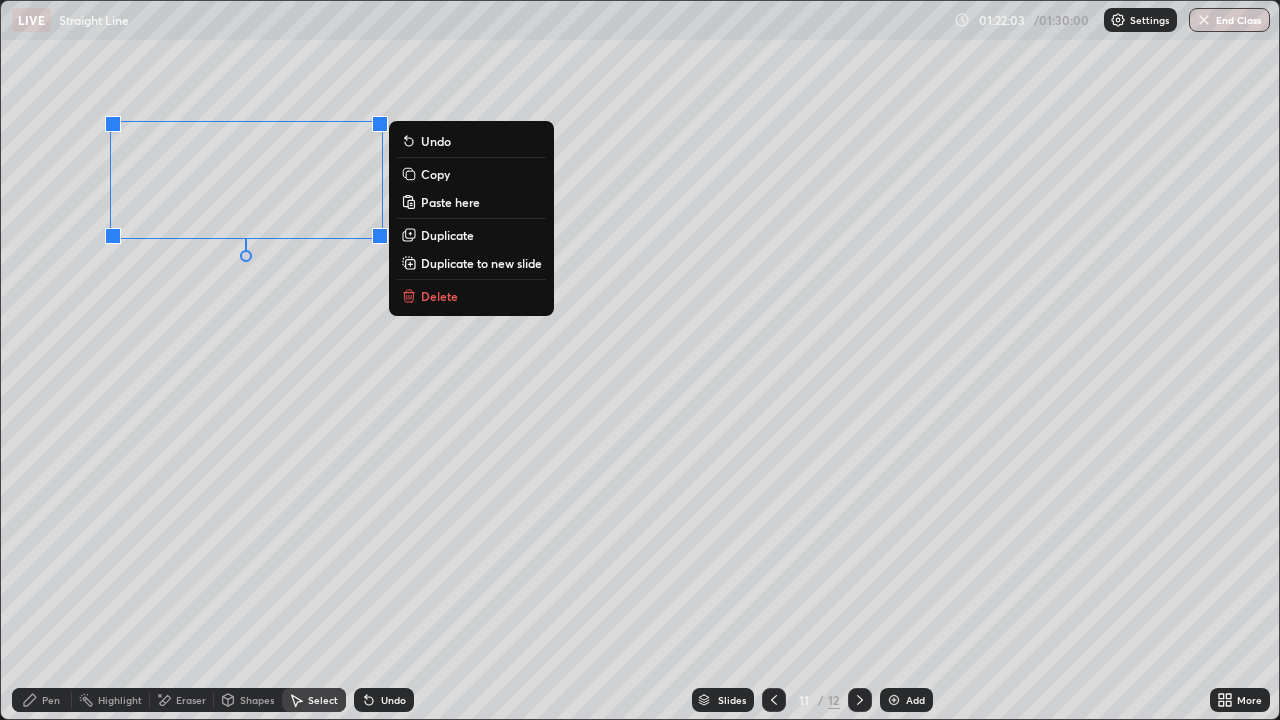 click on "Duplicate to new slide" at bounding box center [481, 263] 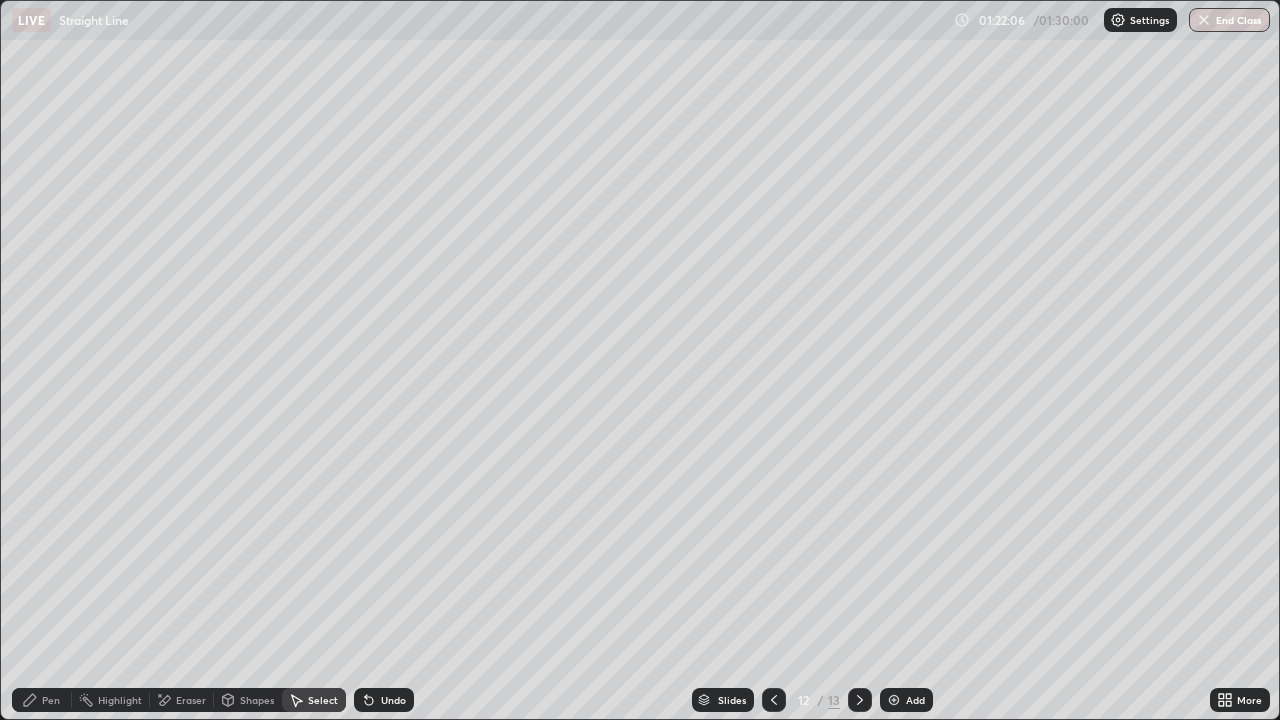 click on "Pen" at bounding box center (51, 700) 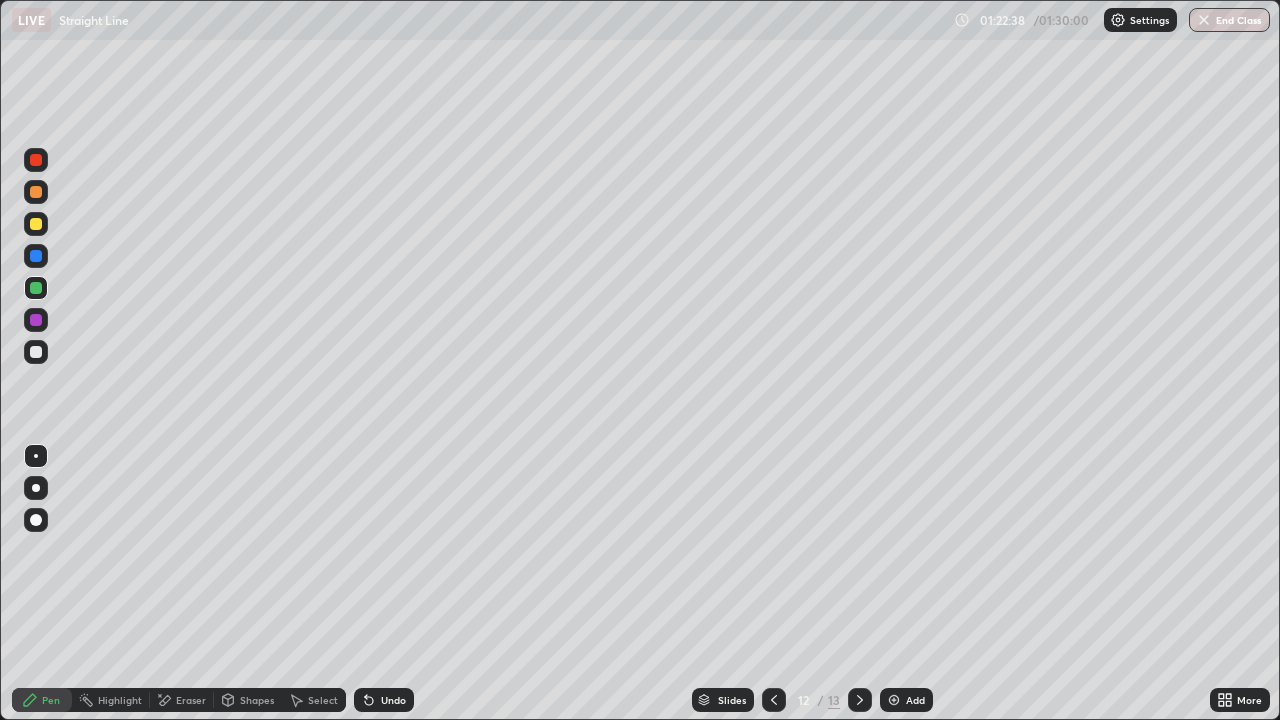 click 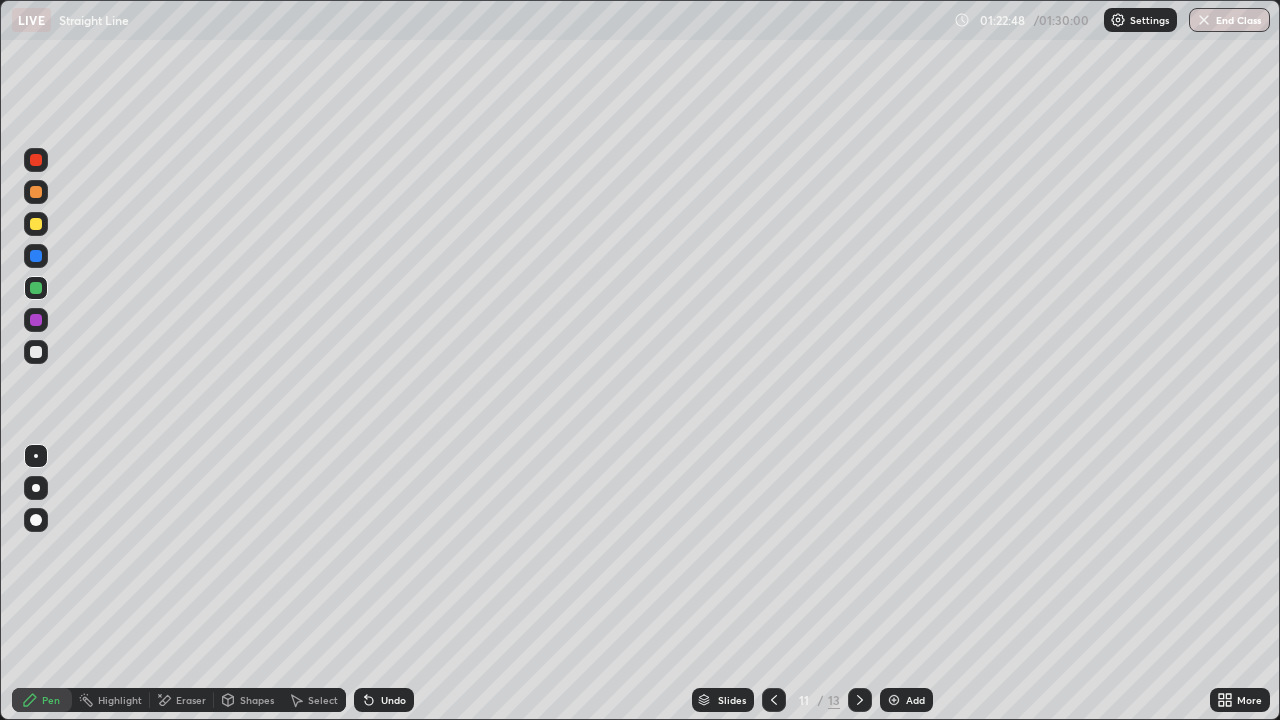 click 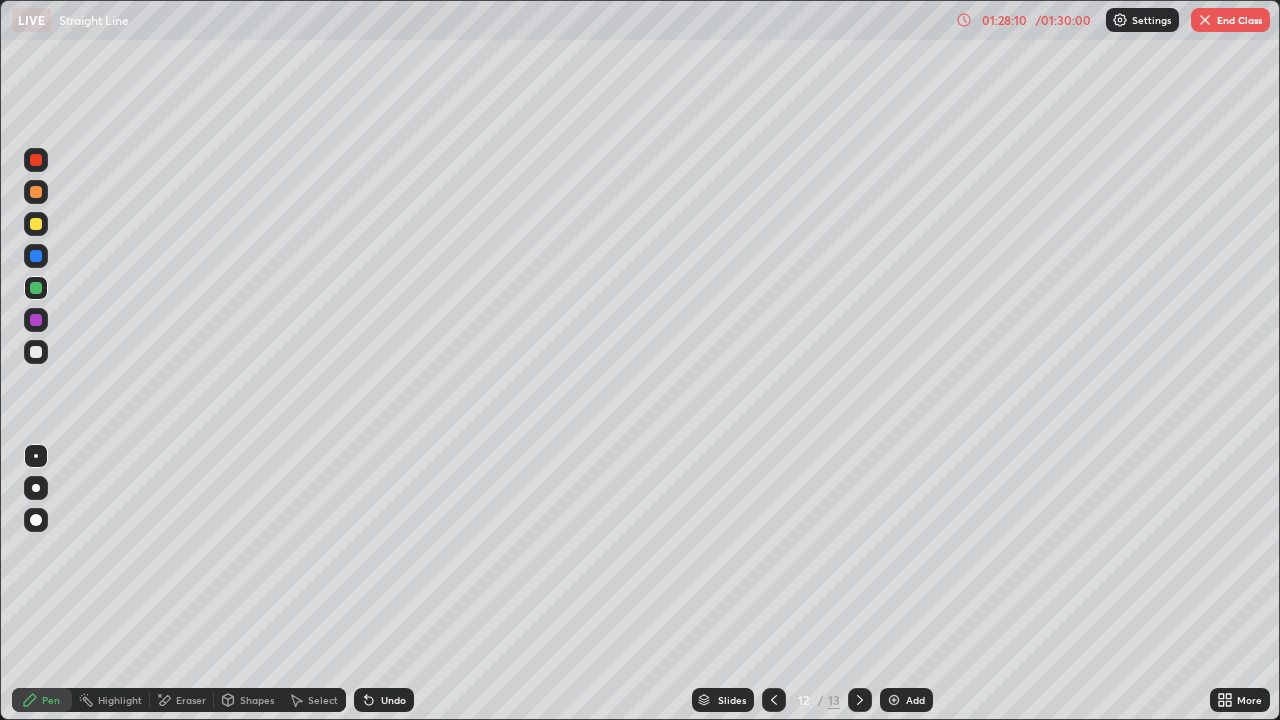 click at bounding box center (36, 320) 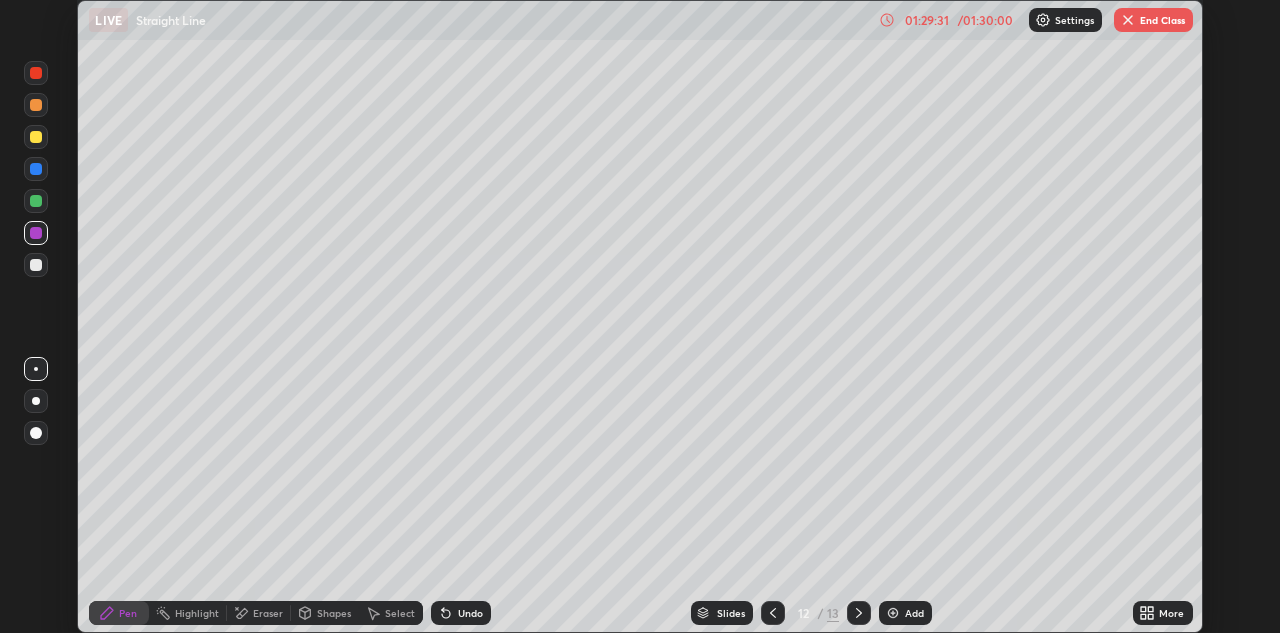 scroll, scrollTop: 633, scrollLeft: 1280, axis: both 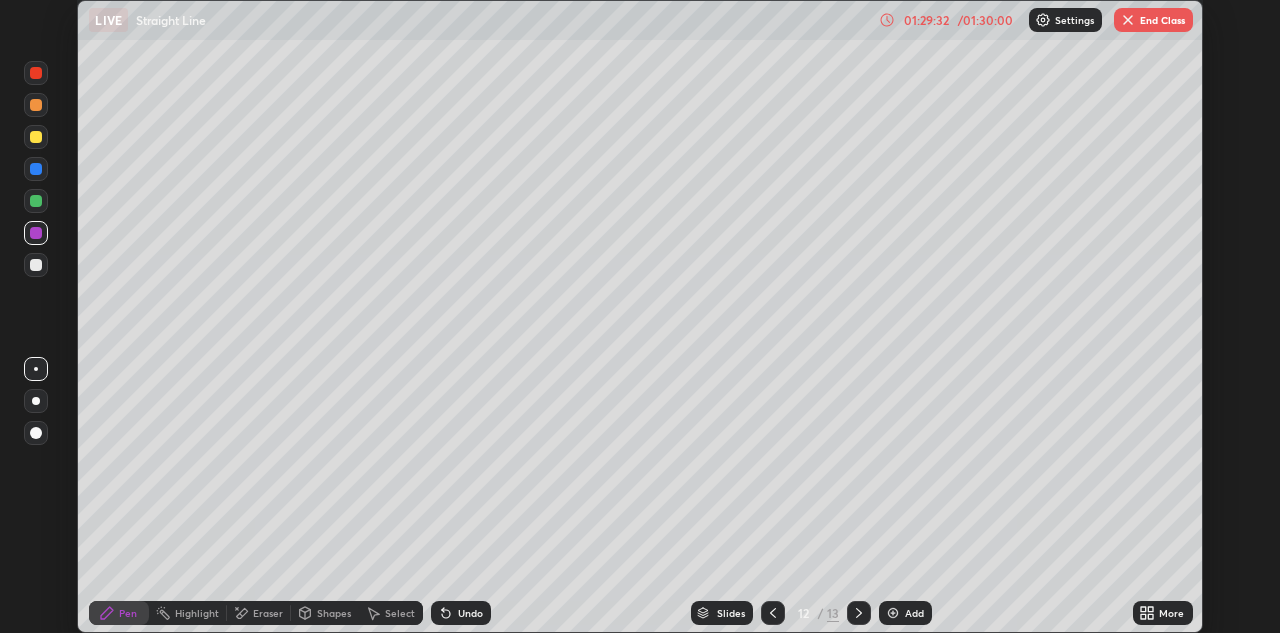 click on "Setting up your live class" at bounding box center [640, 316] 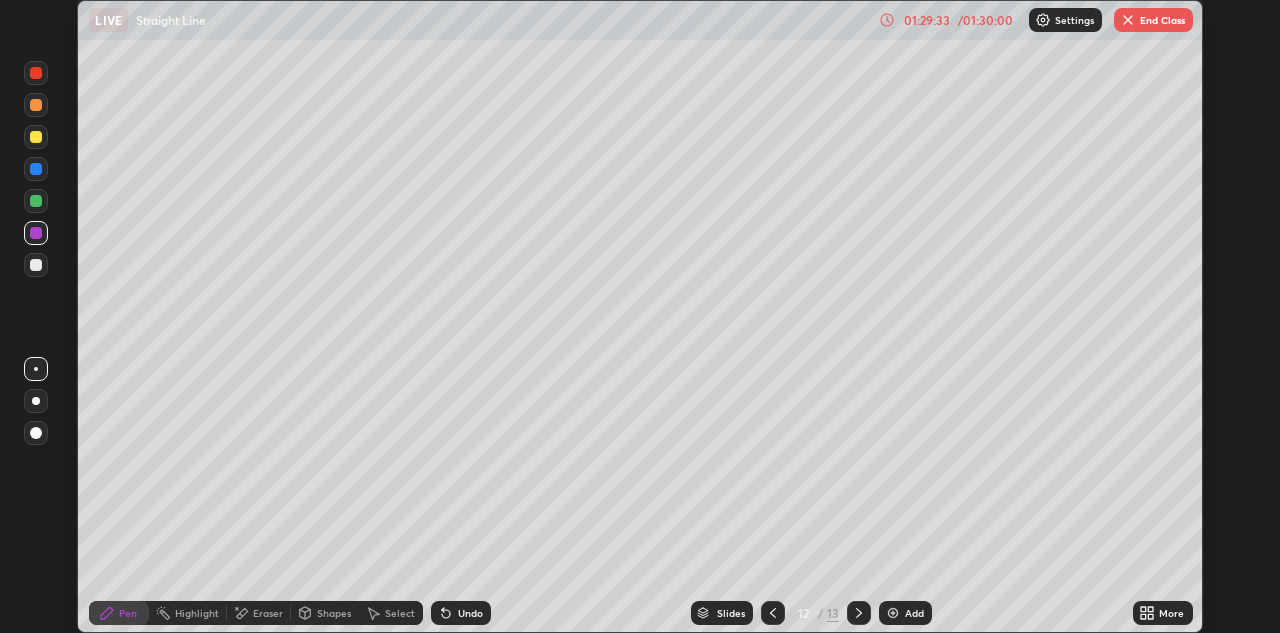 click on "End Class" at bounding box center [1153, 20] 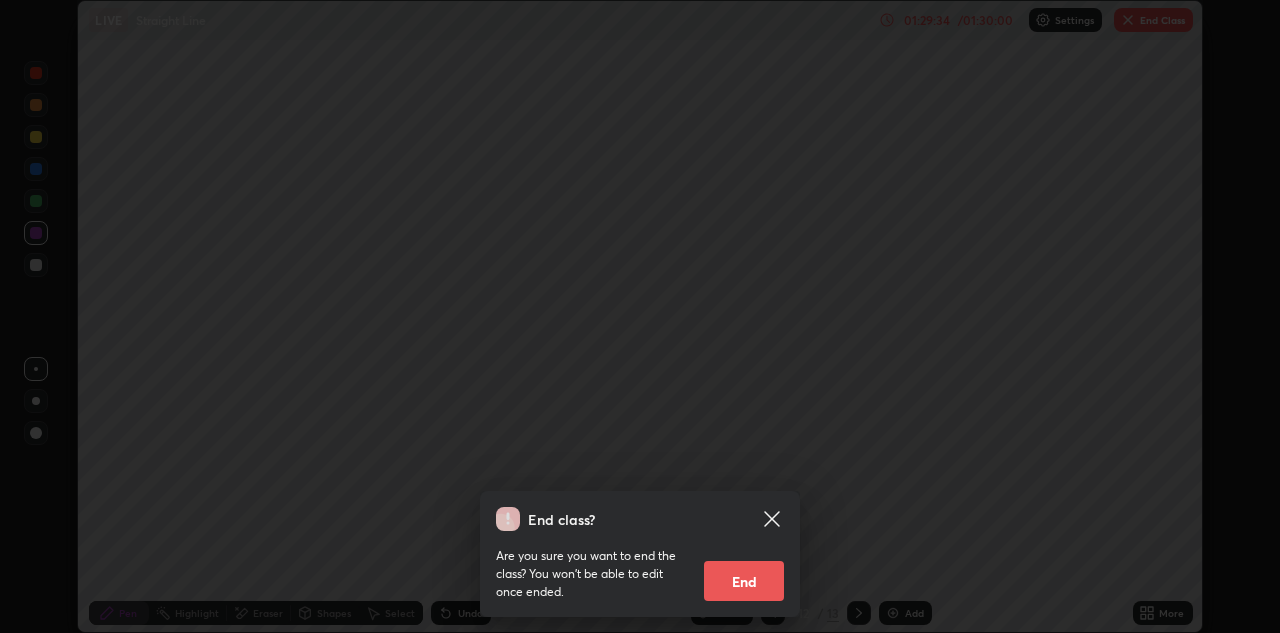 click on "End" at bounding box center [744, 581] 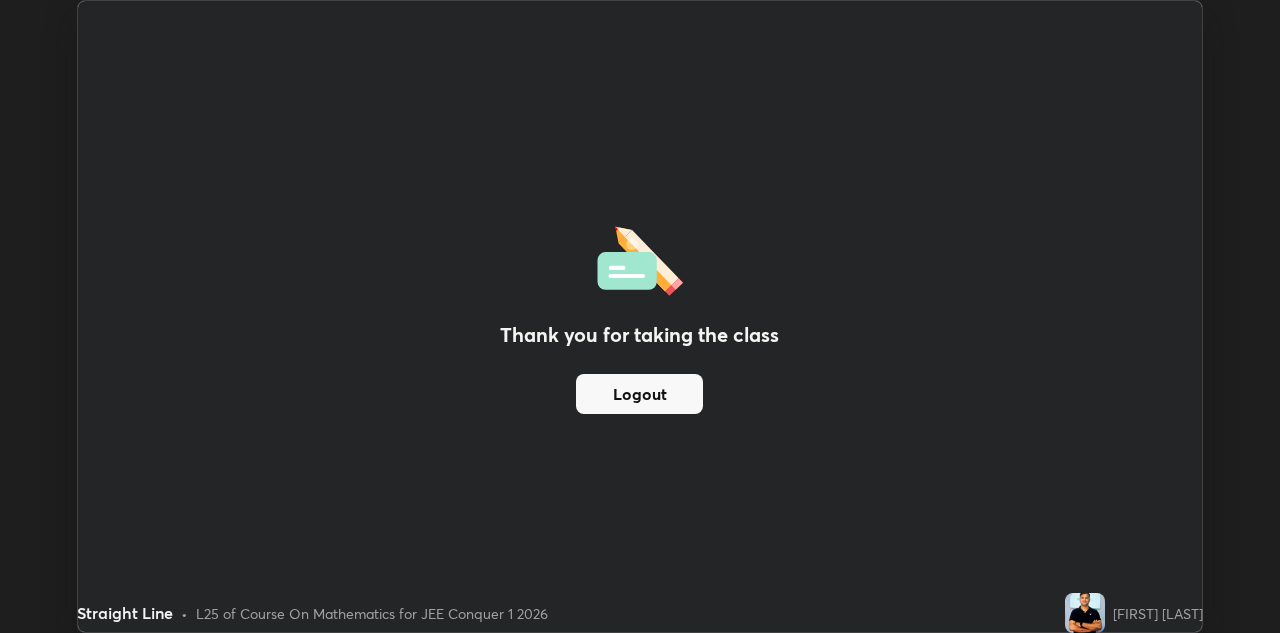 click on "Logout" at bounding box center (639, 394) 